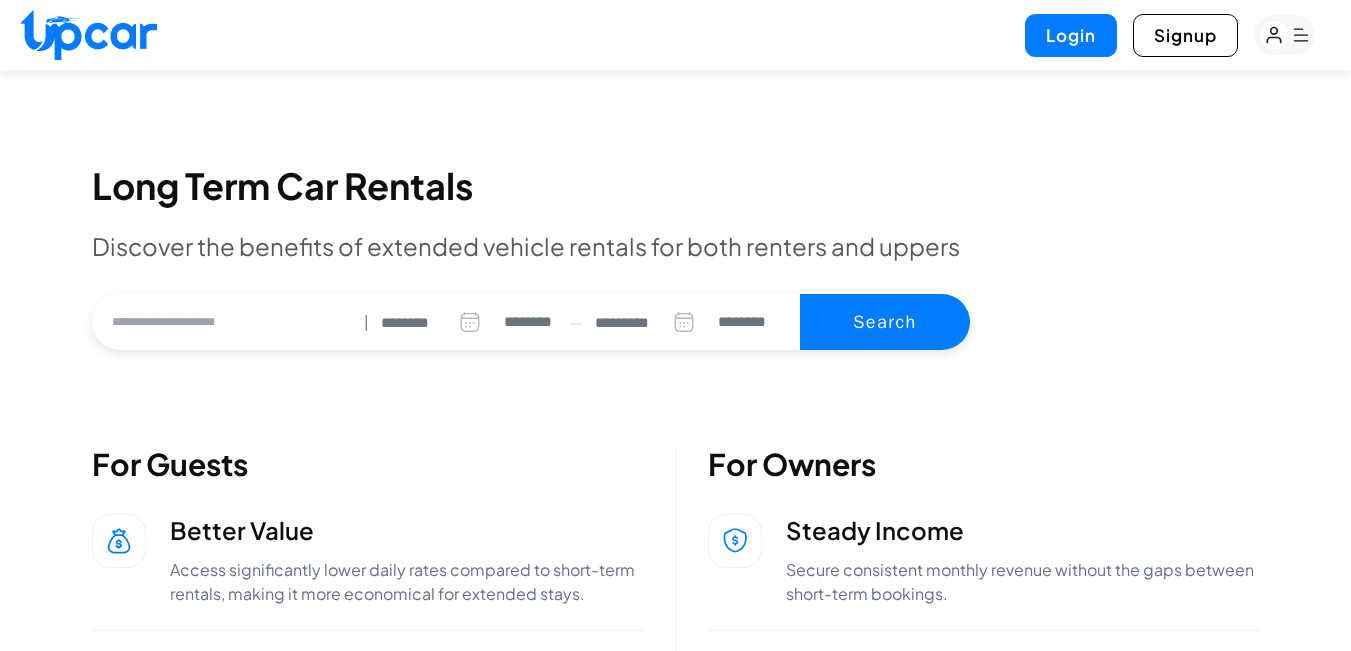 select on "********" 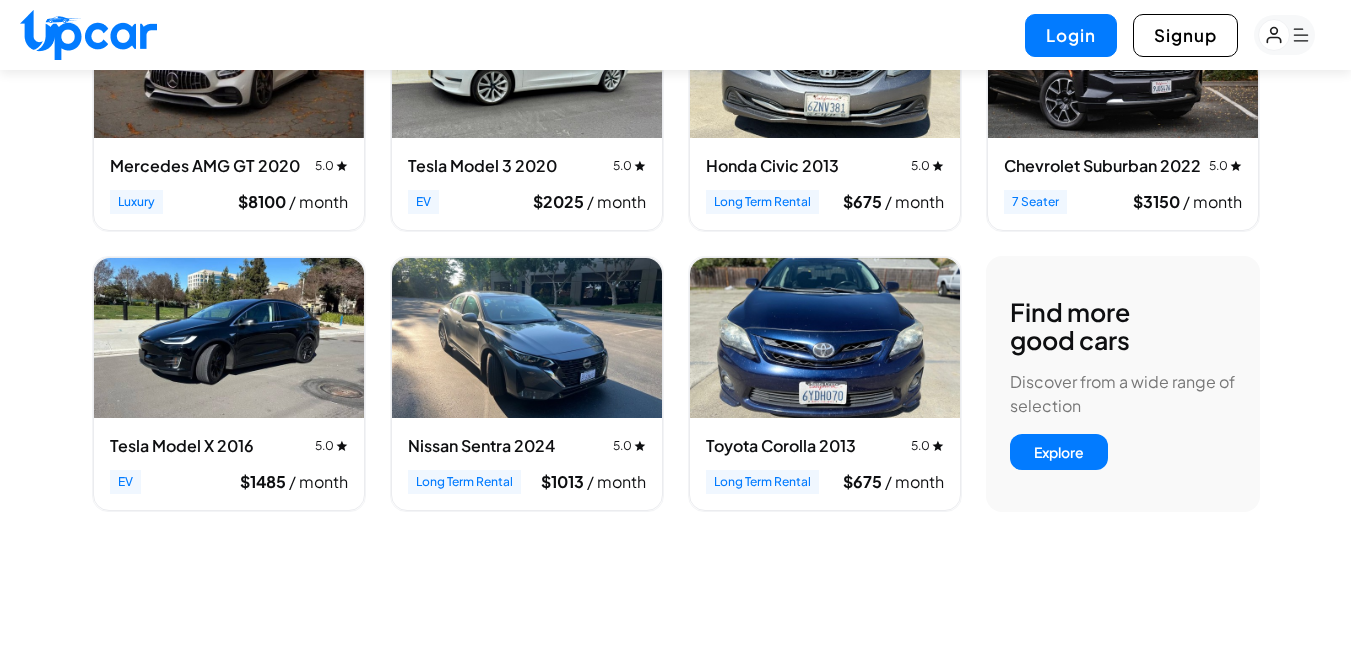 scroll, scrollTop: 1033, scrollLeft: 0, axis: vertical 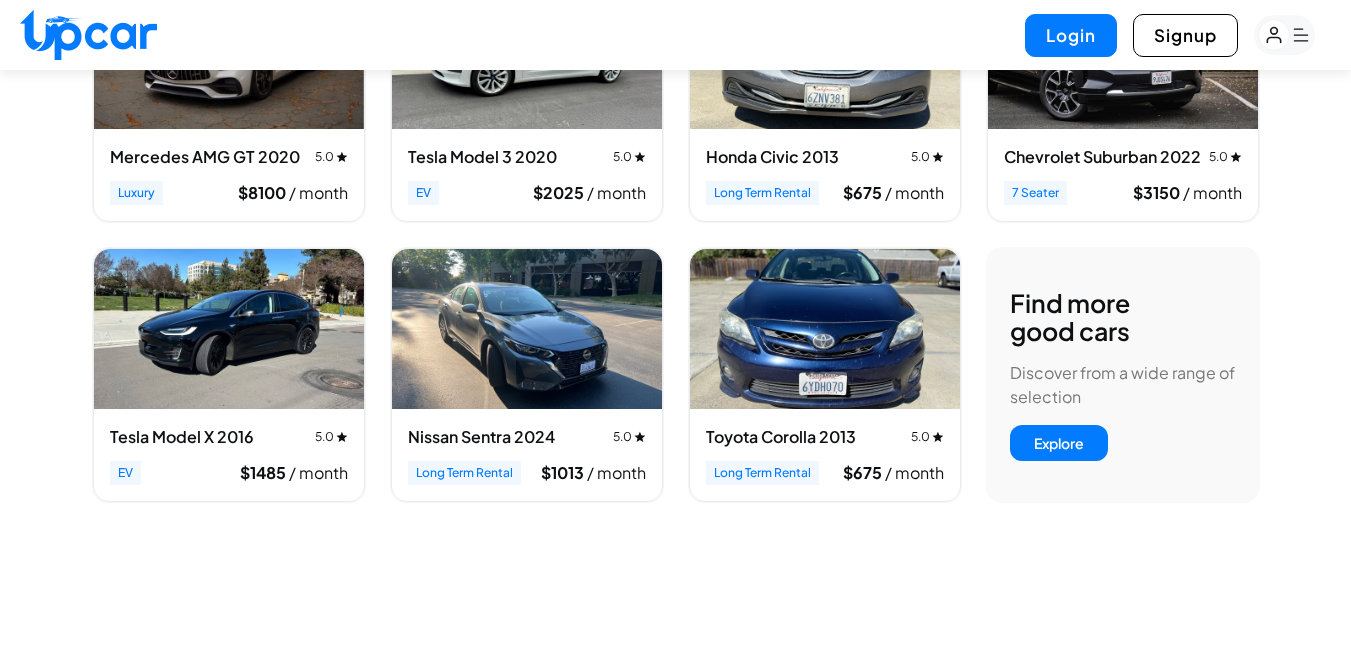 click on "Toyota Corolla 2013" at bounding box center (781, 437) 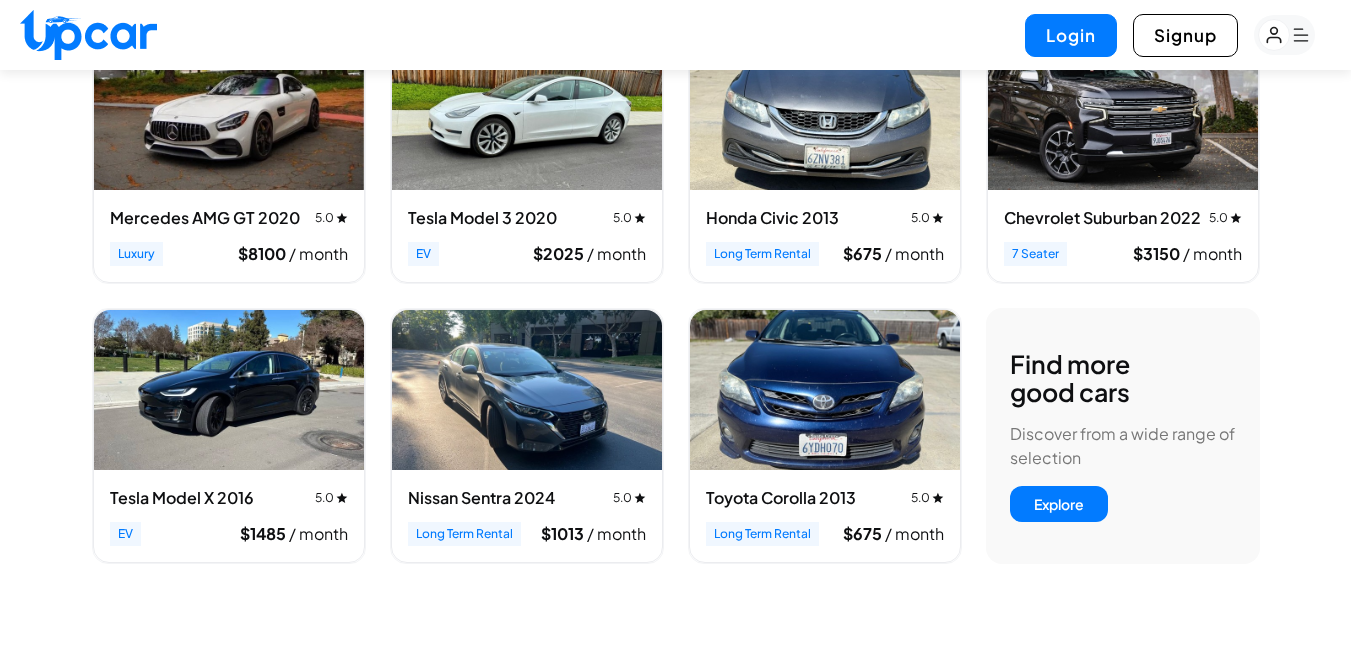 scroll, scrollTop: 0, scrollLeft: 0, axis: both 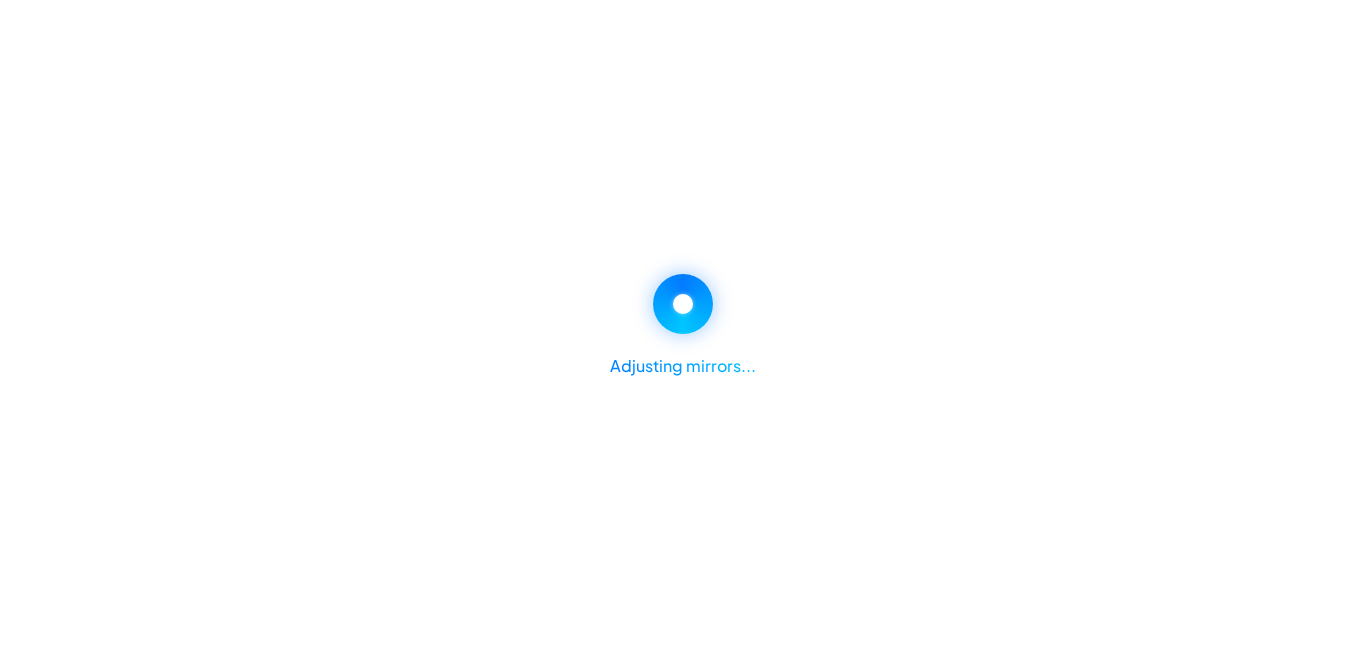 select on "********" 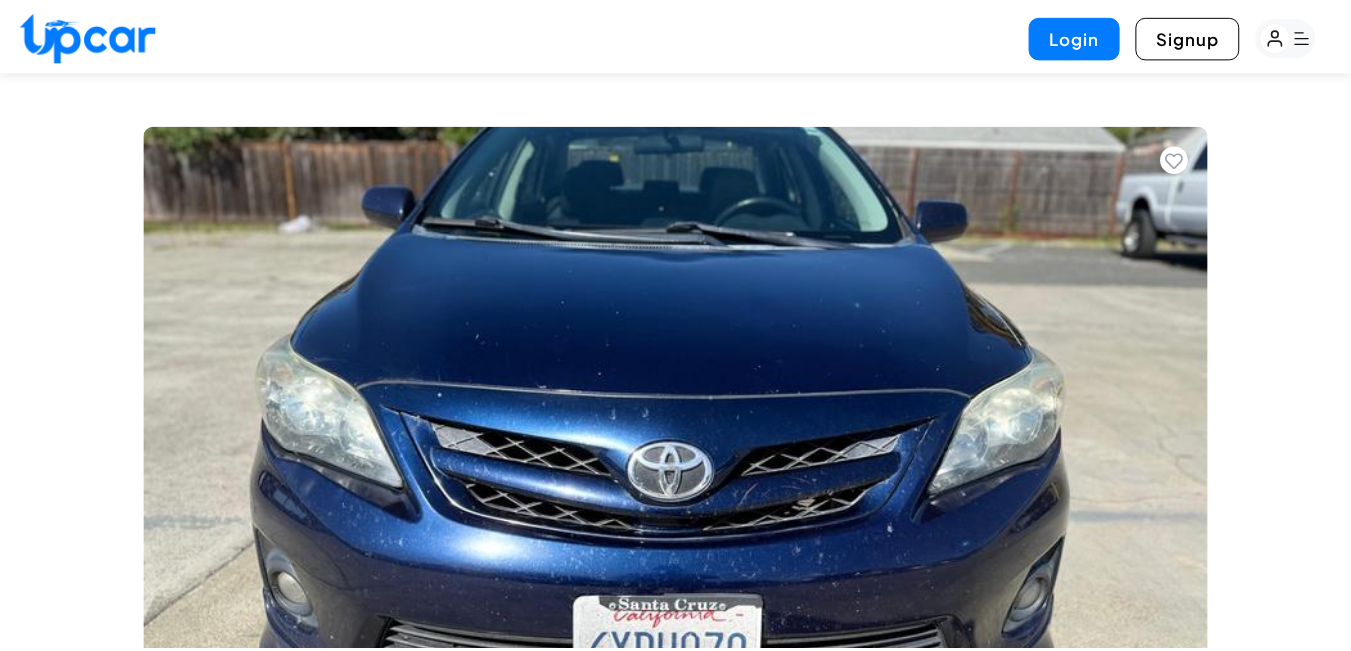 scroll, scrollTop: 0, scrollLeft: 0, axis: both 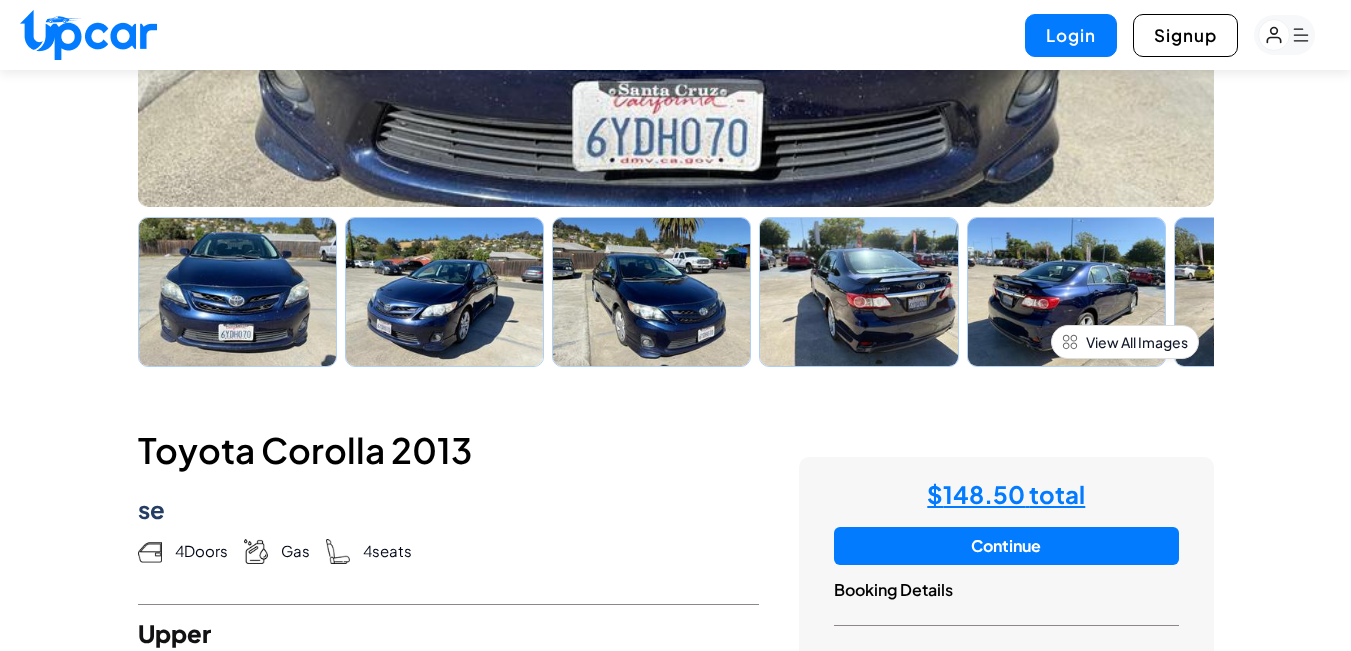 click at bounding box center (858, 292) 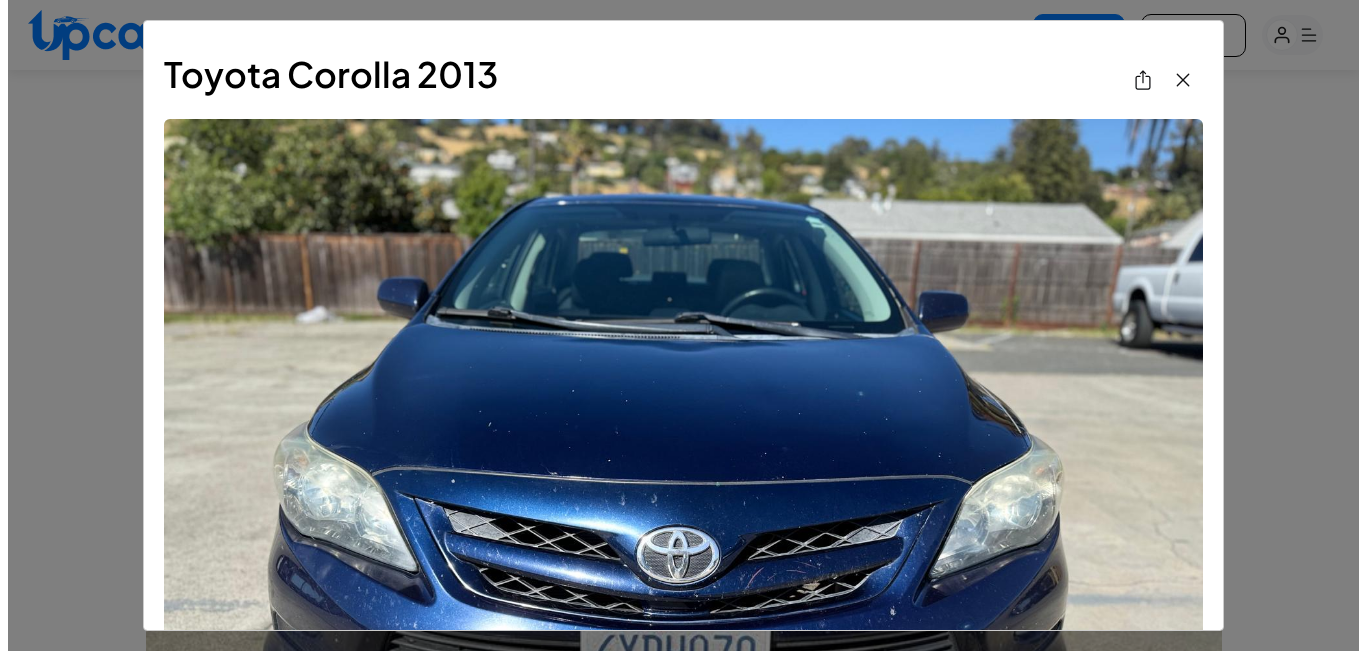 scroll, scrollTop: 0, scrollLeft: 0, axis: both 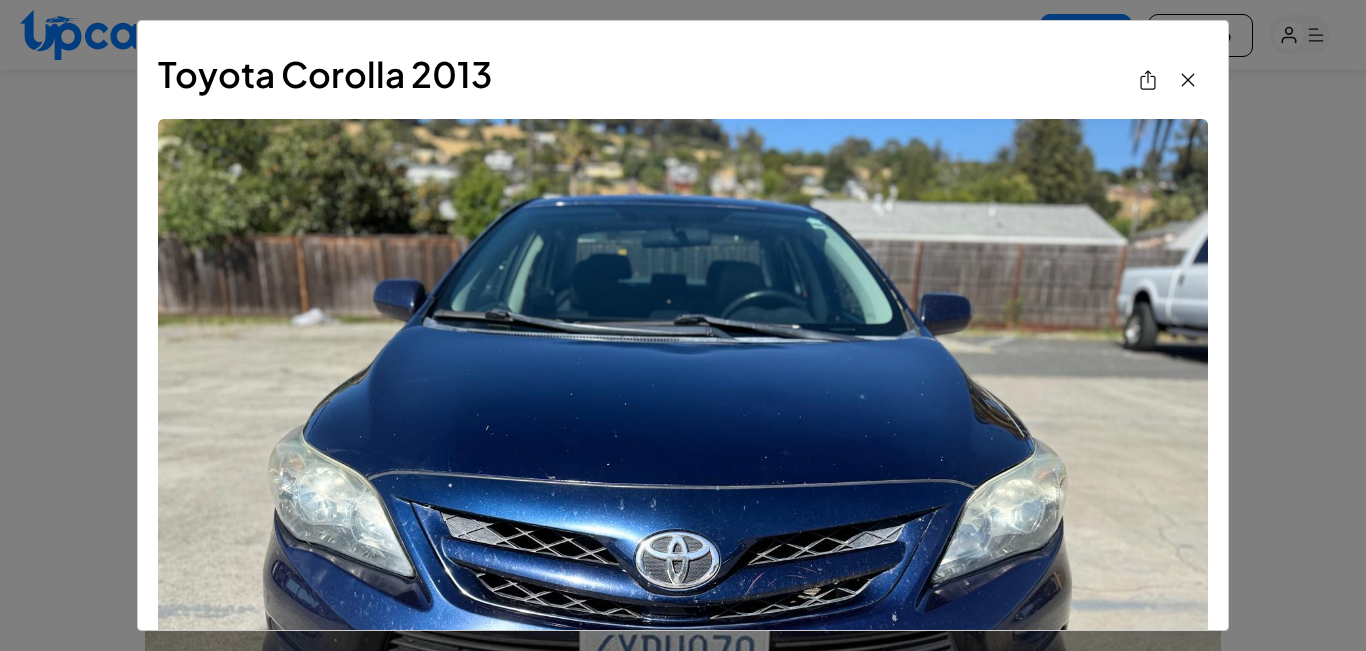 click on "Toyota Corolla 2013" at bounding box center (683, 325) 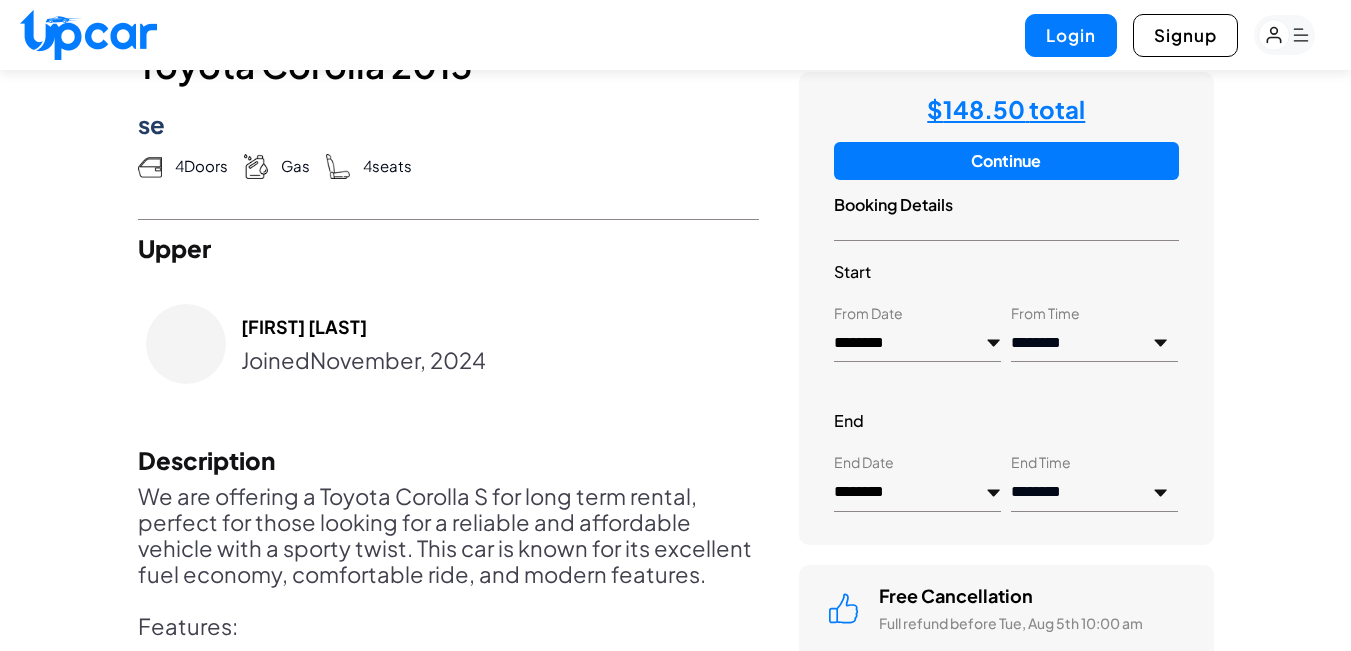 scroll, scrollTop: 933, scrollLeft: 0, axis: vertical 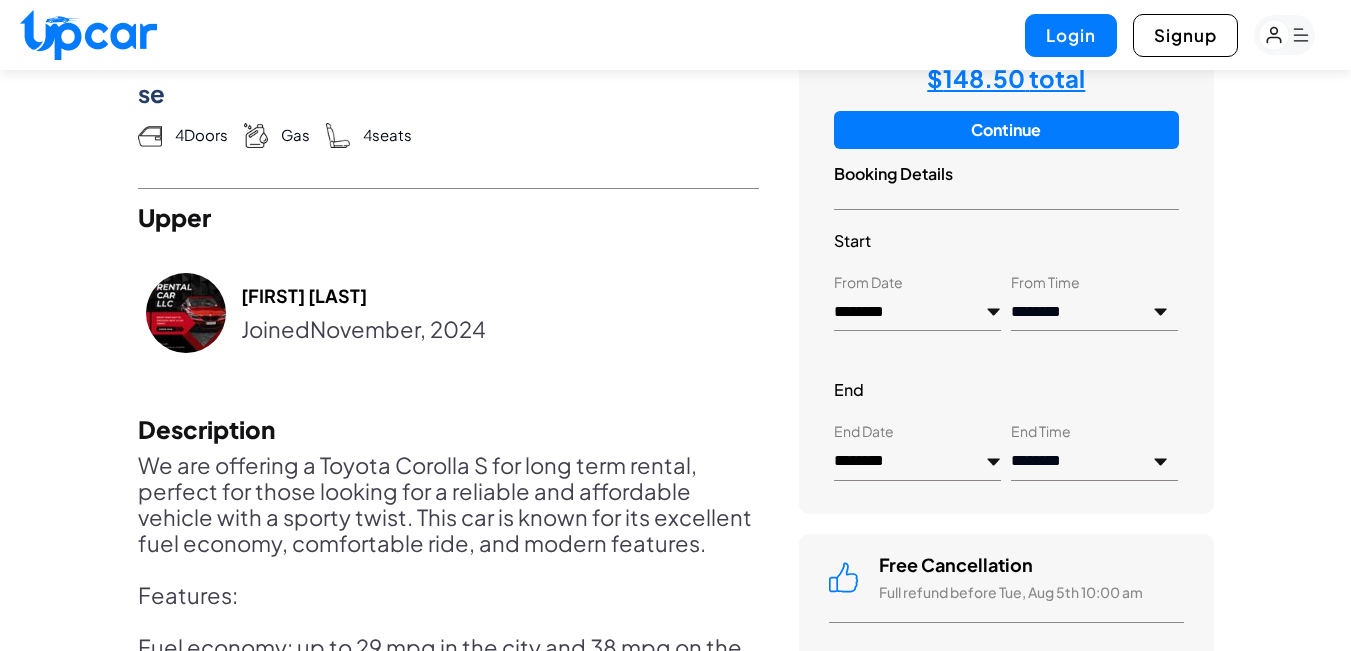 click on "********" at bounding box center [917, 313] 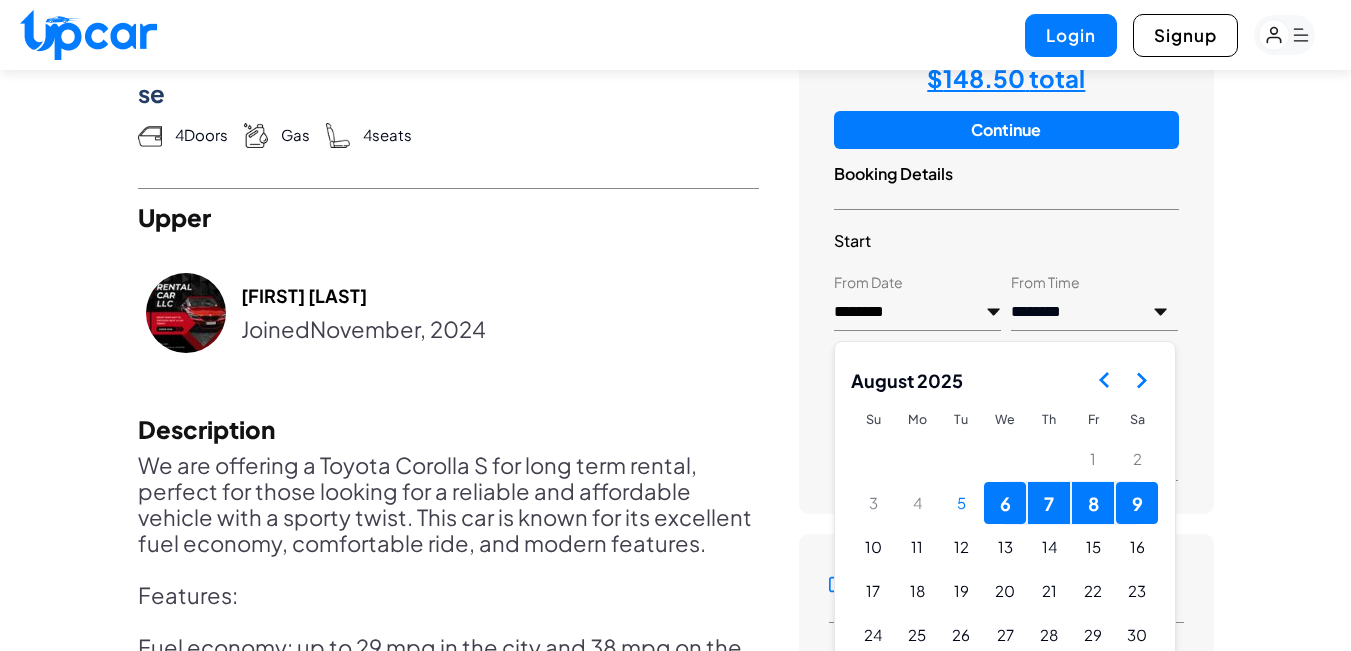 click on "6" at bounding box center [1005, 503] 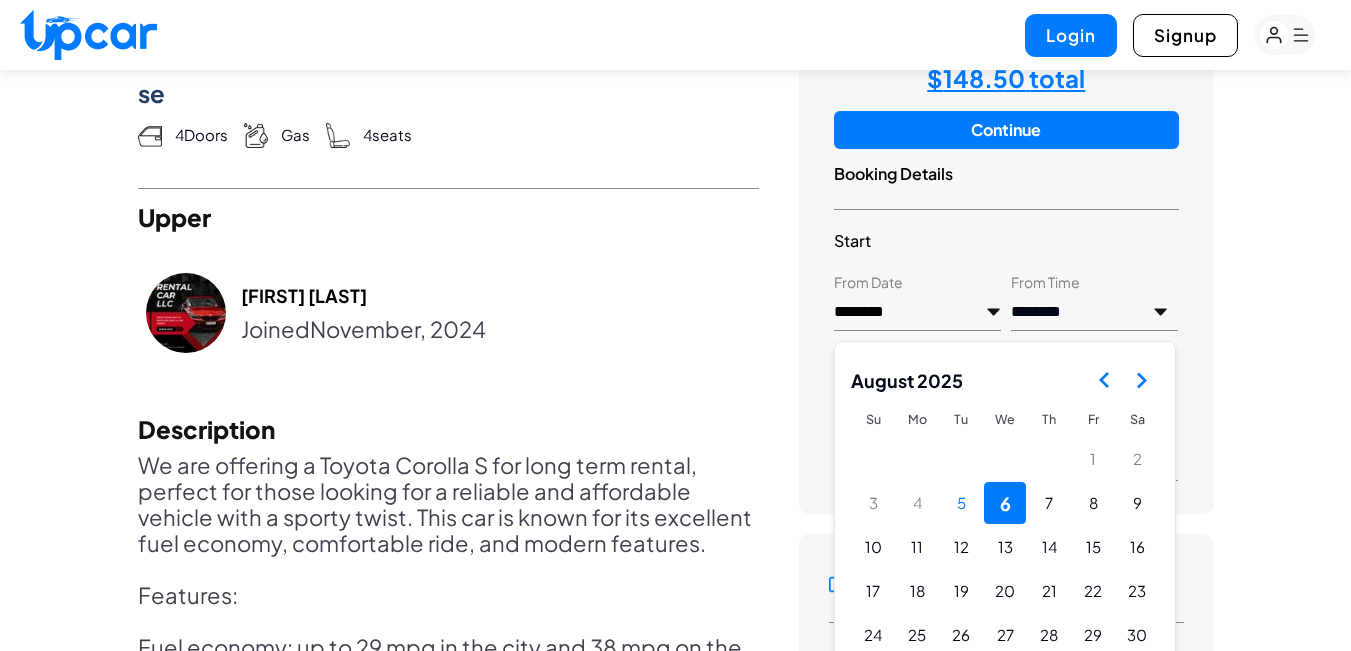 click 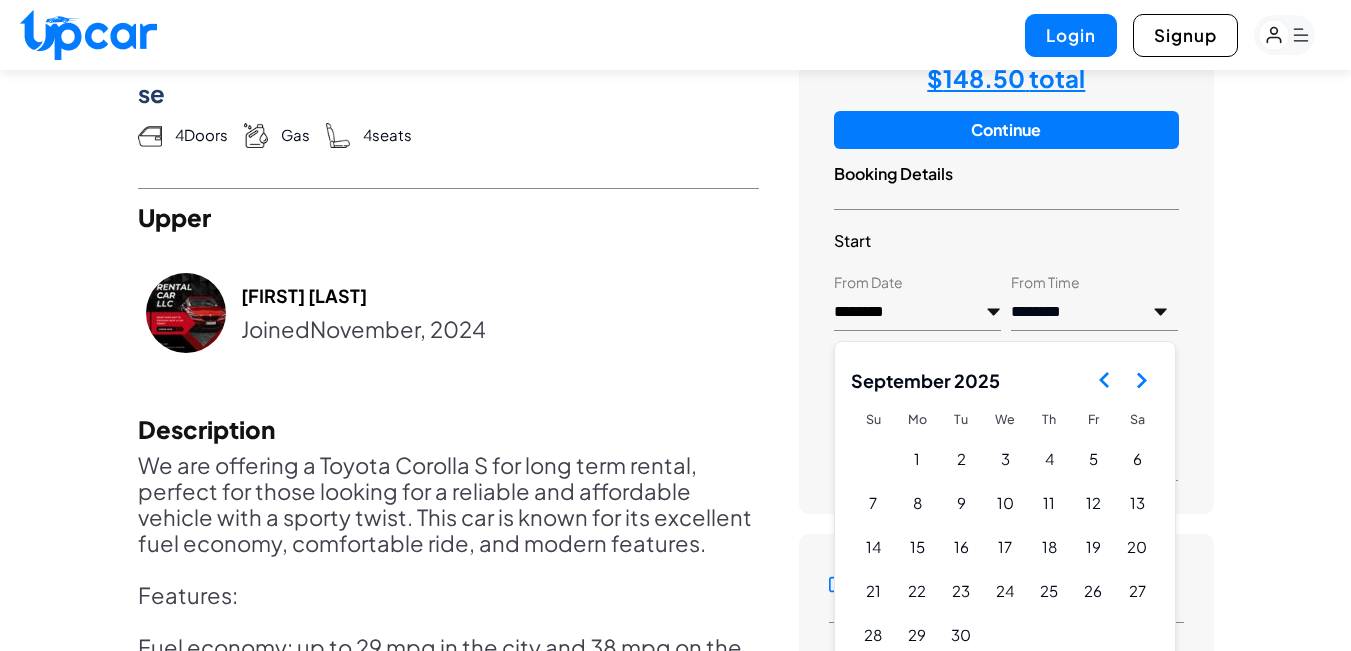 click 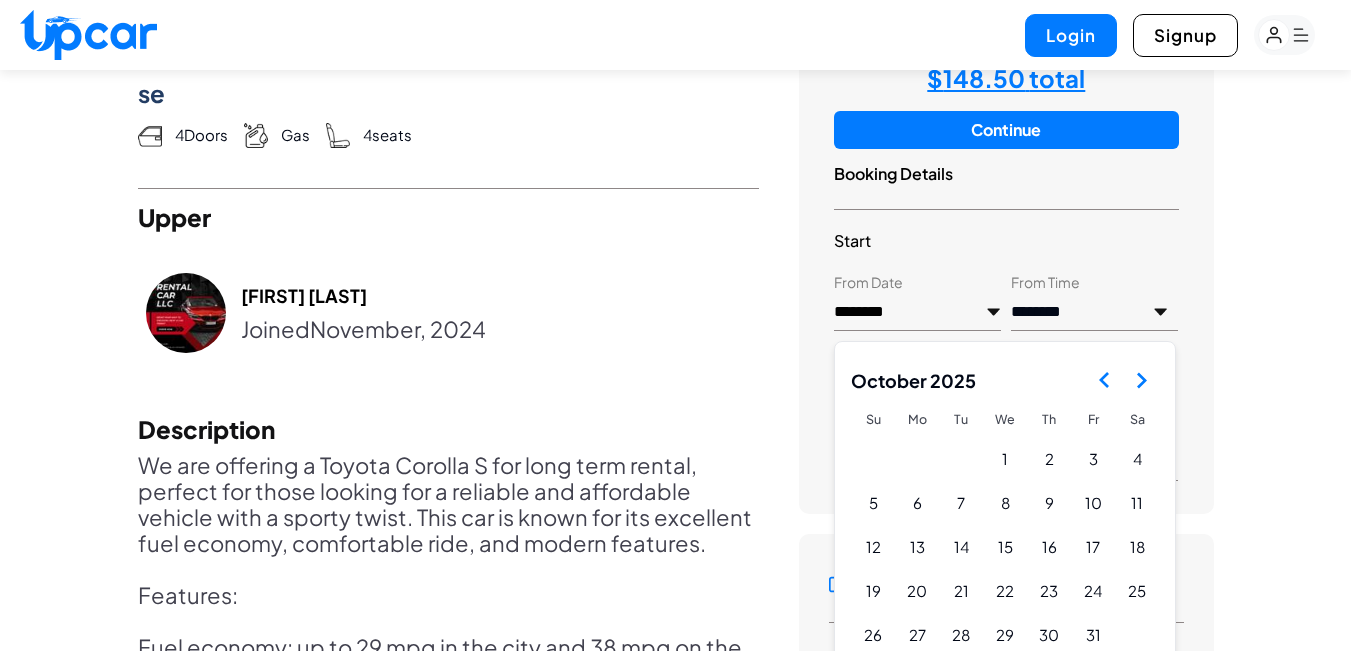 click 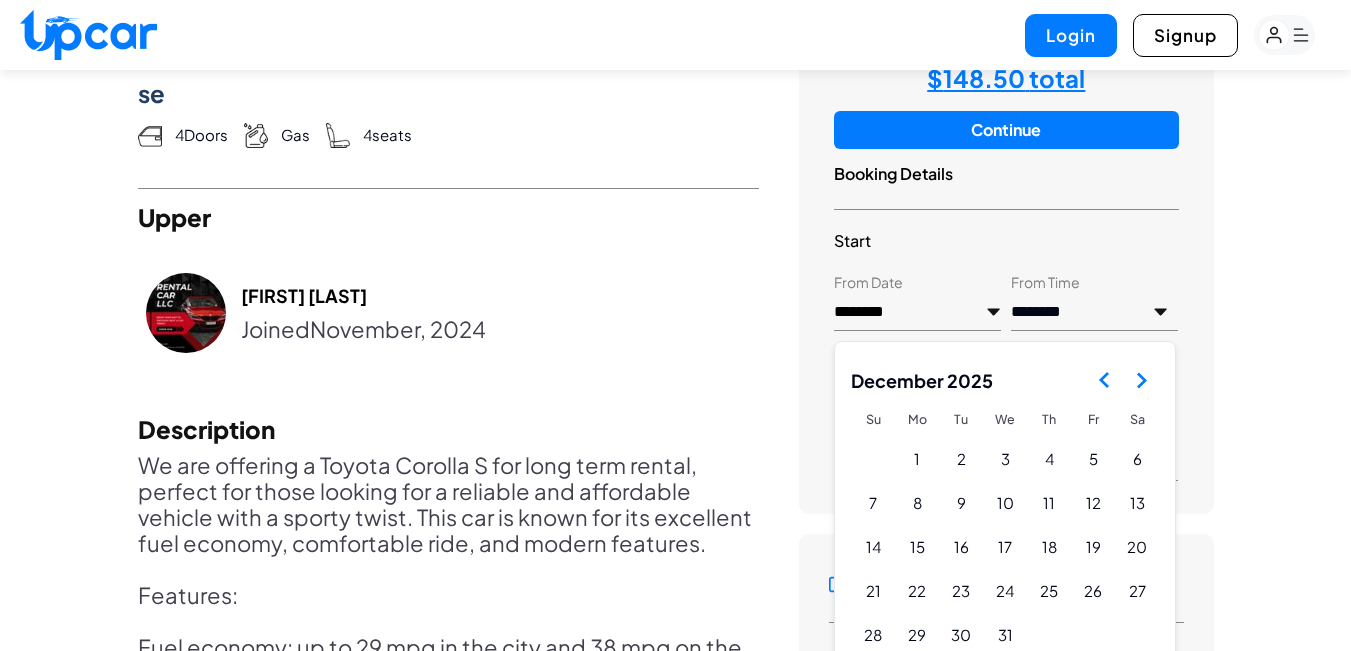 click 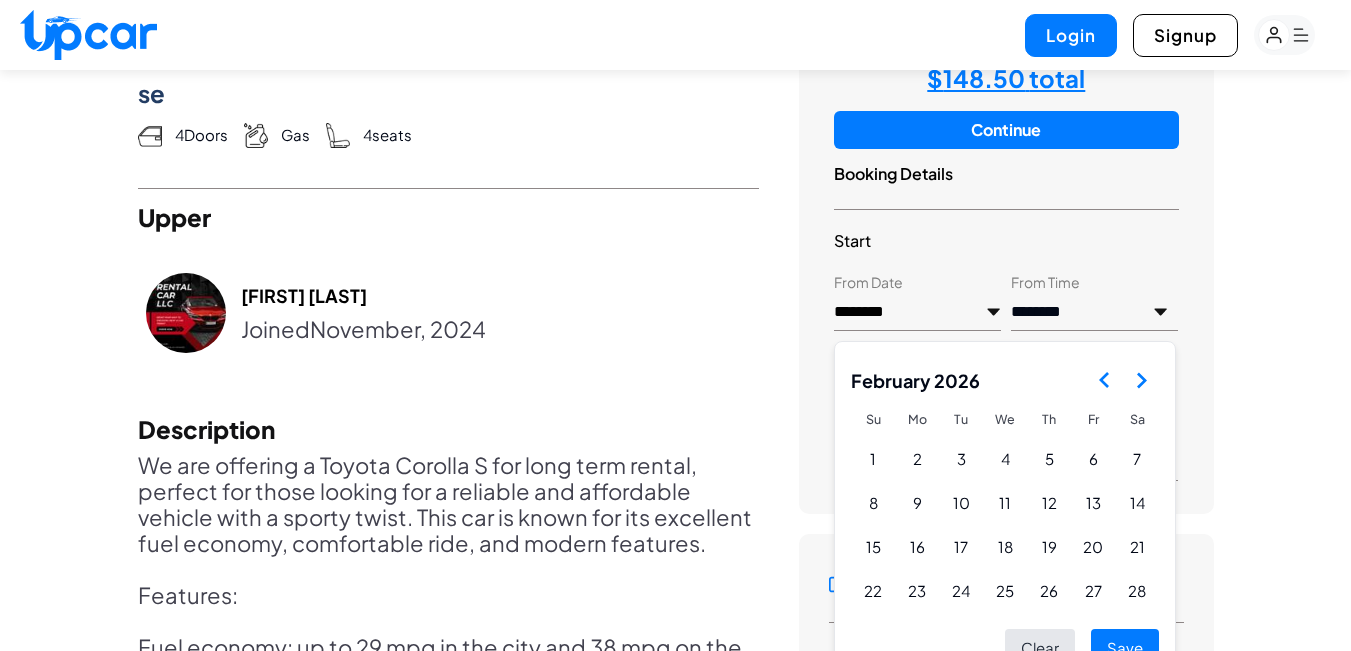 click 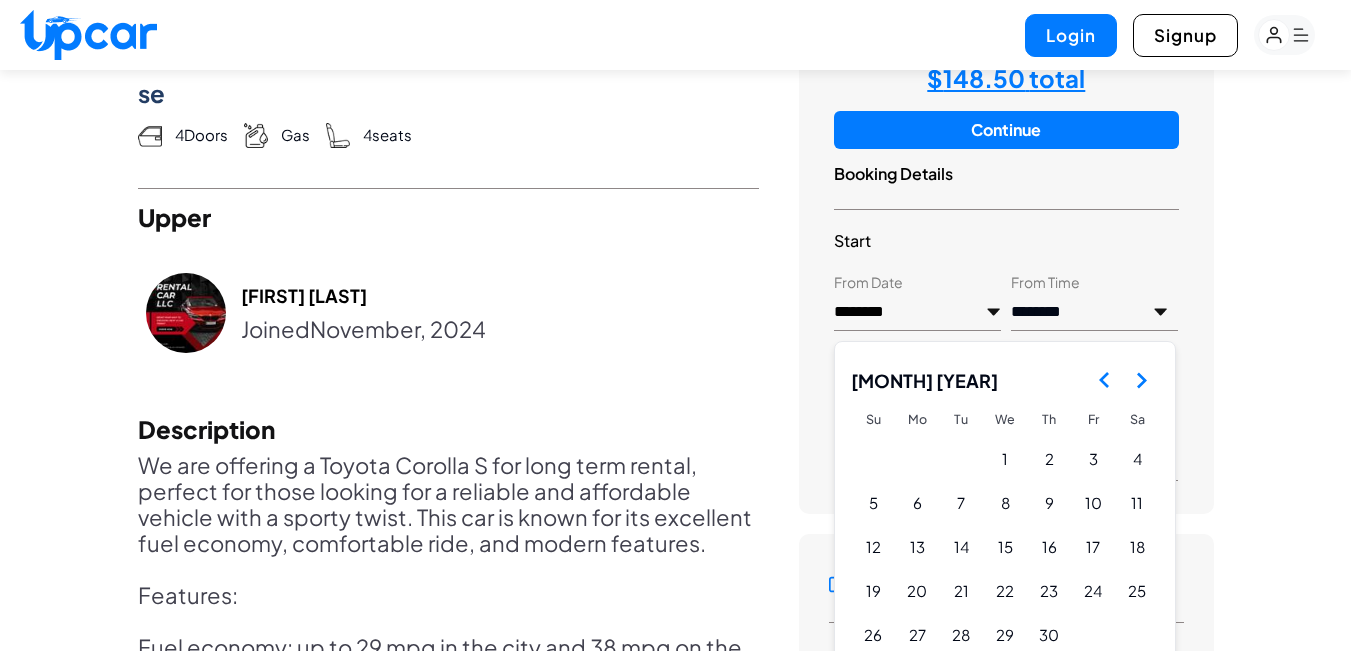 click 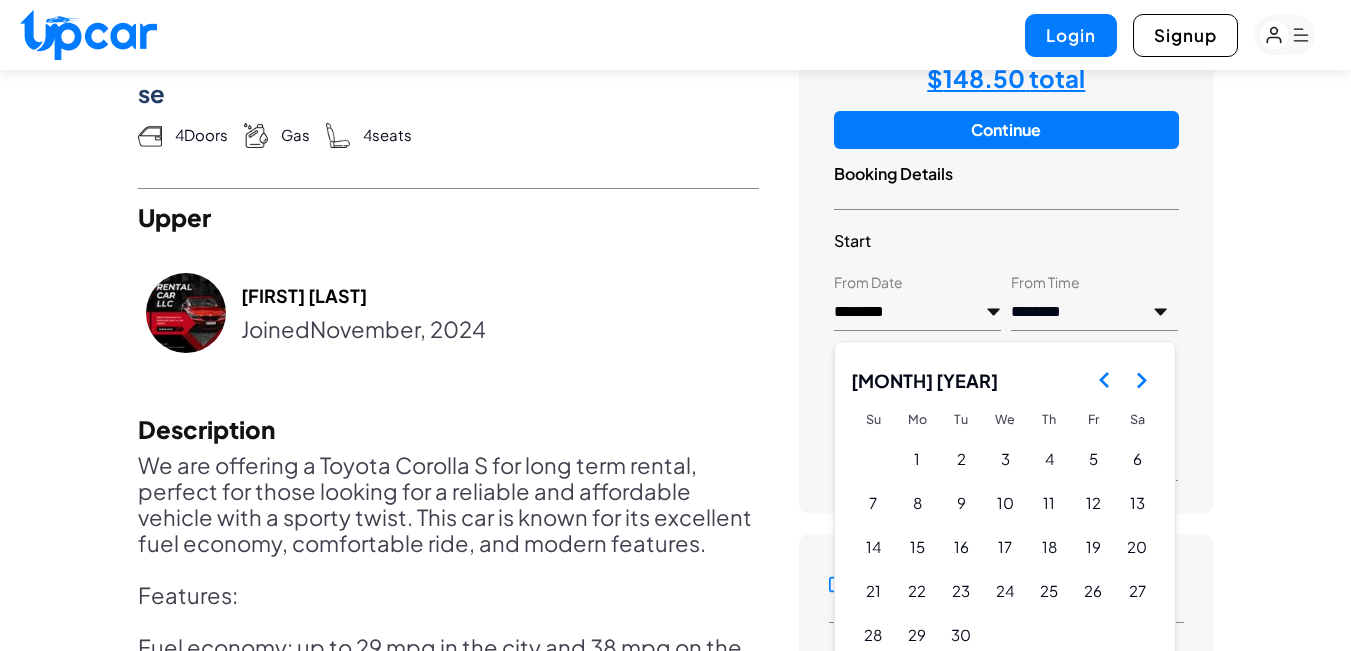 click 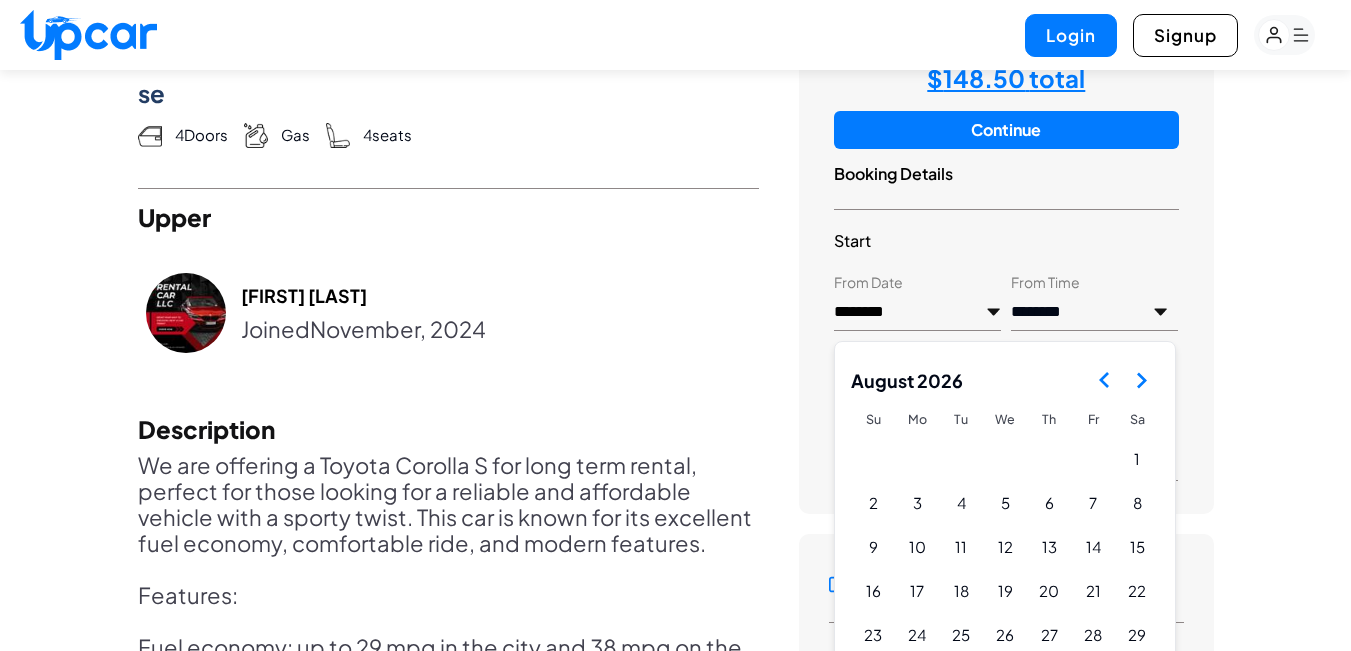 click 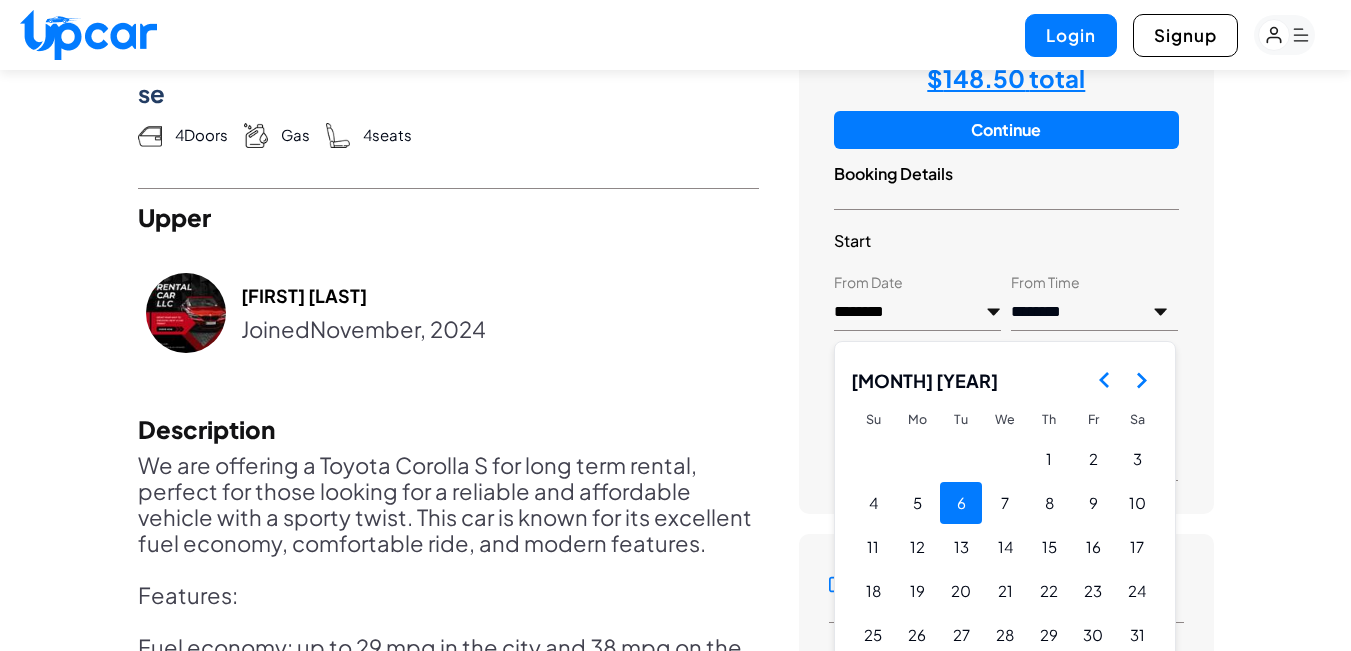 click on "6" at bounding box center [961, 503] 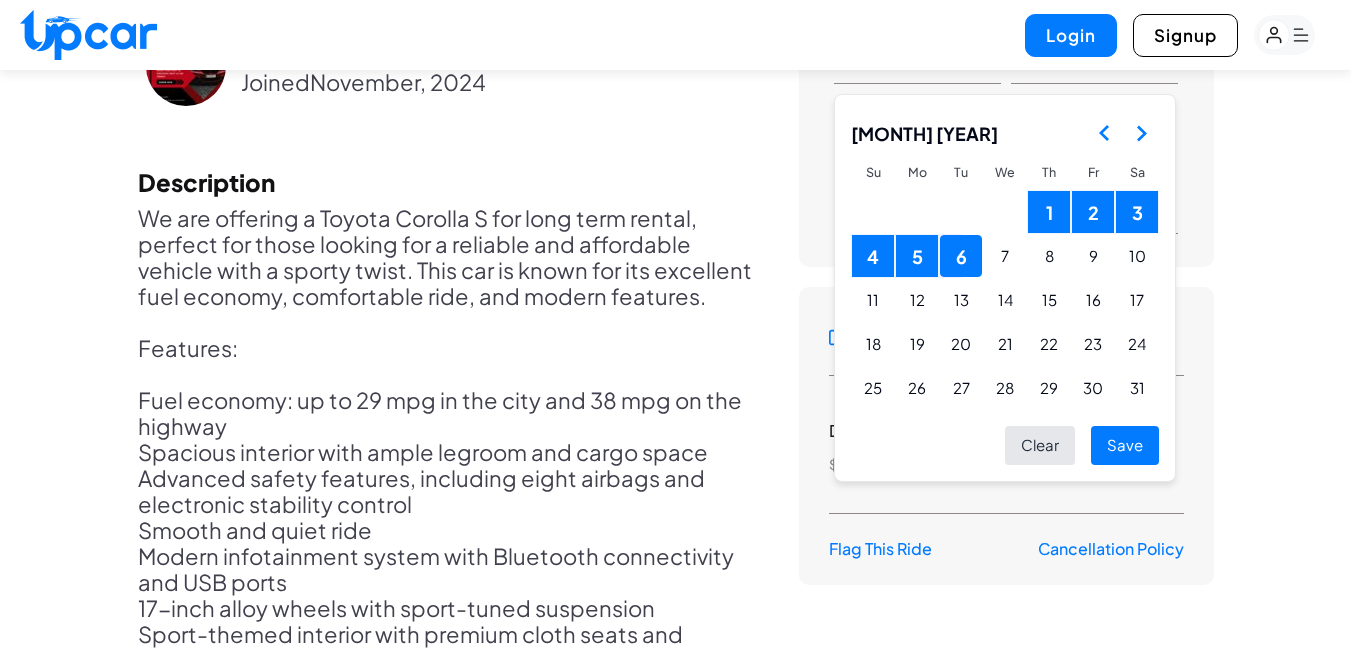 scroll, scrollTop: 1183, scrollLeft: 0, axis: vertical 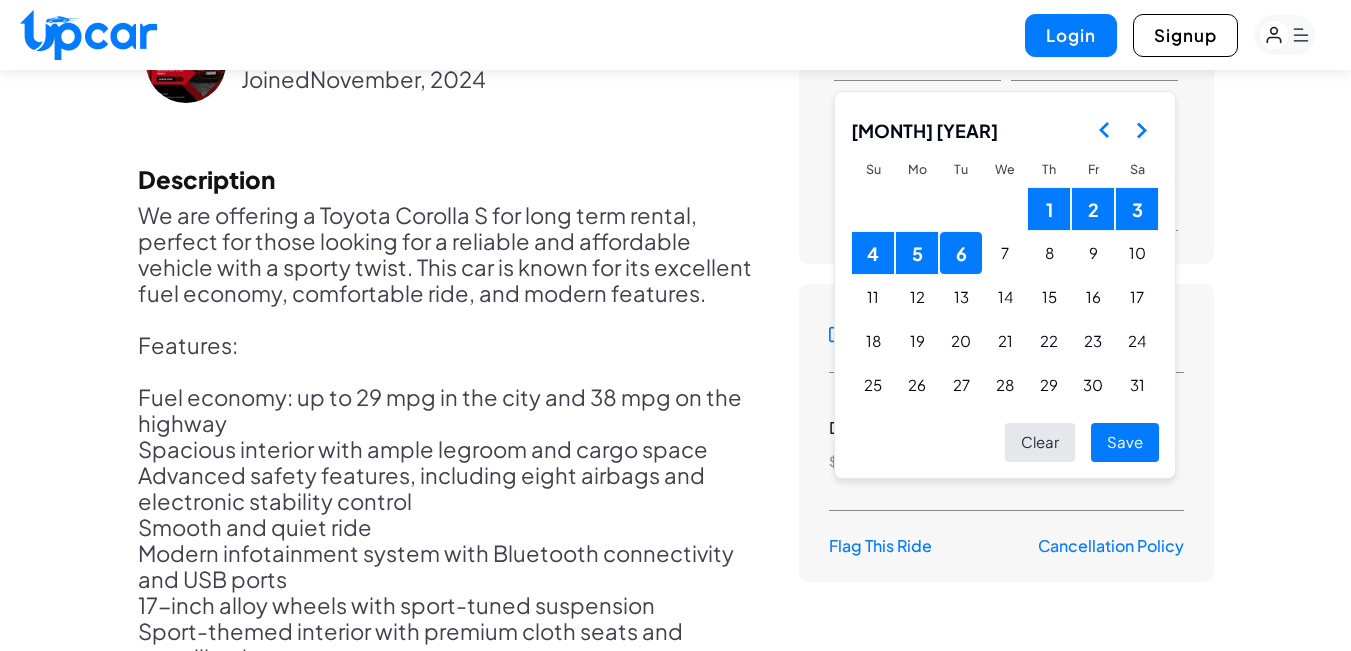click on "Save" at bounding box center [1125, 442] 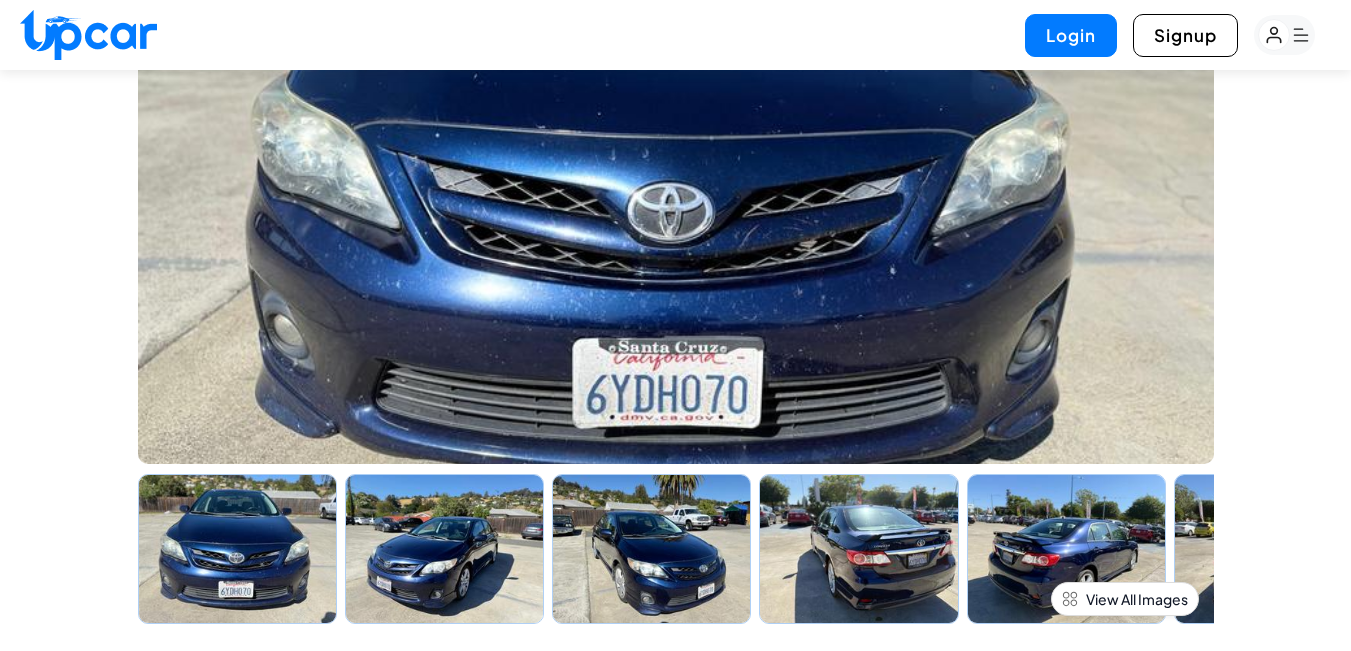 scroll, scrollTop: 283, scrollLeft: 0, axis: vertical 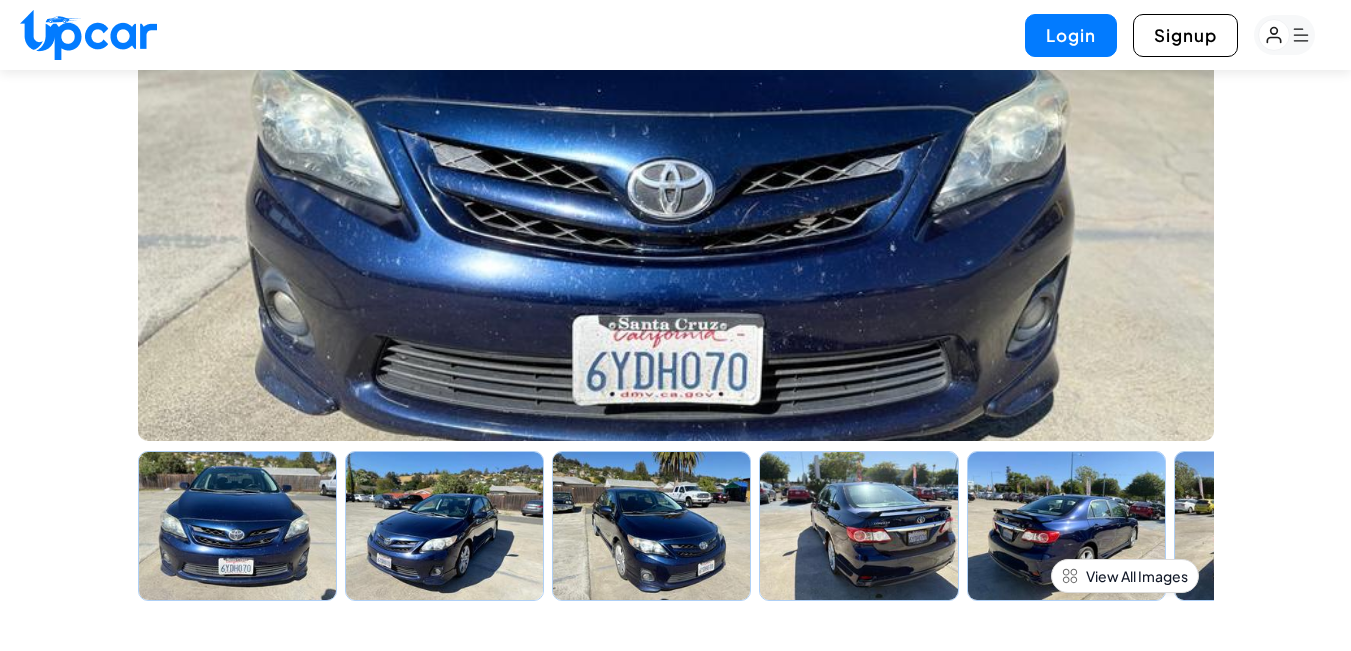 click at bounding box center [444, 526] 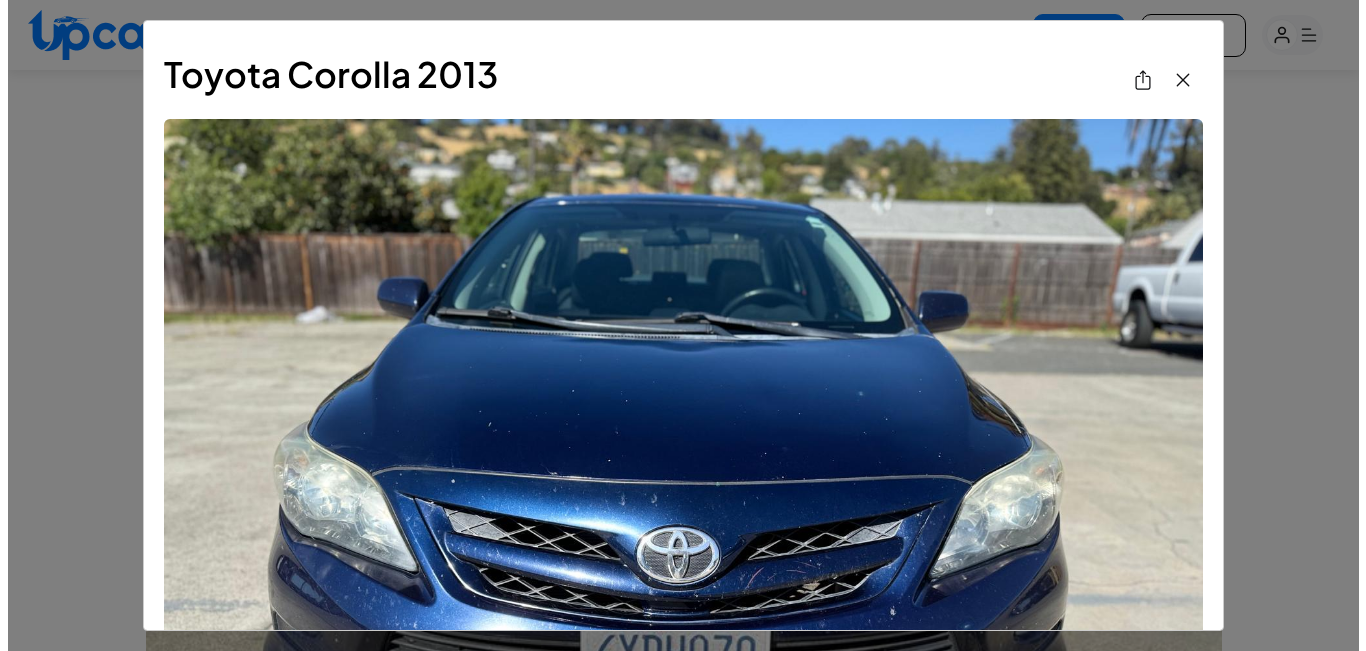 scroll, scrollTop: 0, scrollLeft: 0, axis: both 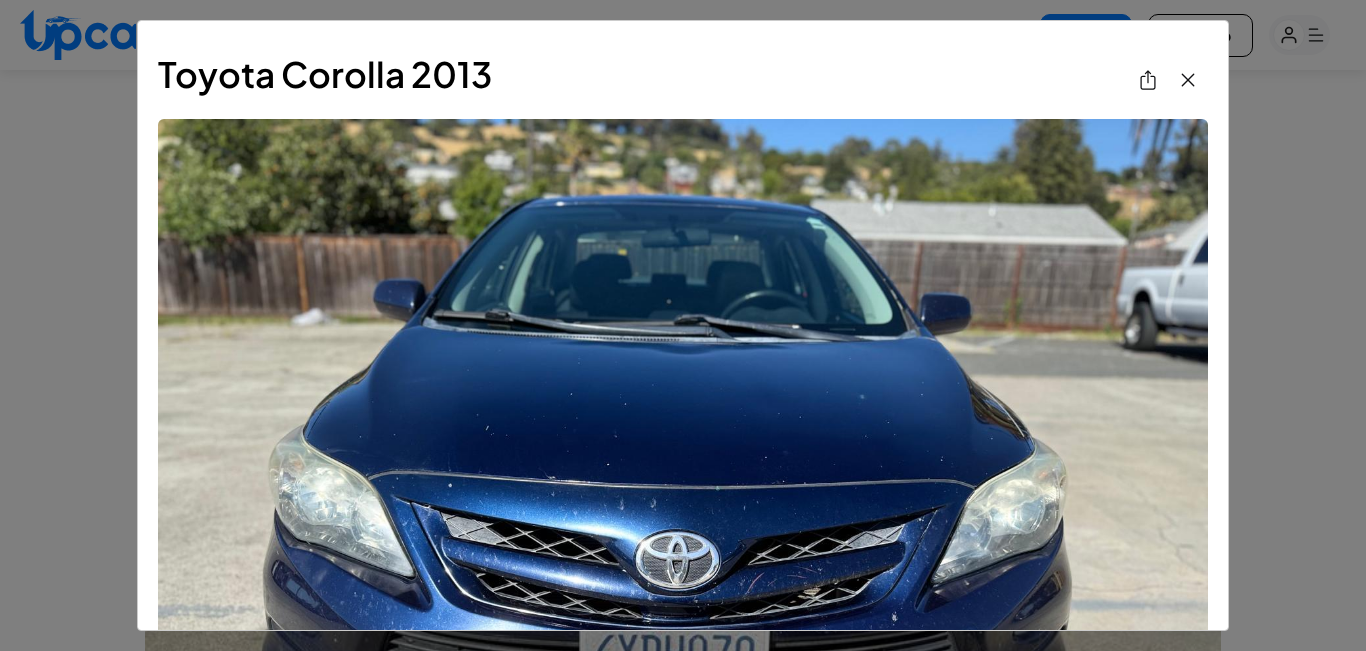 click on "Toyota   Corolla   2013" at bounding box center [683, 325] 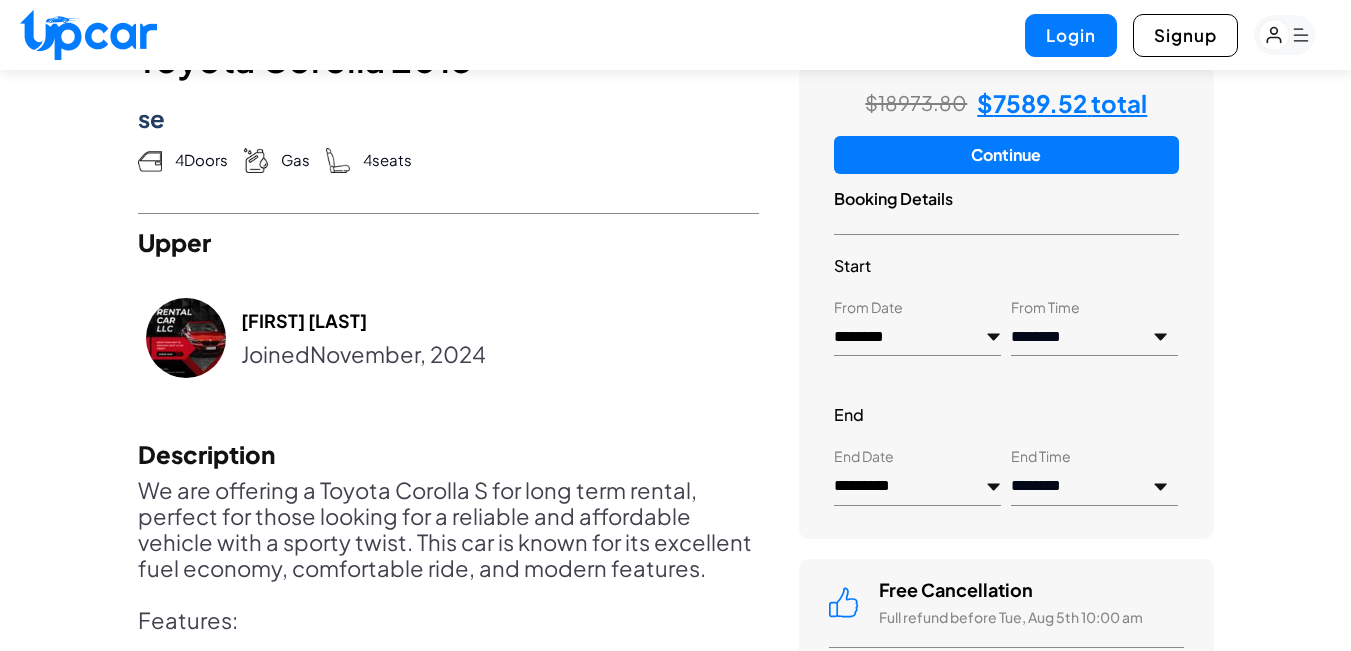 scroll, scrollTop: 932, scrollLeft: 0, axis: vertical 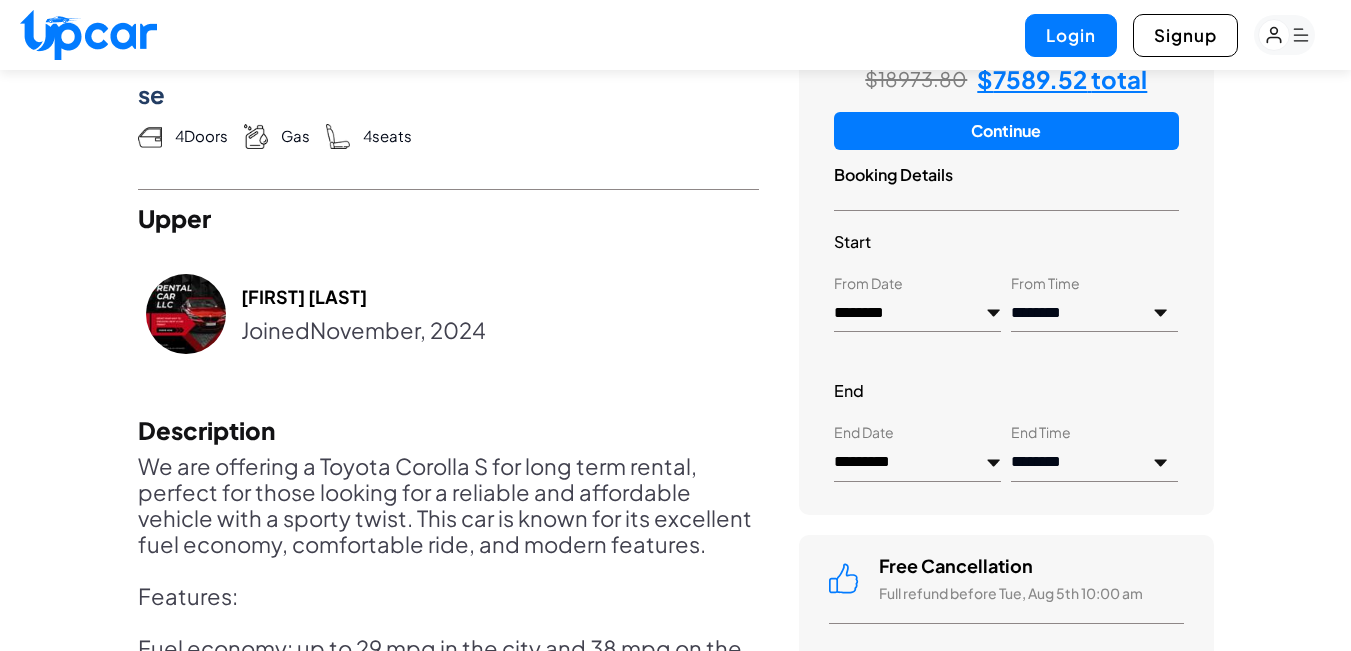click on "********" at bounding box center [917, 314] 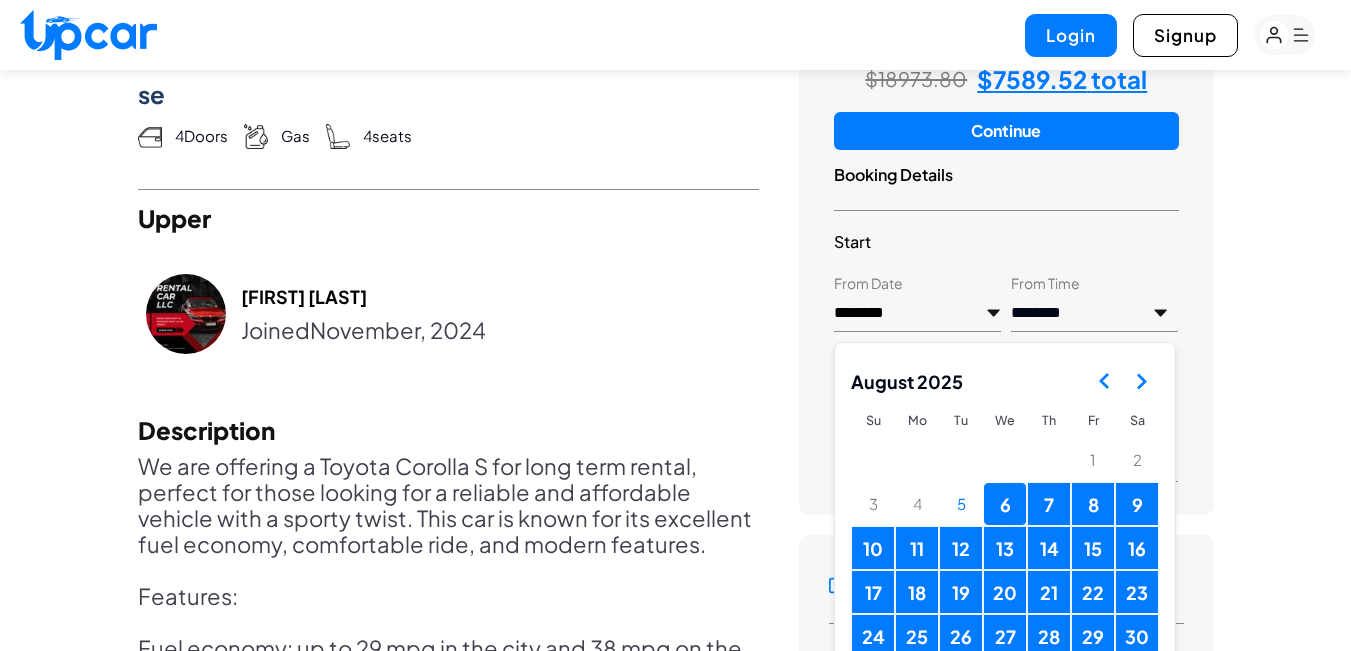 click on "6" at bounding box center (1005, 504) 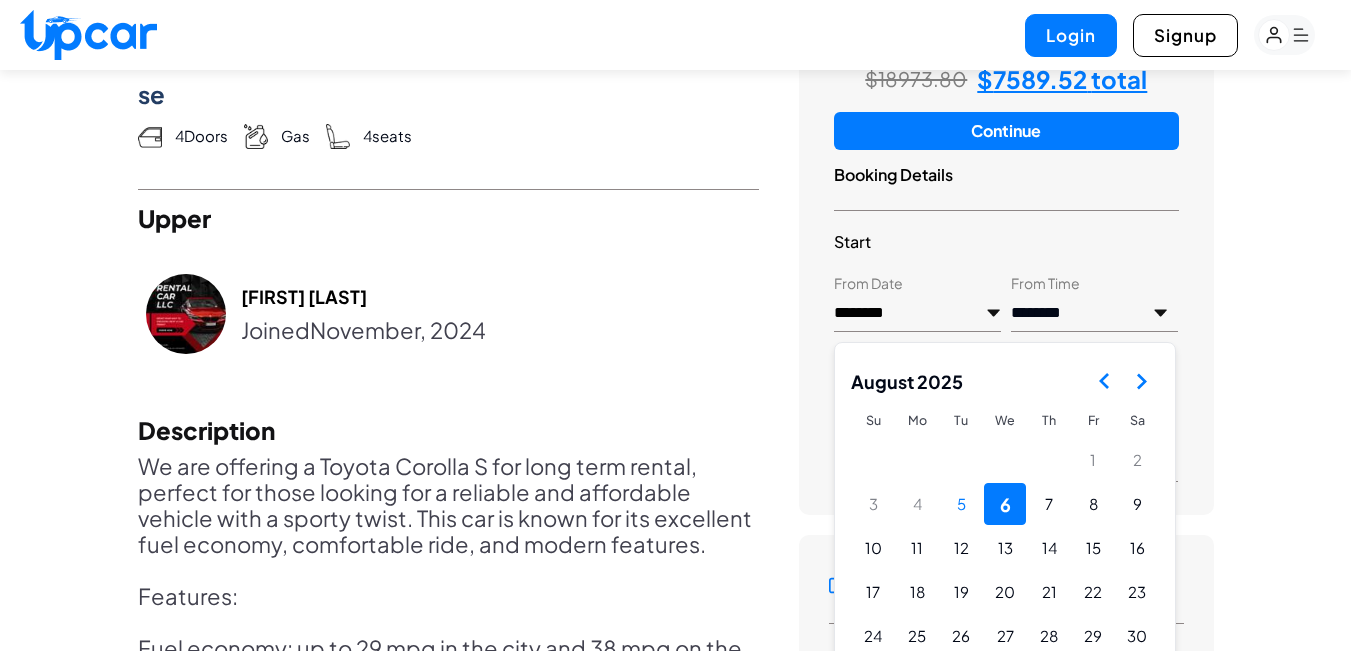 click on "Toyota   Corolla   2013 se 4  Doors gas 4  seats Upper Elvin Shahsuvarov Joined  November, 2024 Description We are offering a Toyota Corolla S for long term rental, perfect for those looking for a reliable and affordable vehicle with a sporty twist. This car is known for its excellent fuel economy, comfortable ride, and modern features.
Features:
Fuel economy: up to 29 mpg in the city and 38 mpg on the highway
Spacious interior with ample legroom and cargo space
Advanced safety features, including eight airbags and electronic stability control
Smooth and quiet ride
Modern infotainment system with Bluetooth connectivity and USB ports
17-inch alloy wheels with sport-tuned suspension
Sport-themed interior with premium cloth seats and metallic trim
Contact : (650) 505-9090 Features   Air Conditioning   Automatic Headlights   Bluetooth   Cruise Control Reviews Book this car and be the first to review. Toyota   Corolla   2013 se $18973.80 $ 7589.52   total Continue Booking Details Start From Date ******** Su Mo 1" at bounding box center [676, 649] 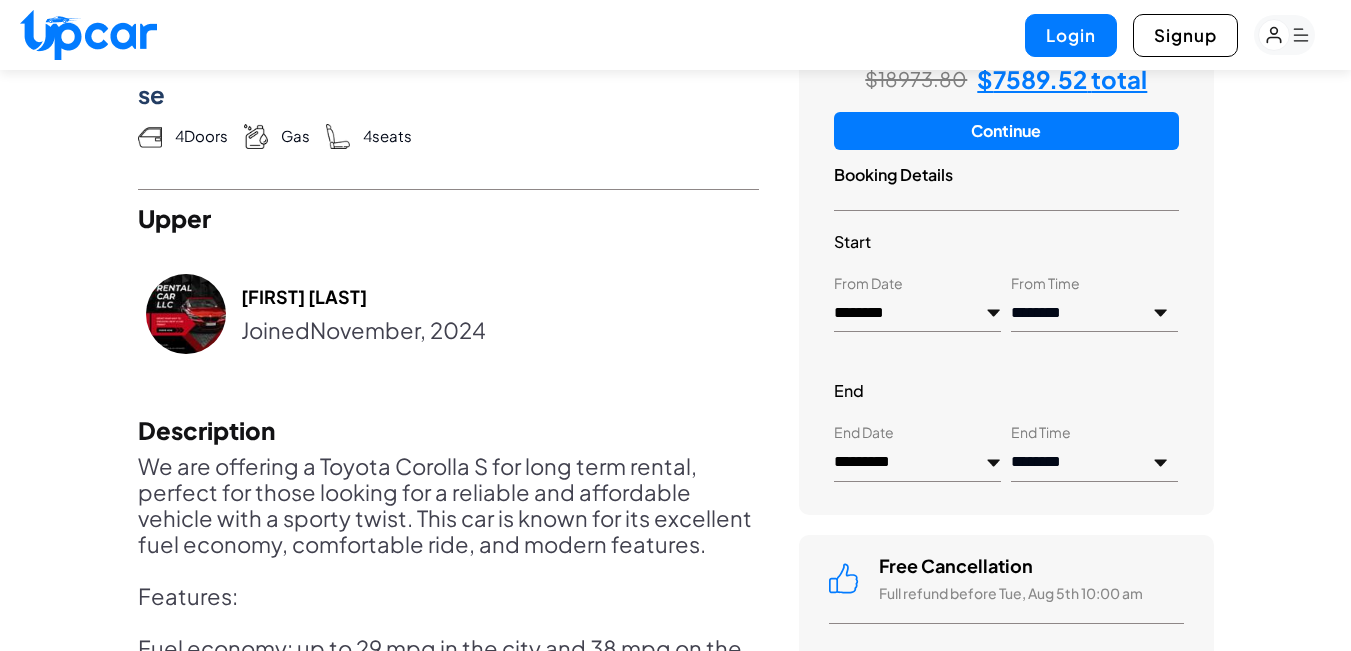 click on "*********" at bounding box center (917, 463) 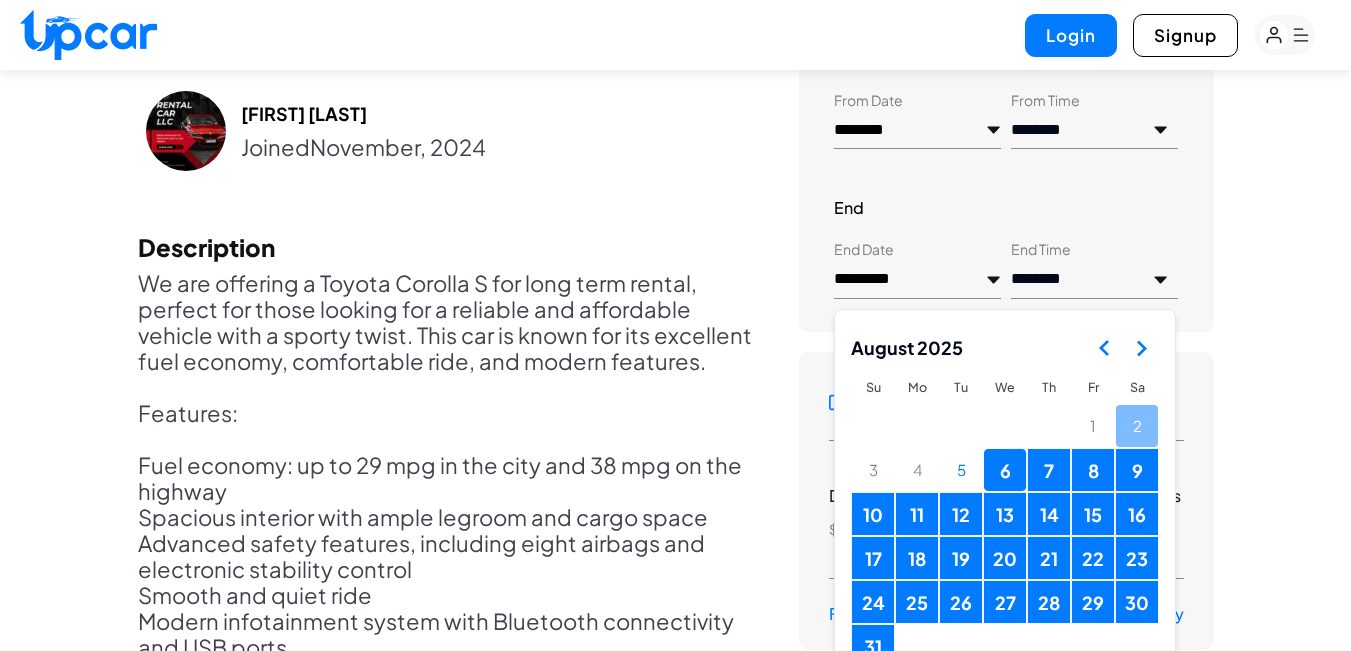 scroll, scrollTop: 1116, scrollLeft: 0, axis: vertical 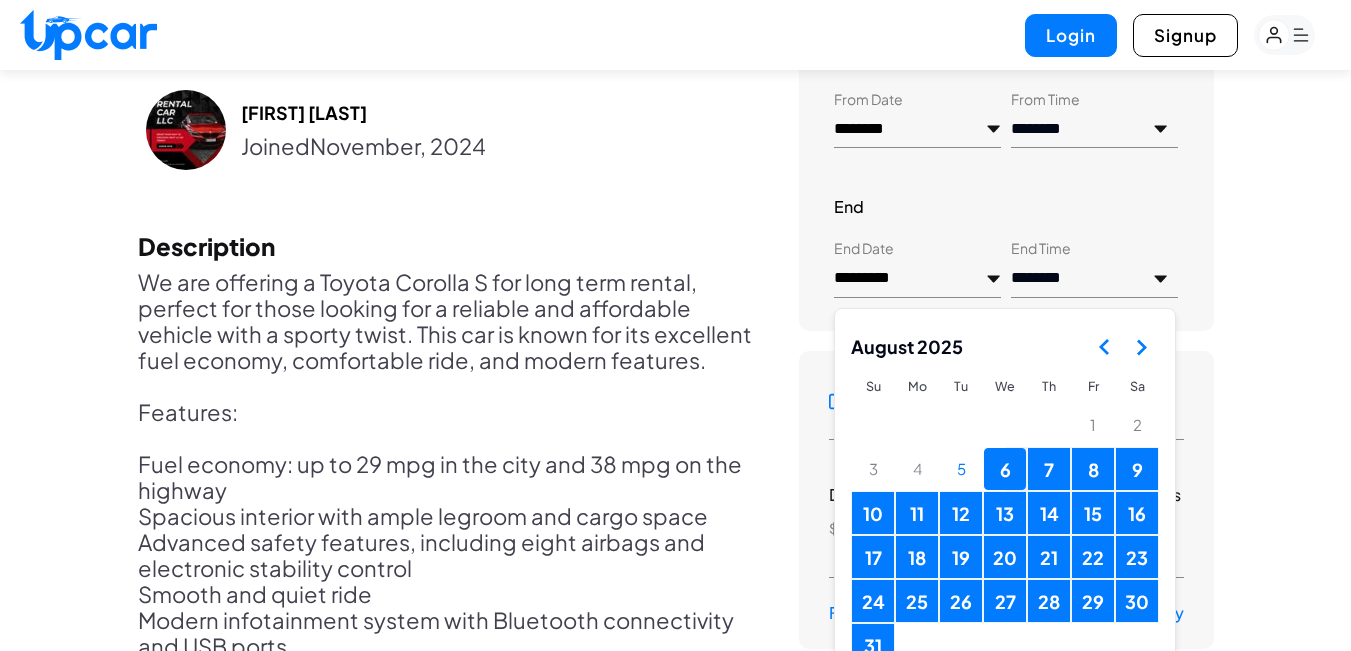 click at bounding box center (1141, 347) 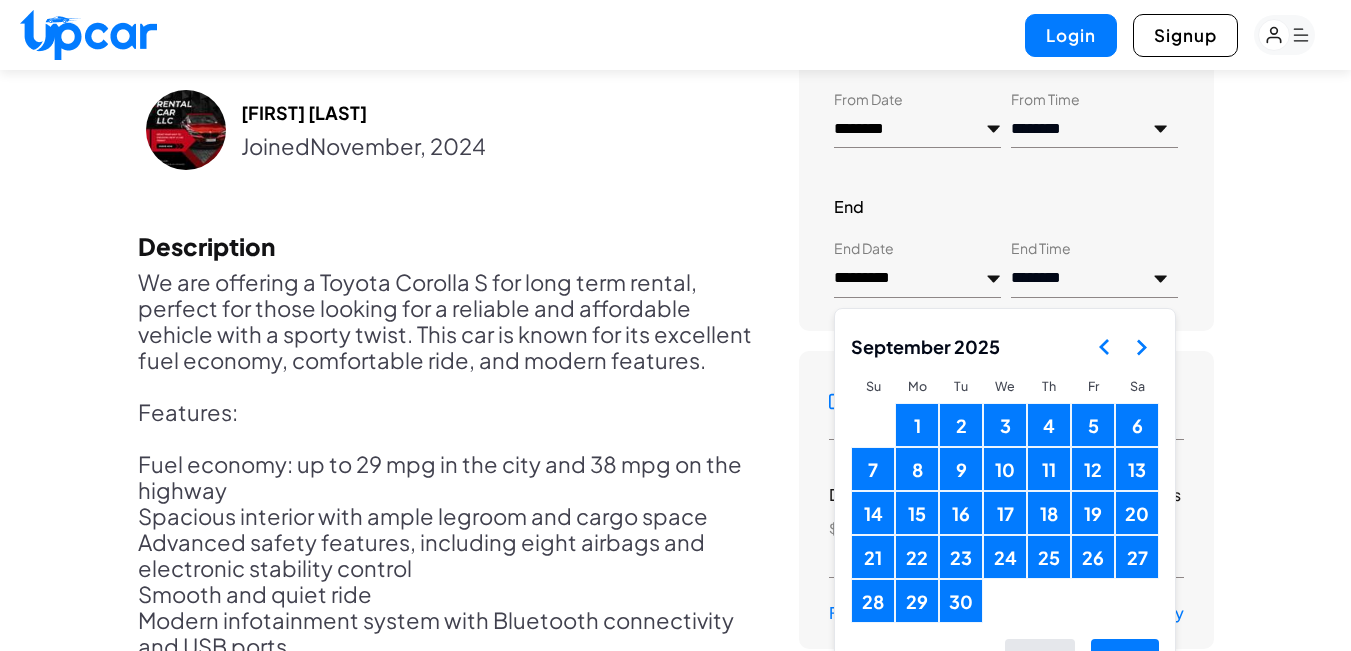 click at bounding box center (1141, 347) 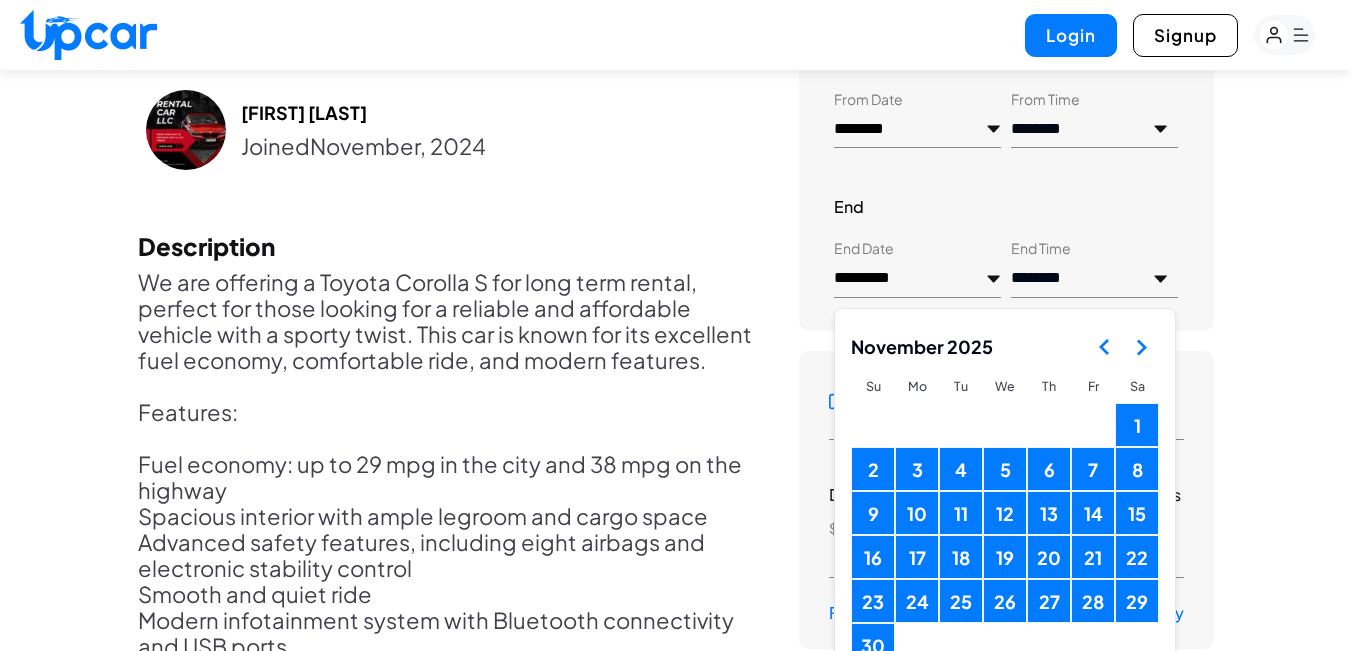 click at bounding box center (1141, 347) 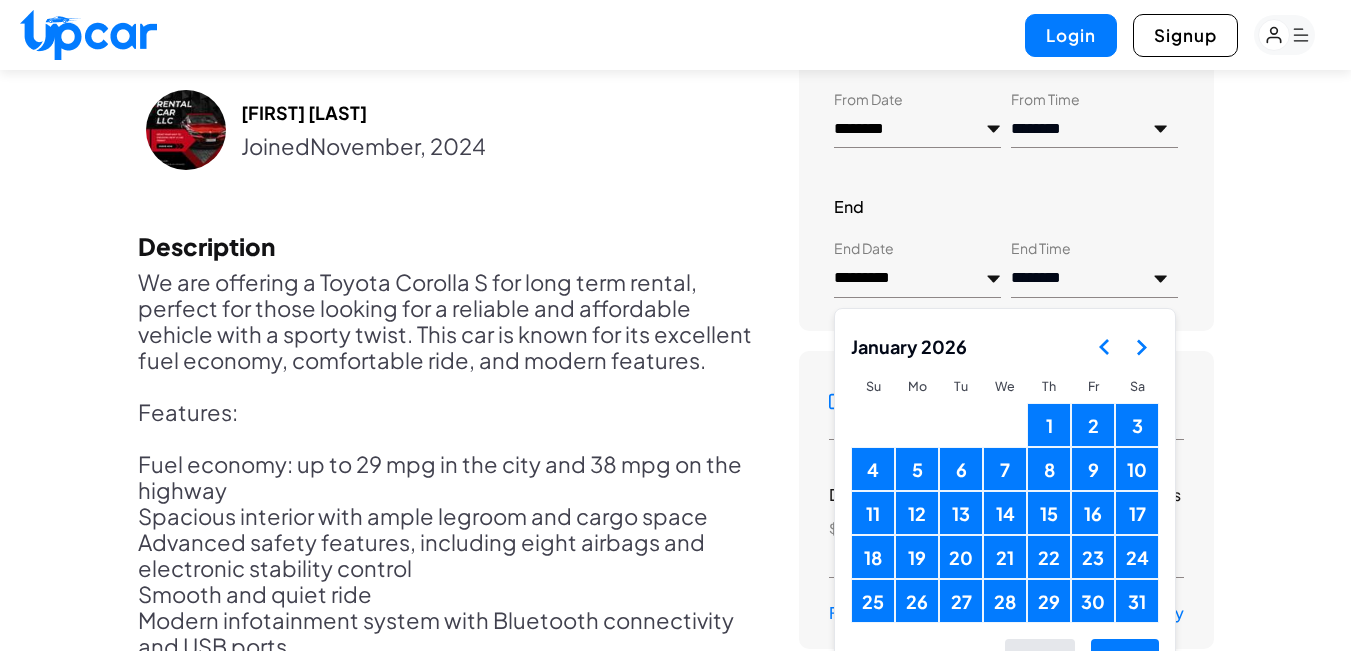 click at bounding box center (1141, 347) 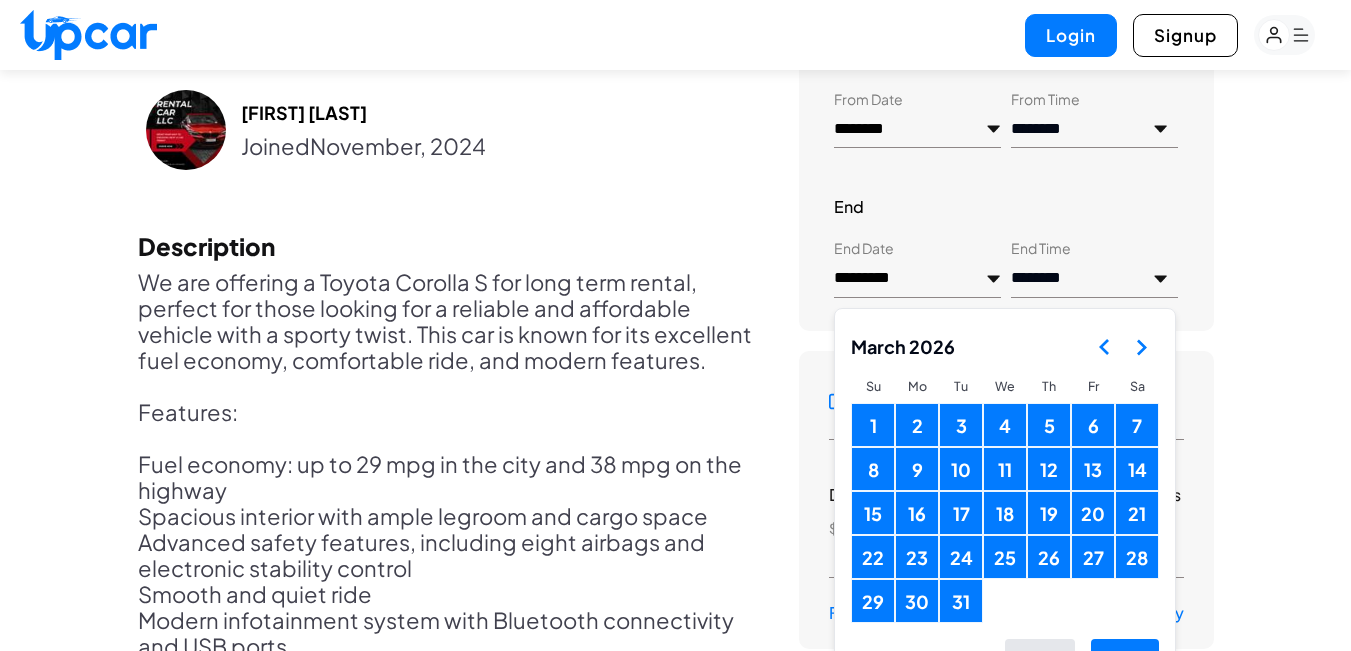 click at bounding box center (1141, 347) 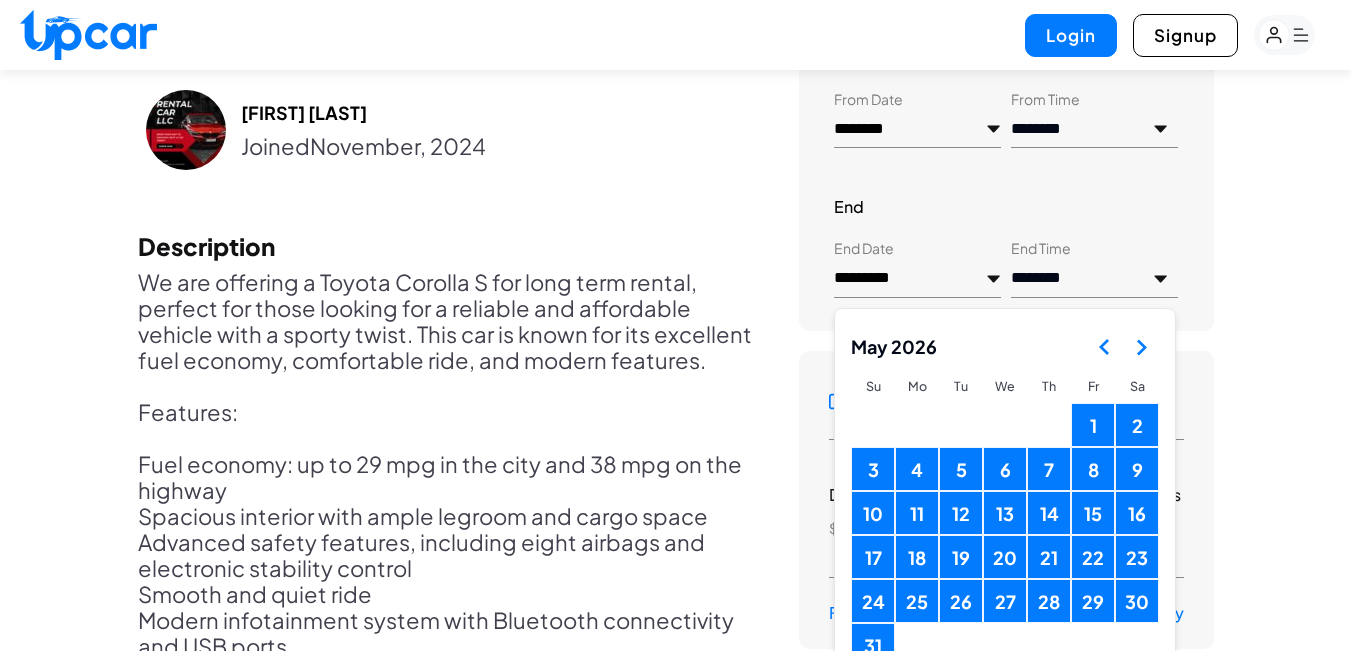 click at bounding box center (1141, 347) 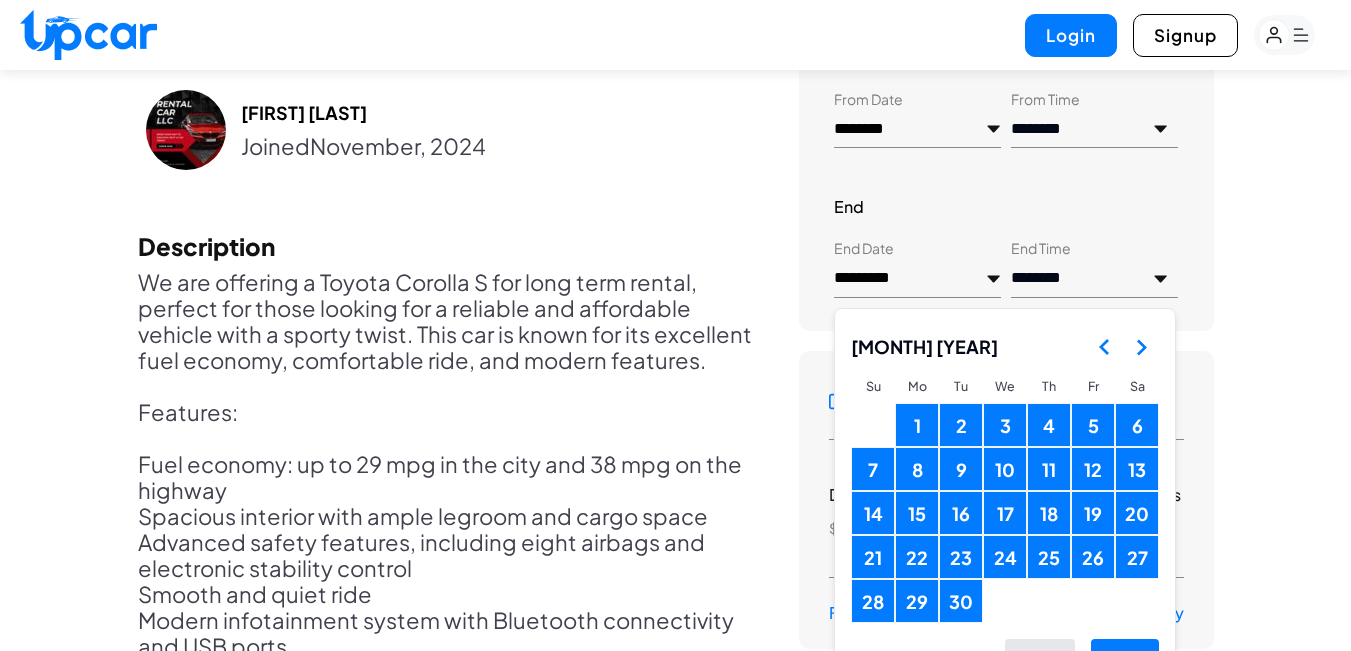 click at bounding box center [1141, 347] 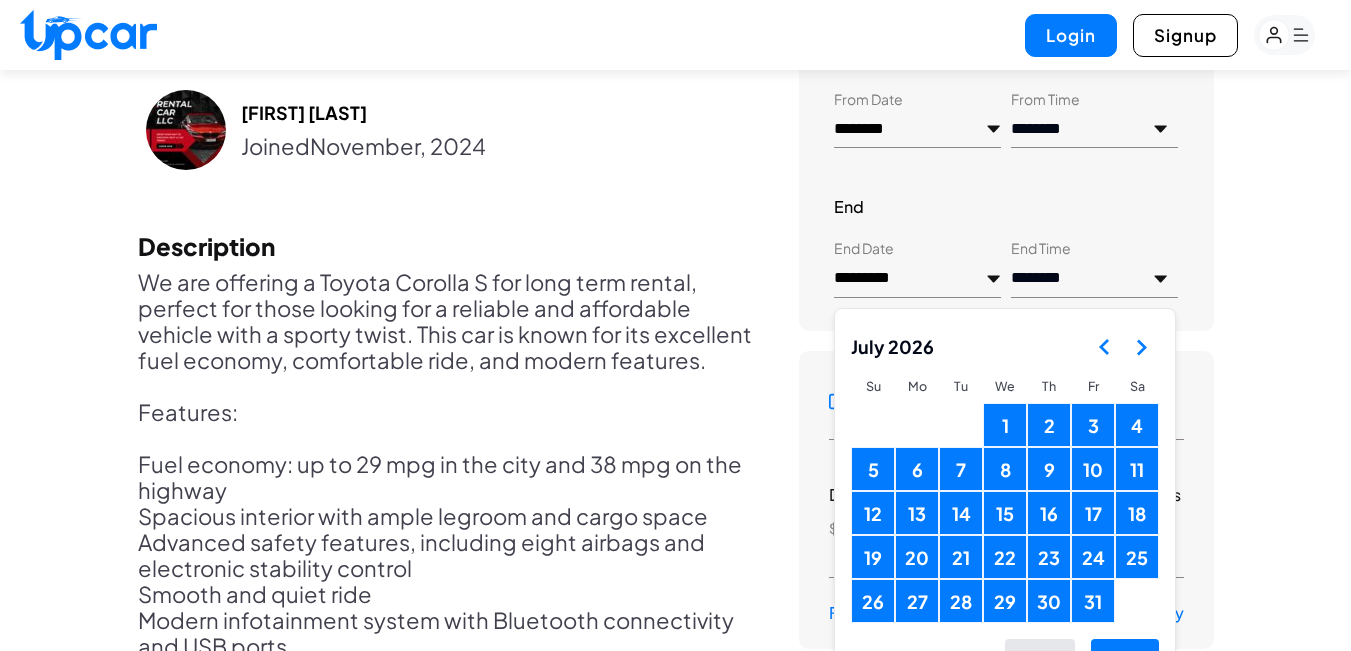 click at bounding box center [1141, 347] 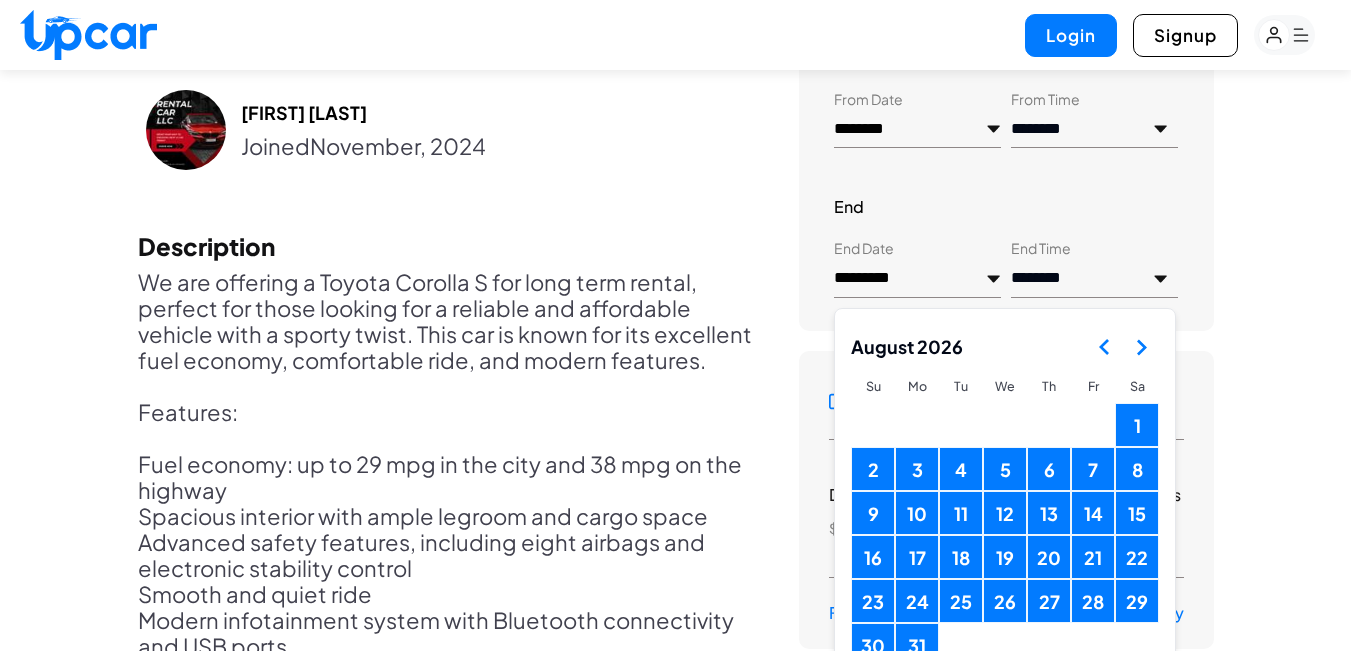 click on "6" at bounding box center [1049, 469] 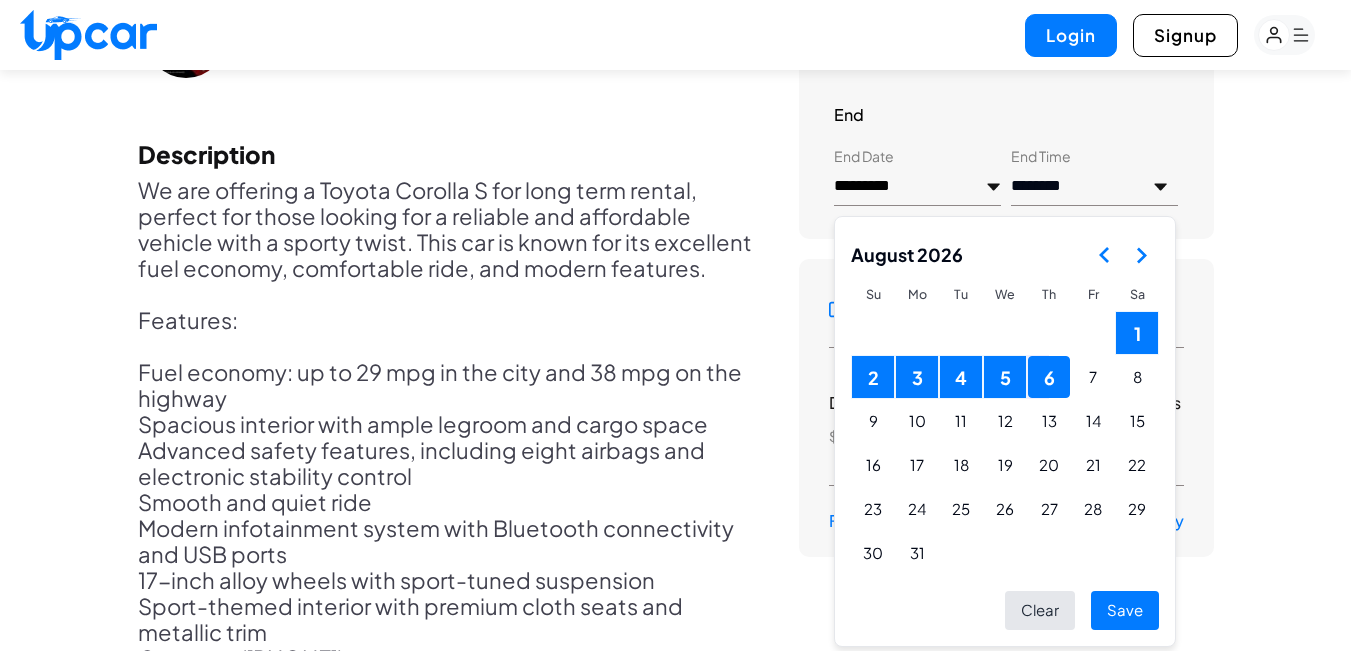 scroll, scrollTop: 1232, scrollLeft: 0, axis: vertical 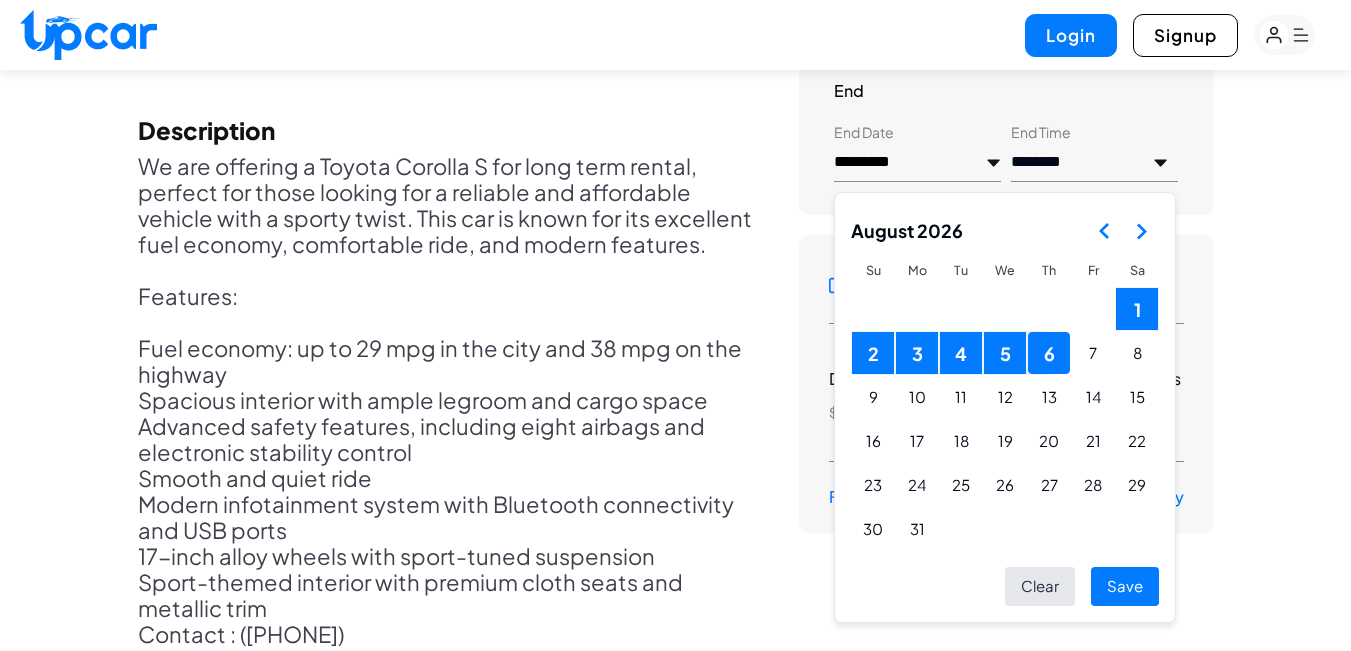 click on "Save" at bounding box center (1125, 586) 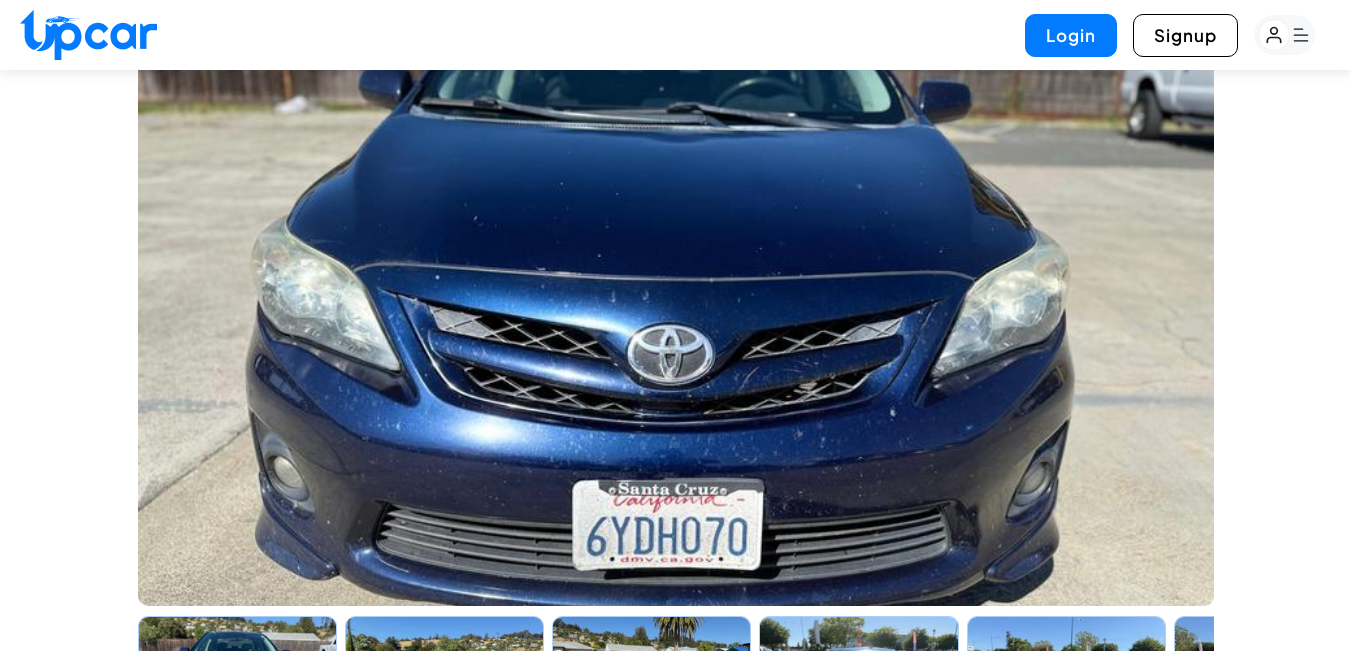 scroll, scrollTop: 0, scrollLeft: 0, axis: both 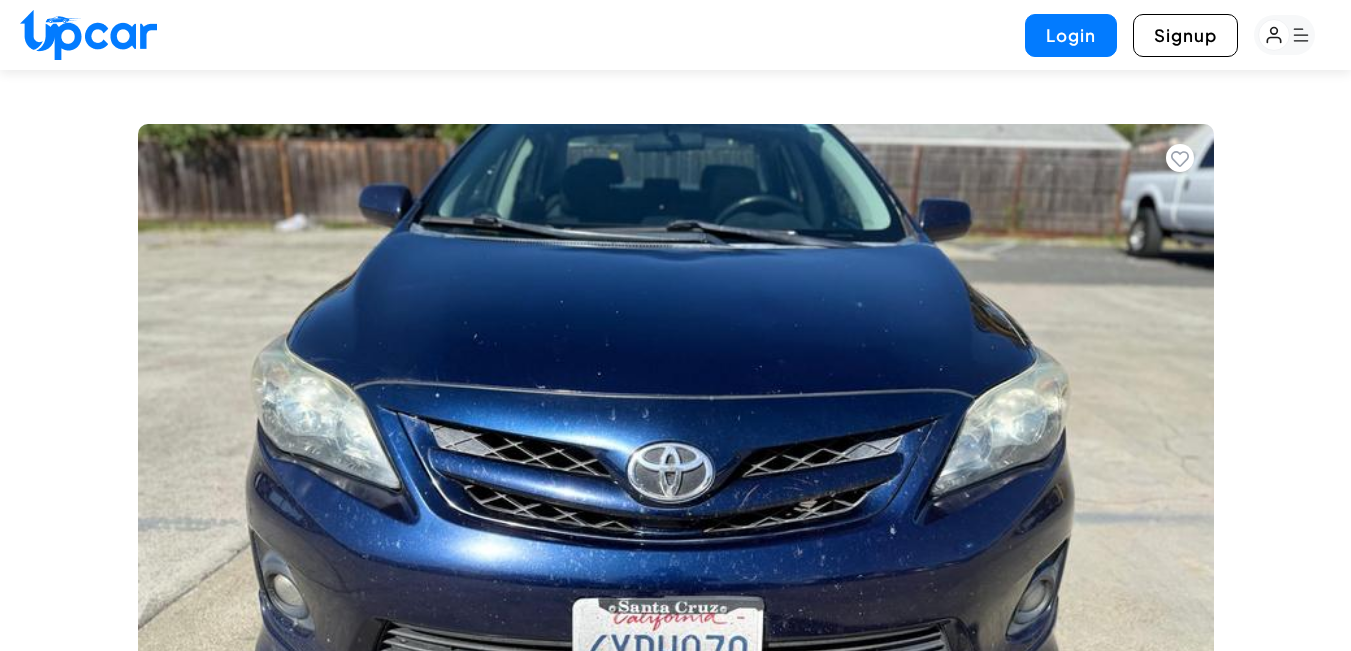 click at bounding box center [88, 35] 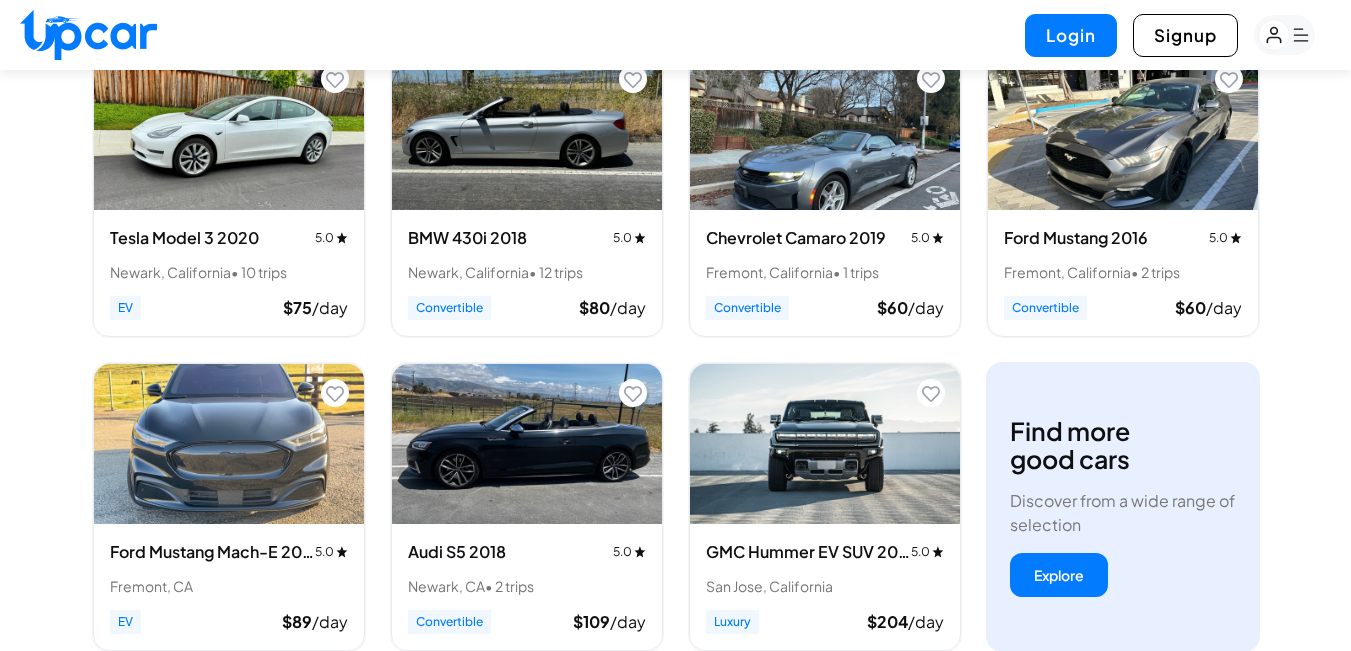 scroll, scrollTop: 812, scrollLeft: 0, axis: vertical 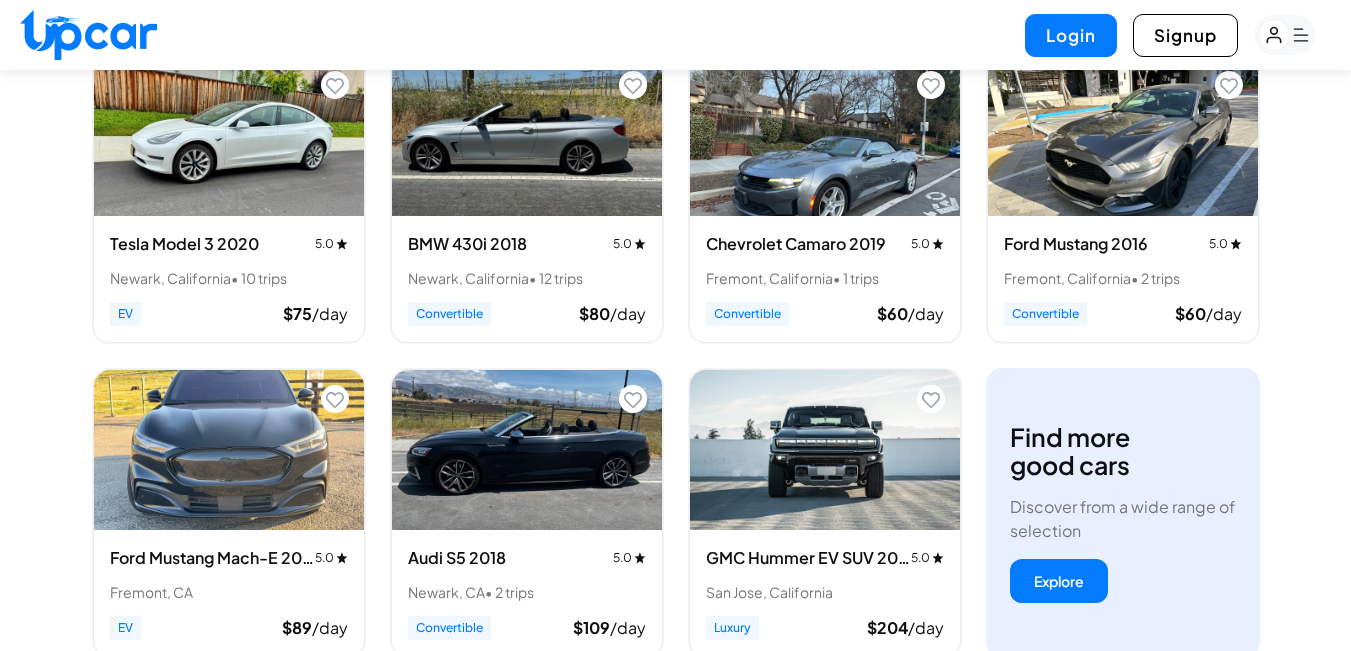 click 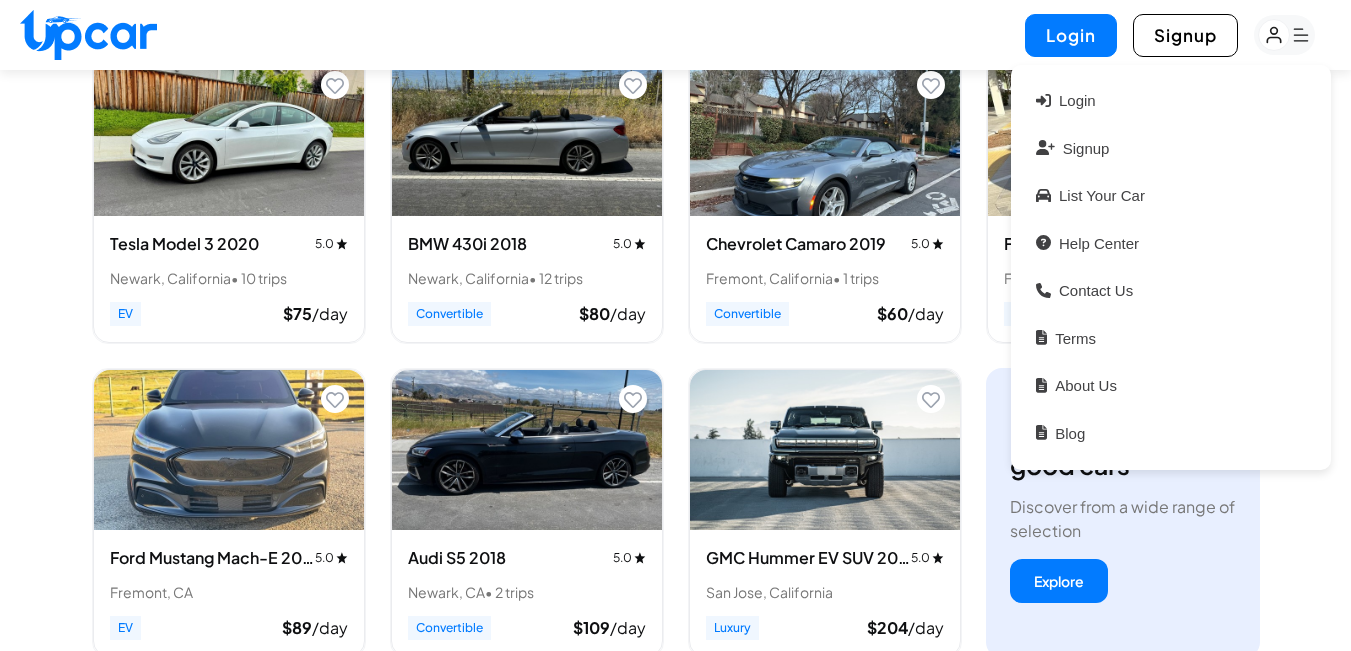 click 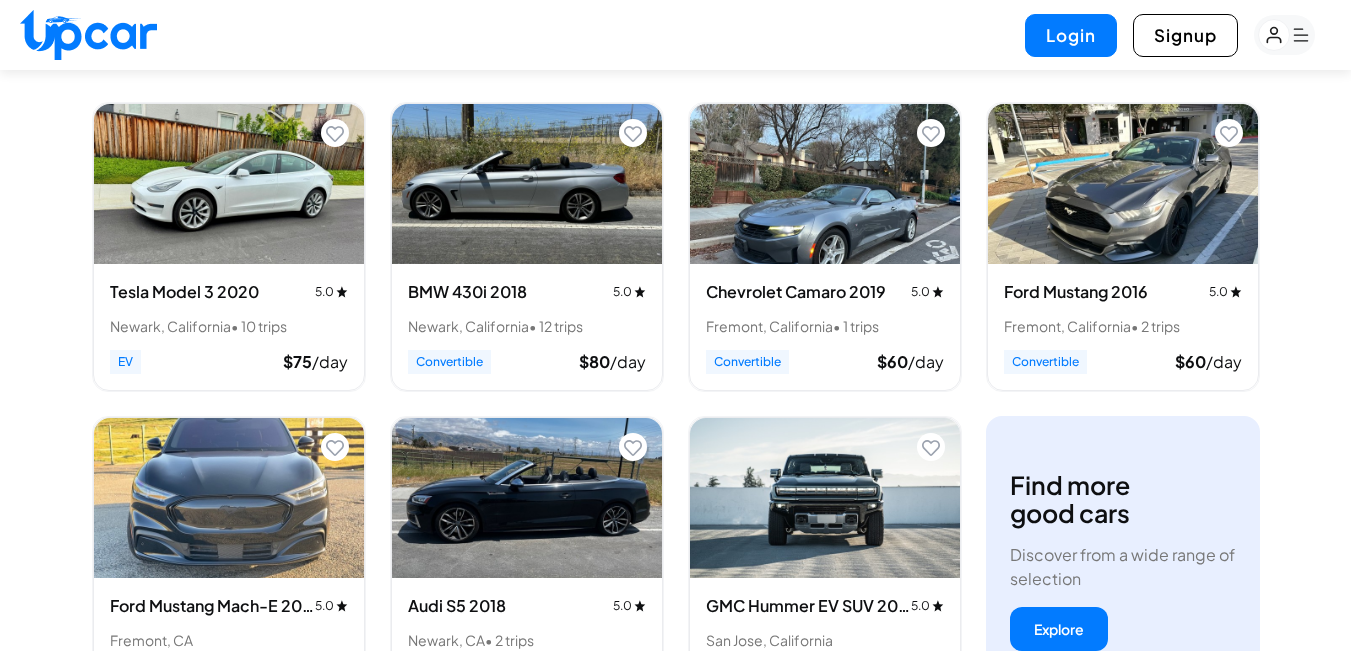 scroll, scrollTop: 762, scrollLeft: 0, axis: vertical 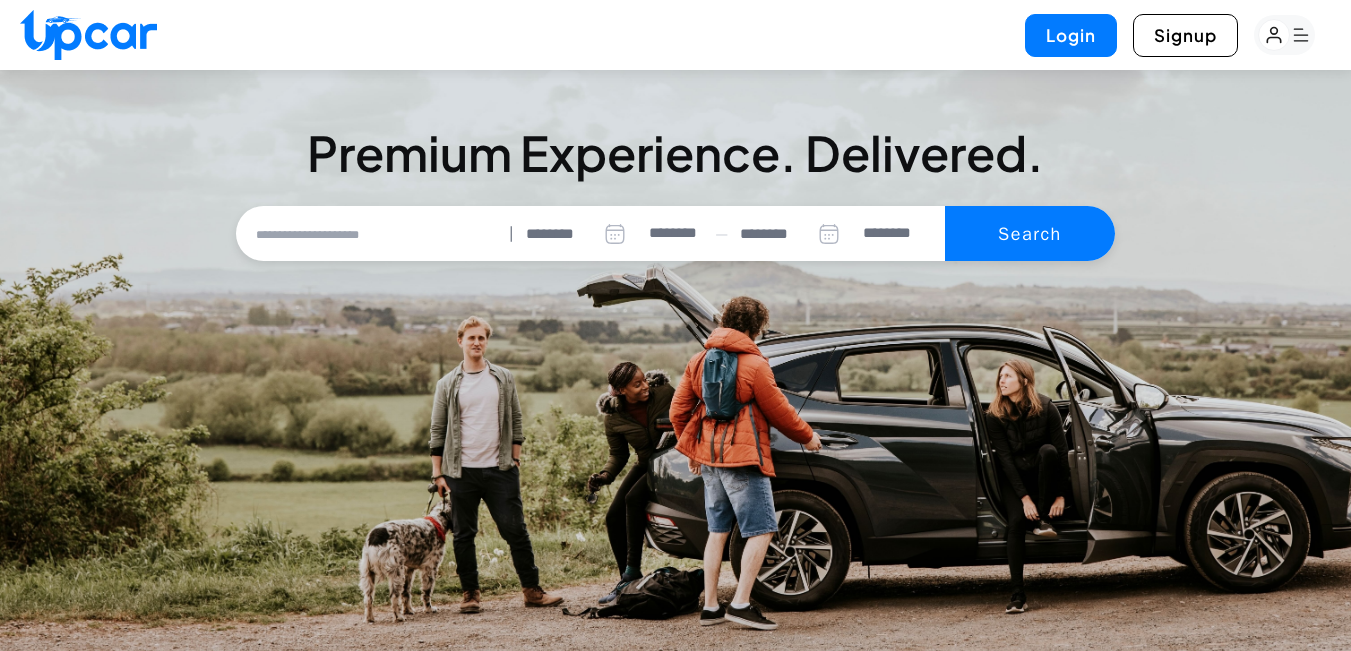select on "*****" 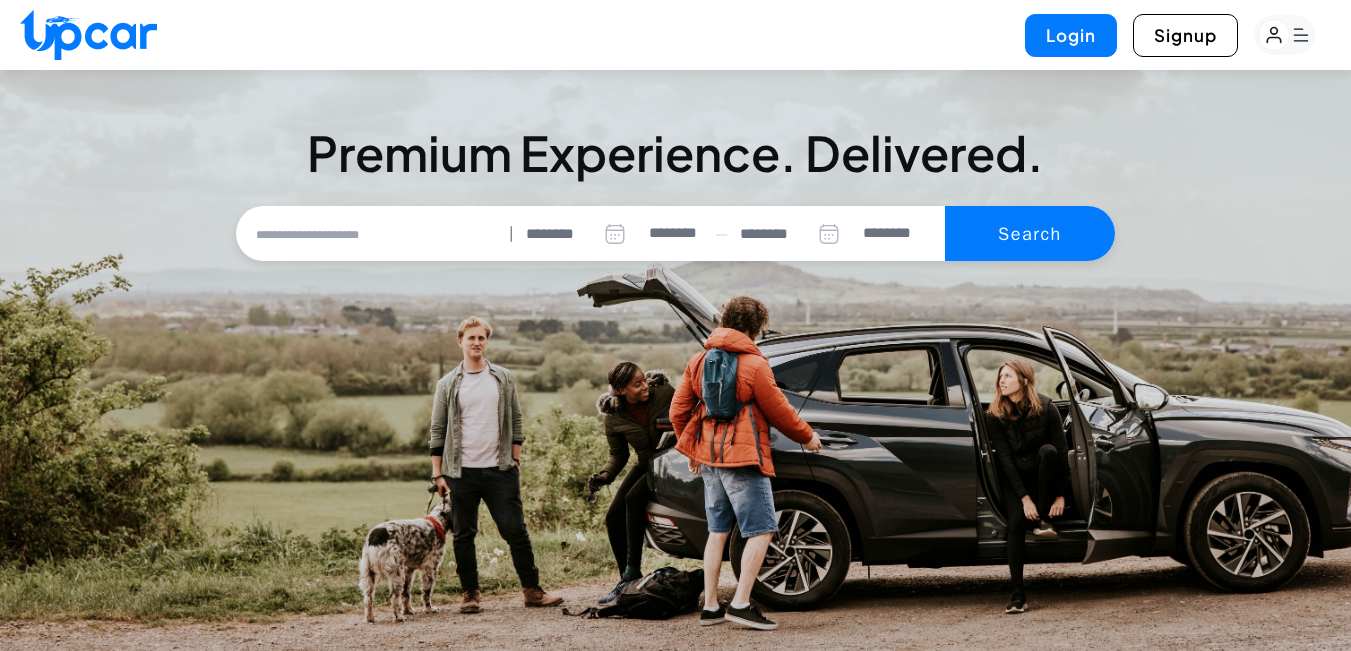 select on "*****" 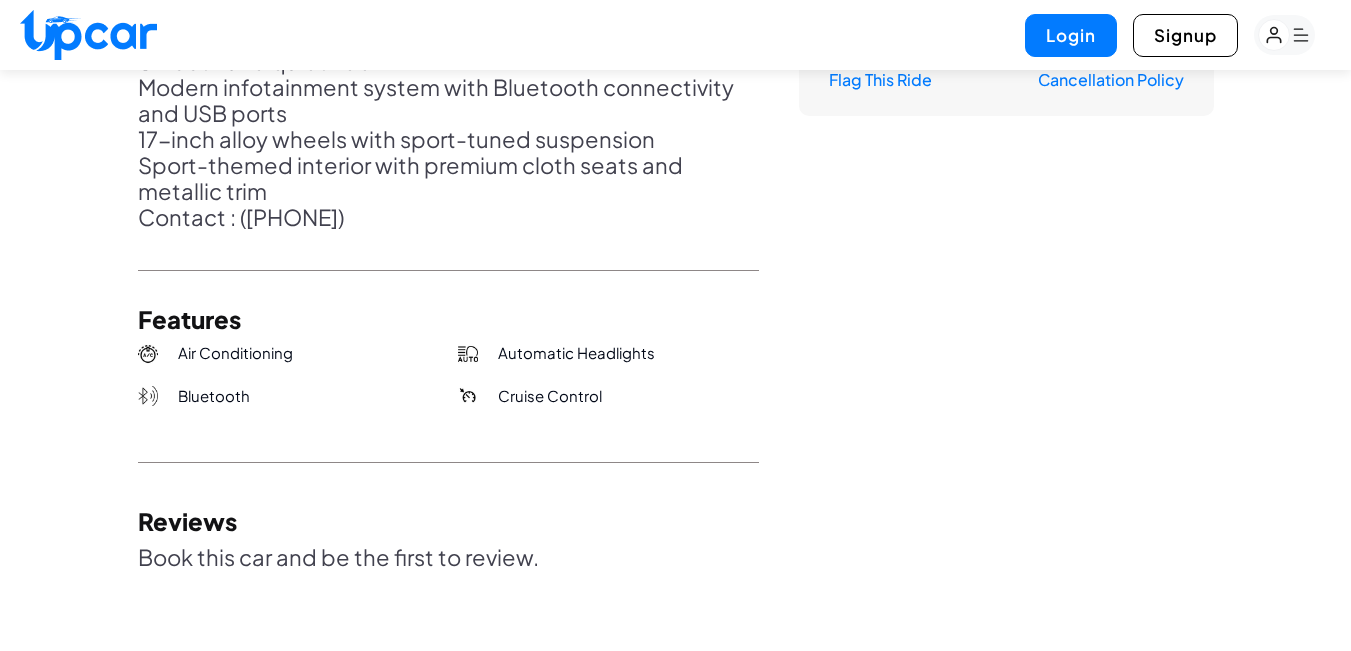 scroll, scrollTop: 0, scrollLeft: 0, axis: both 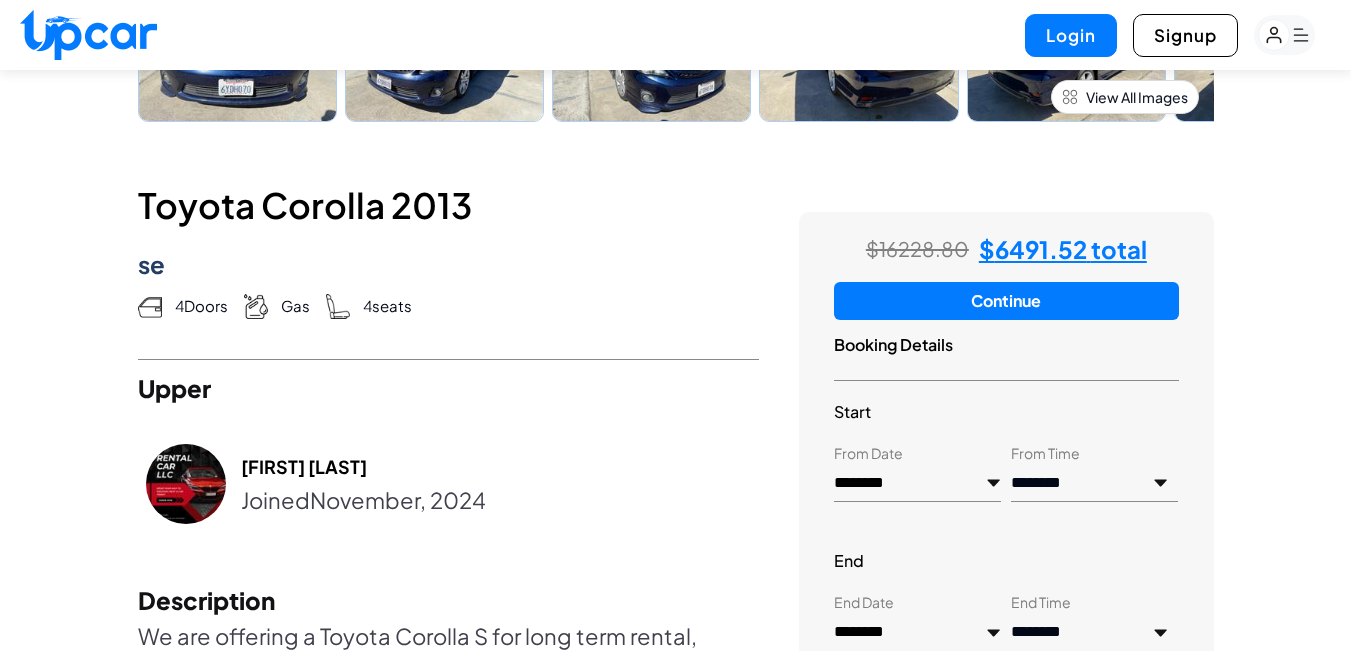 select on "********" 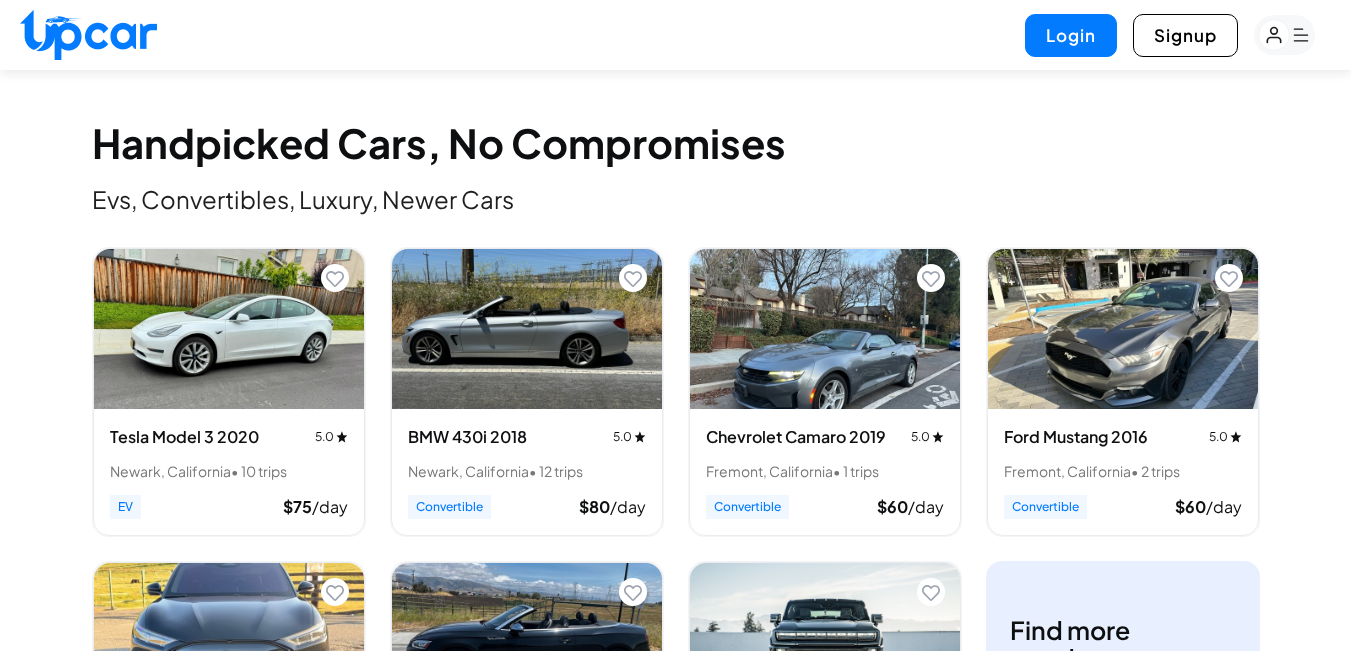 scroll, scrollTop: 612, scrollLeft: 0, axis: vertical 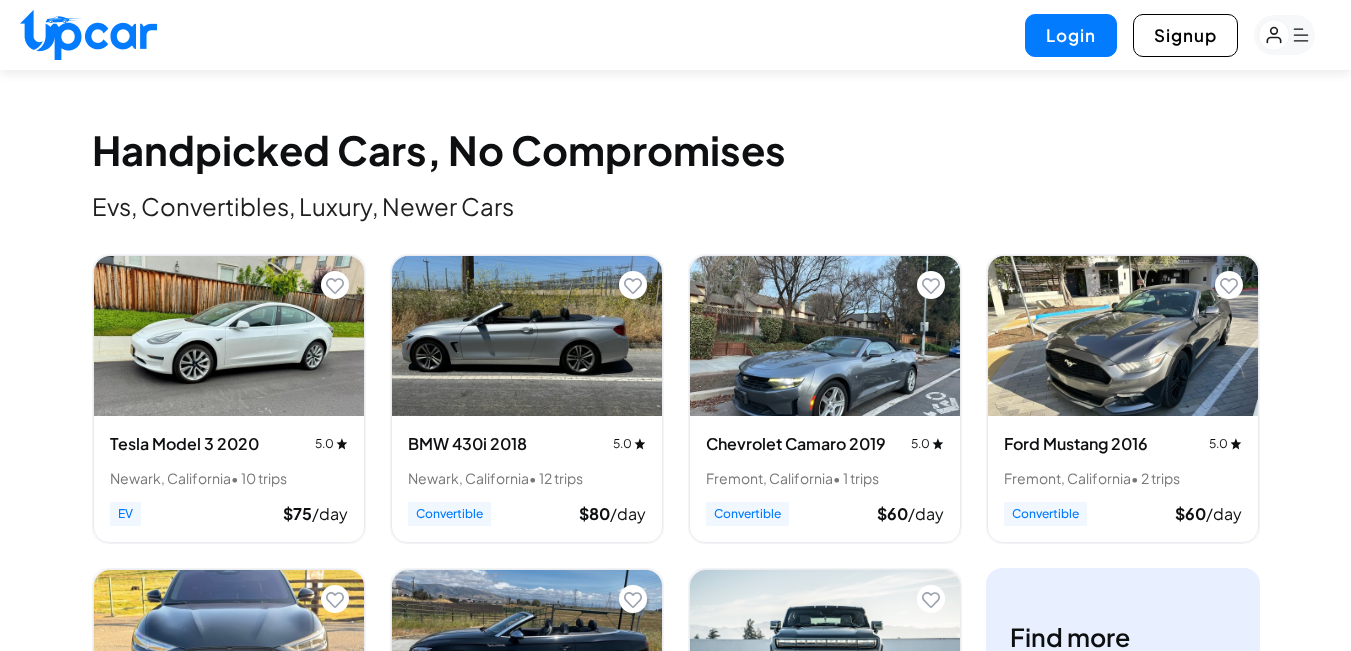 click on "Chevrolet Camaro 2019" at bounding box center [796, 444] 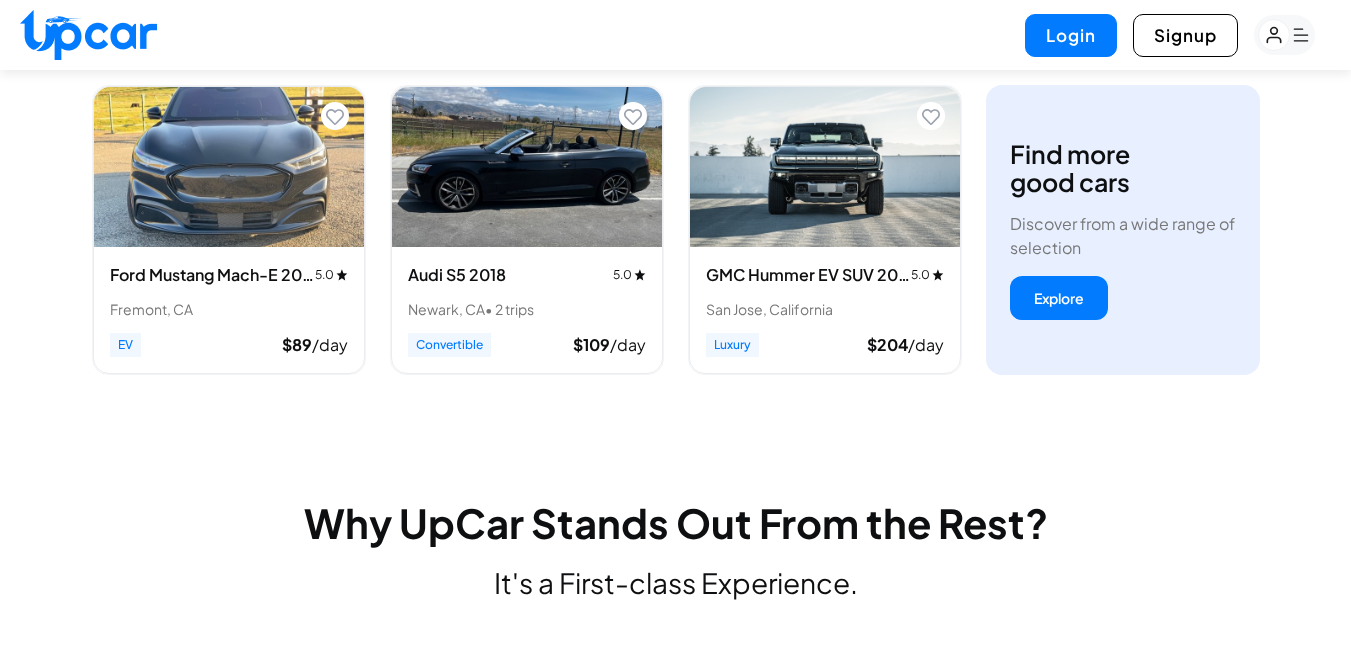scroll, scrollTop: 1112, scrollLeft: 0, axis: vertical 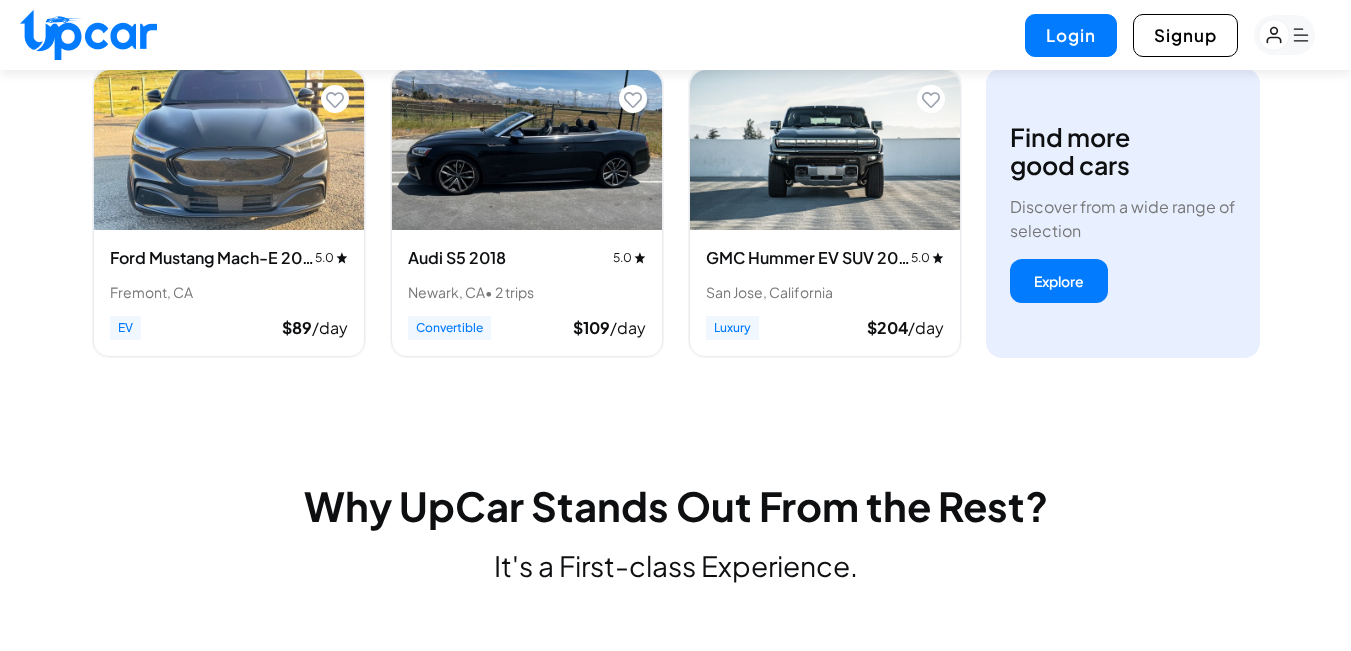 click on "Audi S5 2018 5.0 Newark, CA  • 2 trips Convertible $ 109 /day" at bounding box center [527, 293] 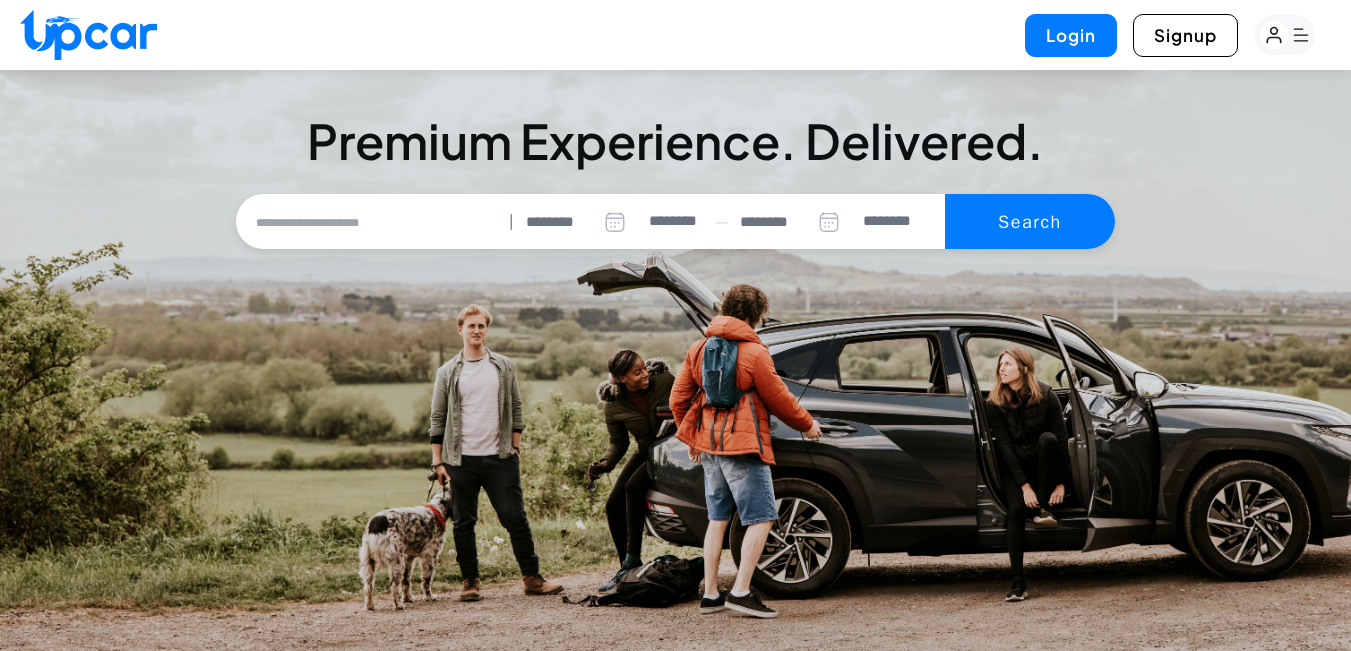 scroll, scrollTop: 0, scrollLeft: 0, axis: both 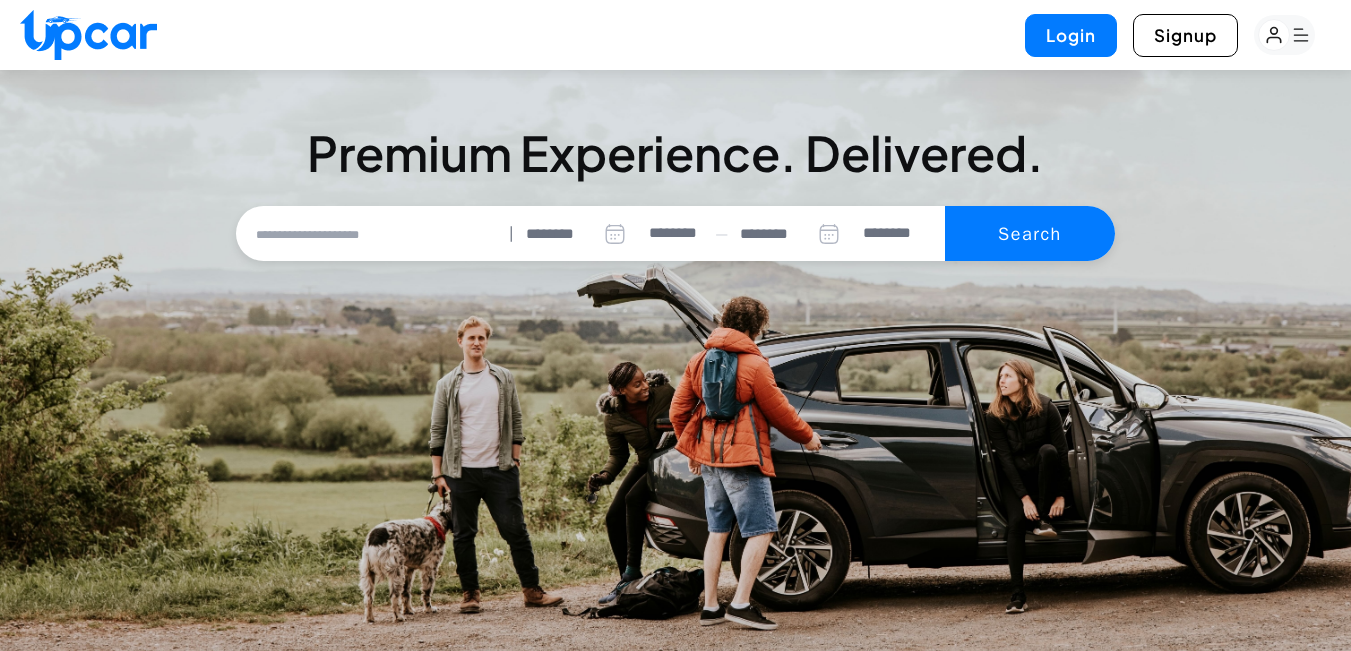 click on "**********" at bounding box center (675, 192) 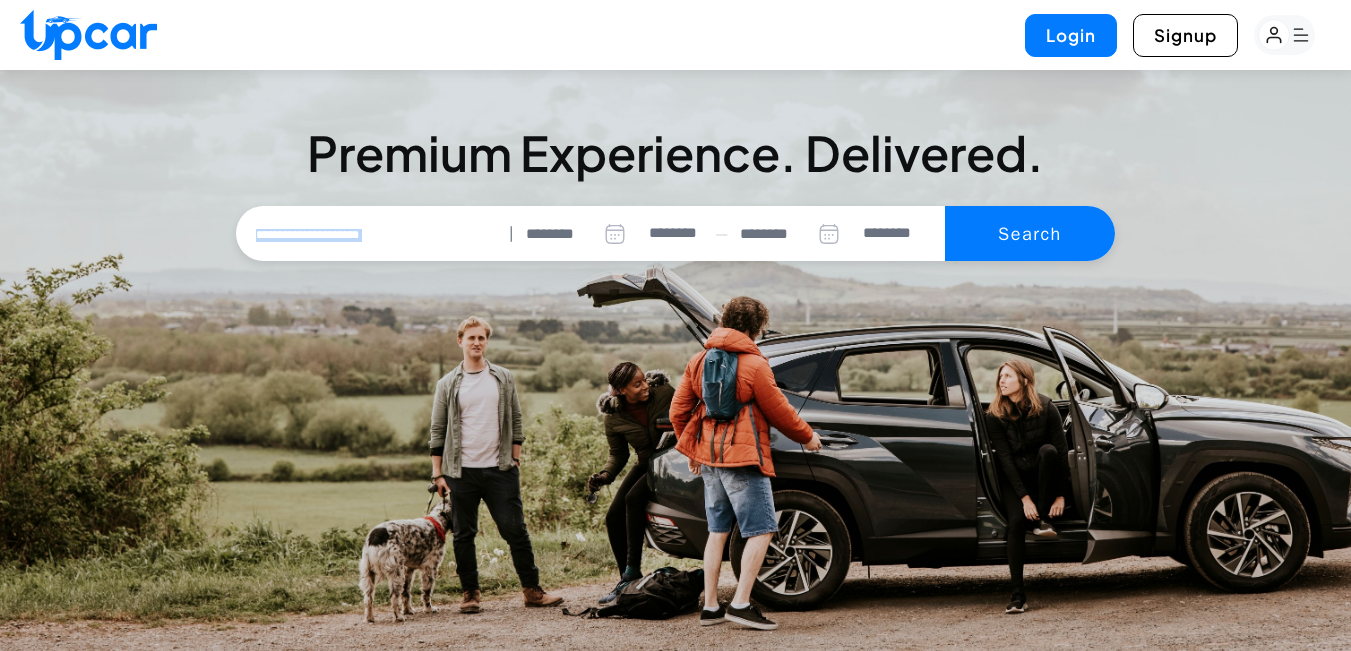 drag, startPoint x: 382, startPoint y: 265, endPoint x: 391, endPoint y: 234, distance: 32.280025 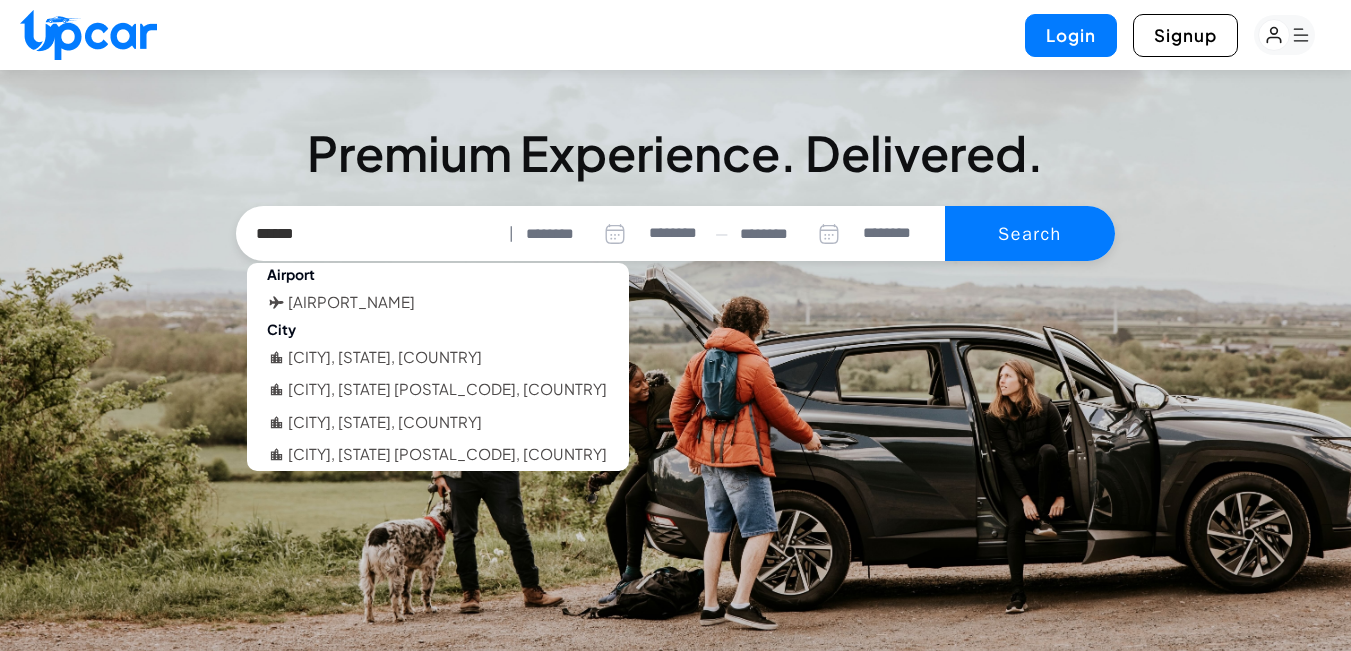 click on "******" at bounding box center (371, 234) 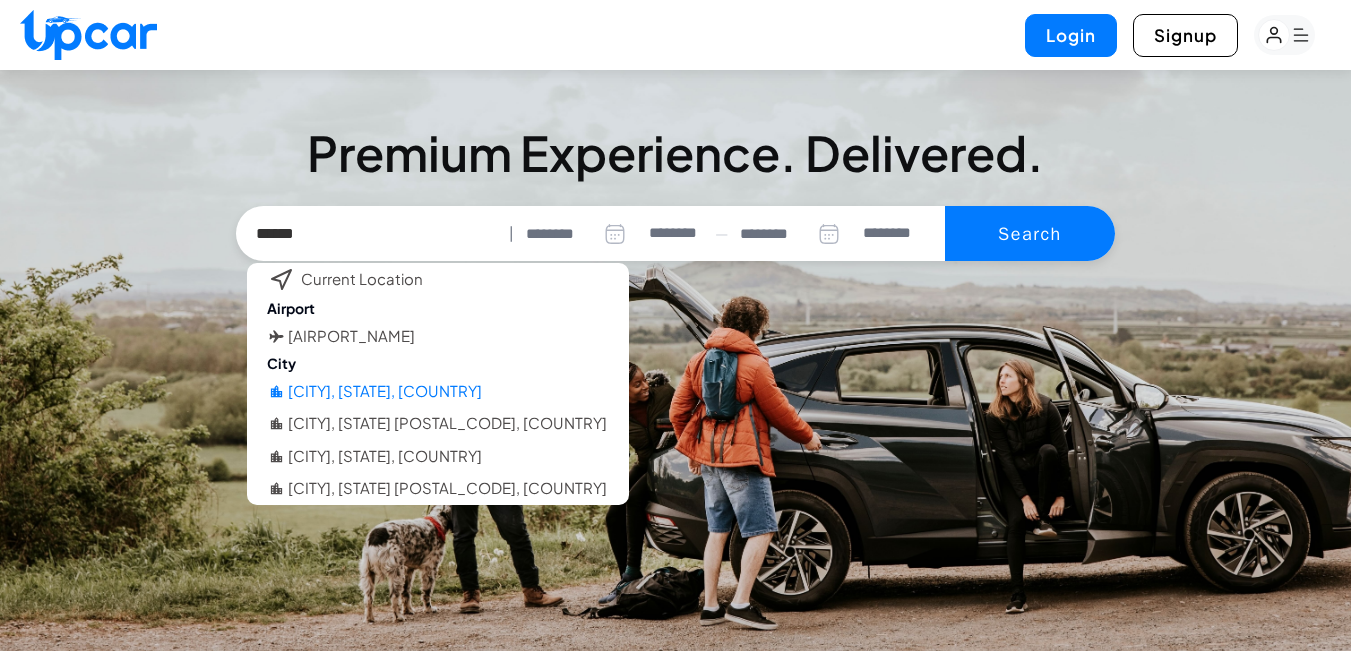click on "Austin, TX, USA" at bounding box center (385, 391) 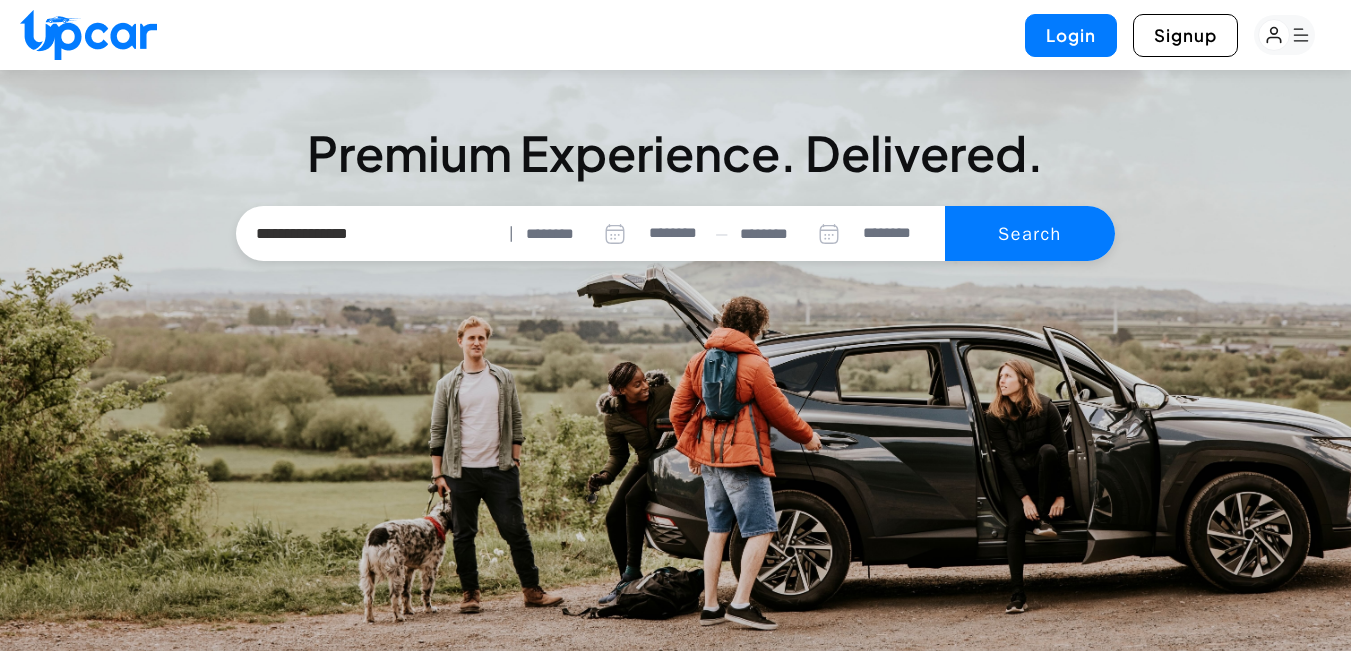 click on "********" at bounding box center (581, 234) 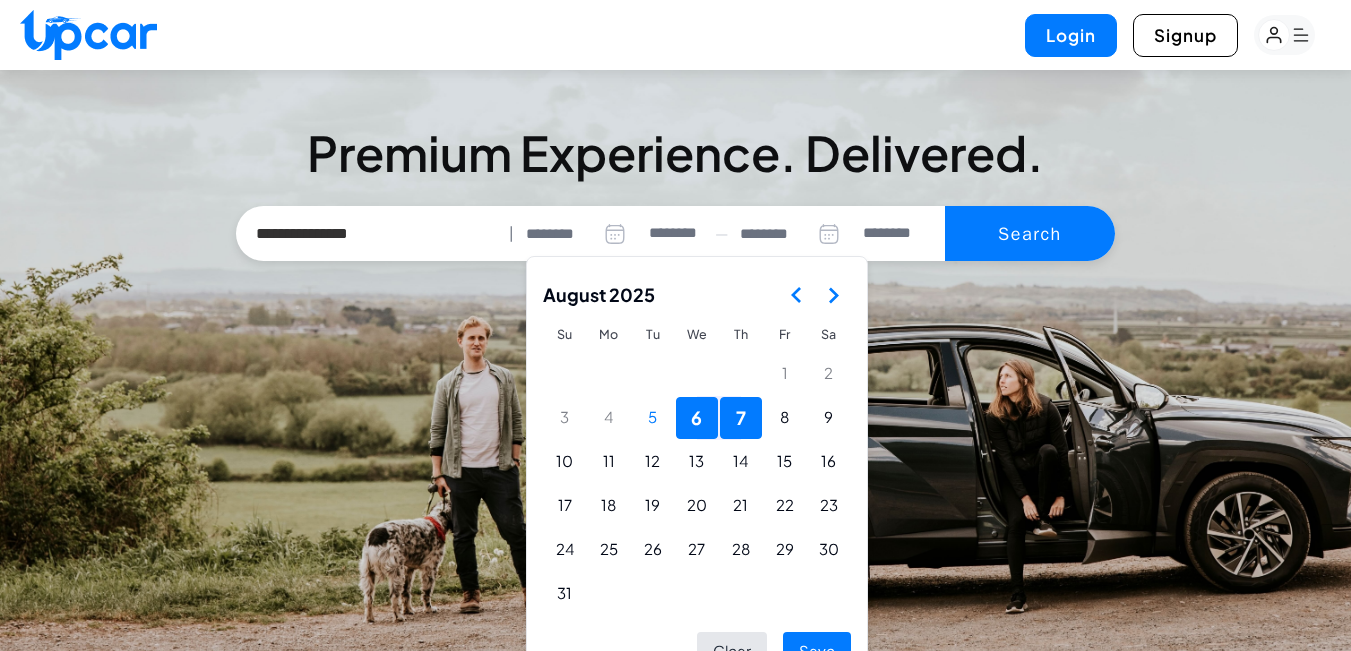 click on "6" at bounding box center [697, 418] 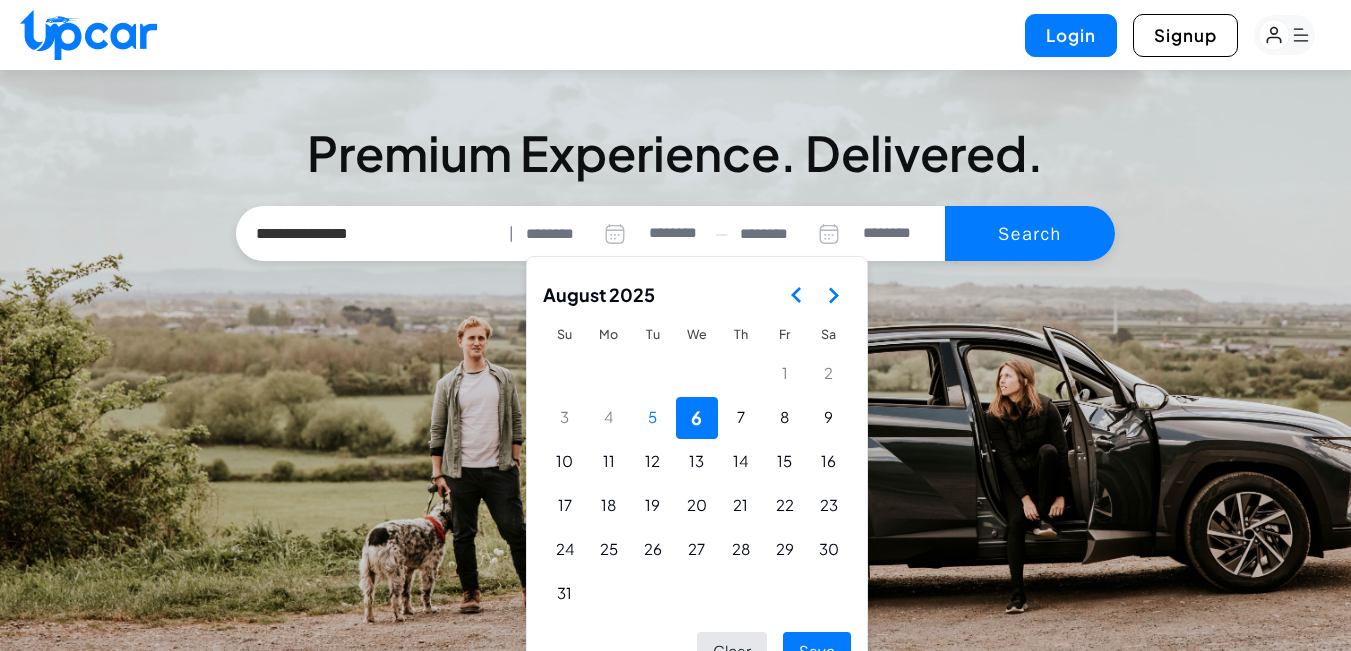 click on "Save" at bounding box center (817, 651) 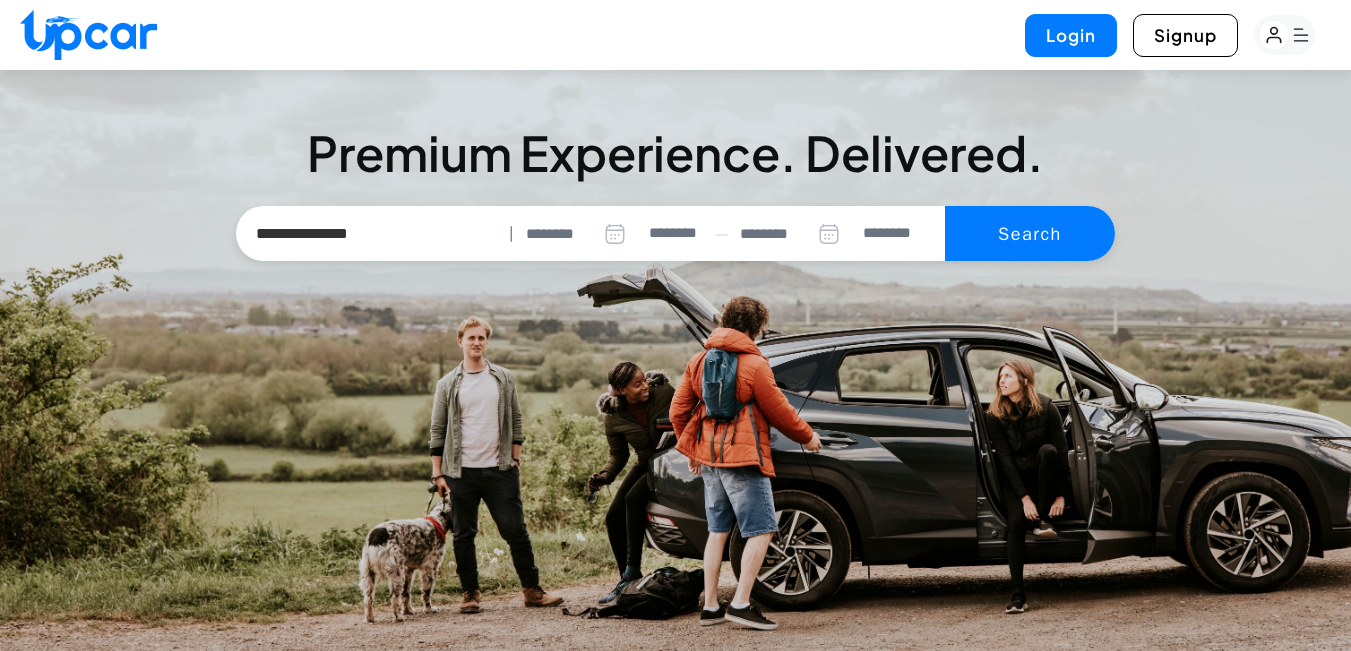 click on "********" at bounding box center (795, 234) 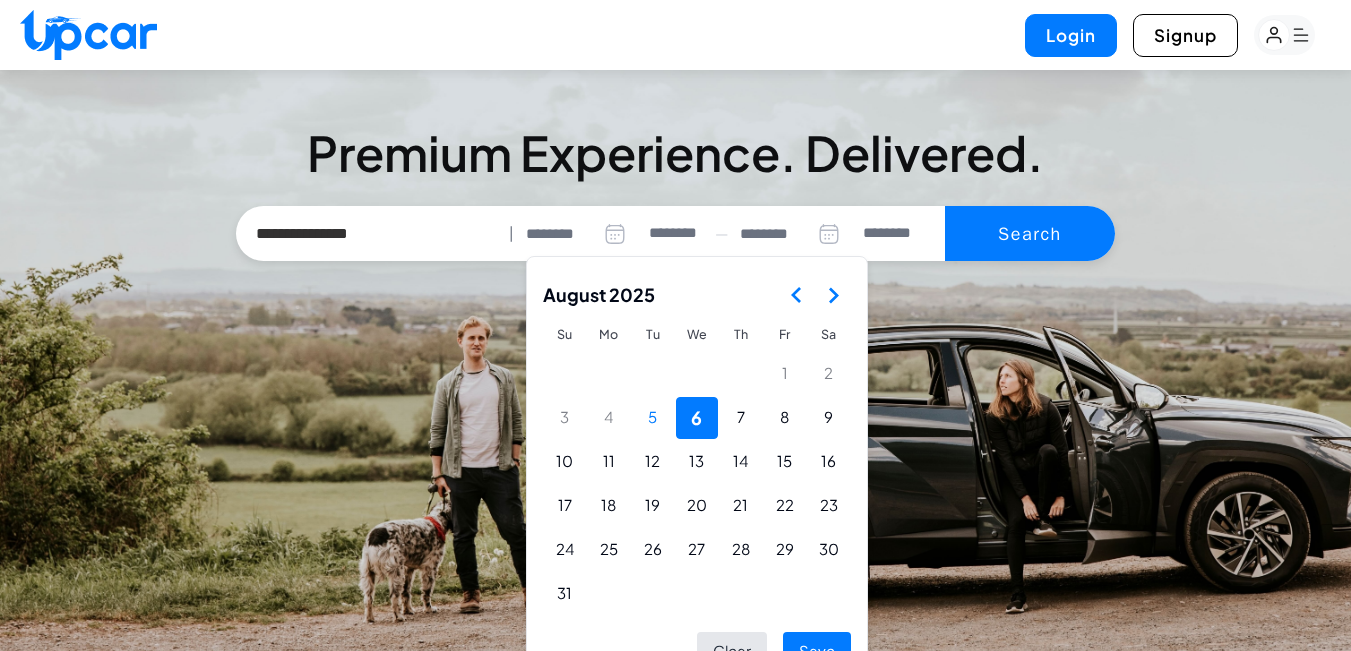 click 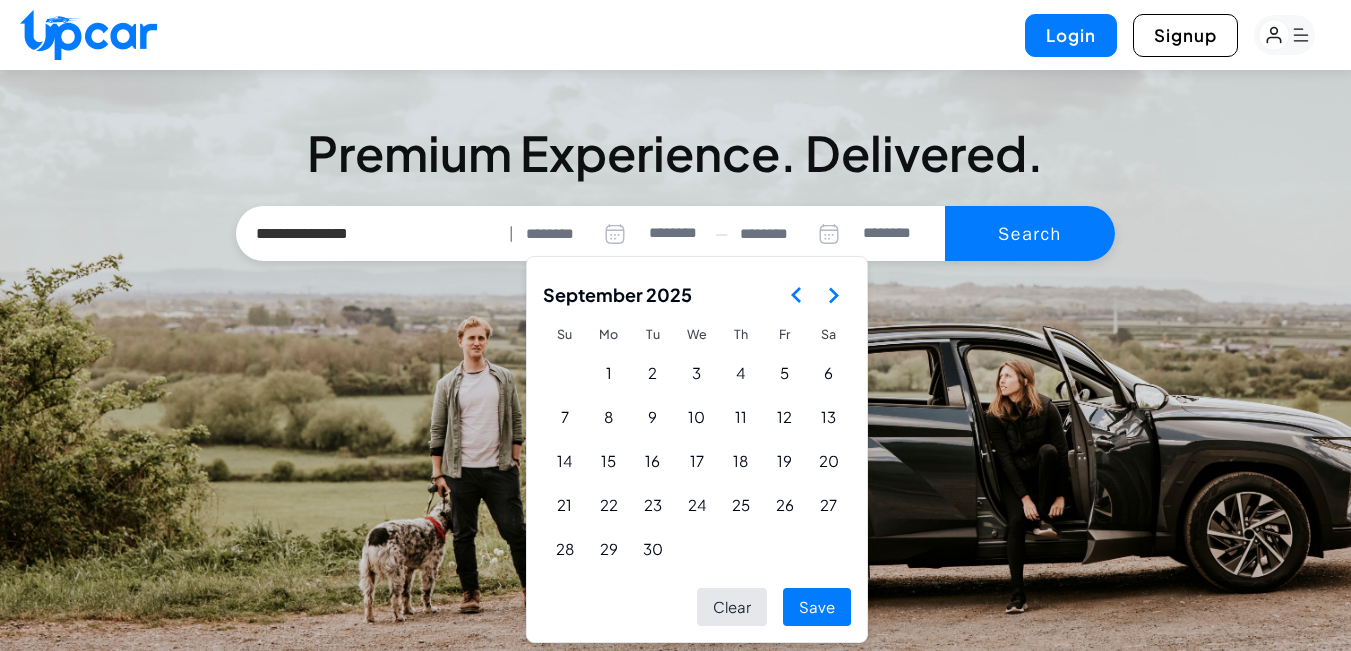 click 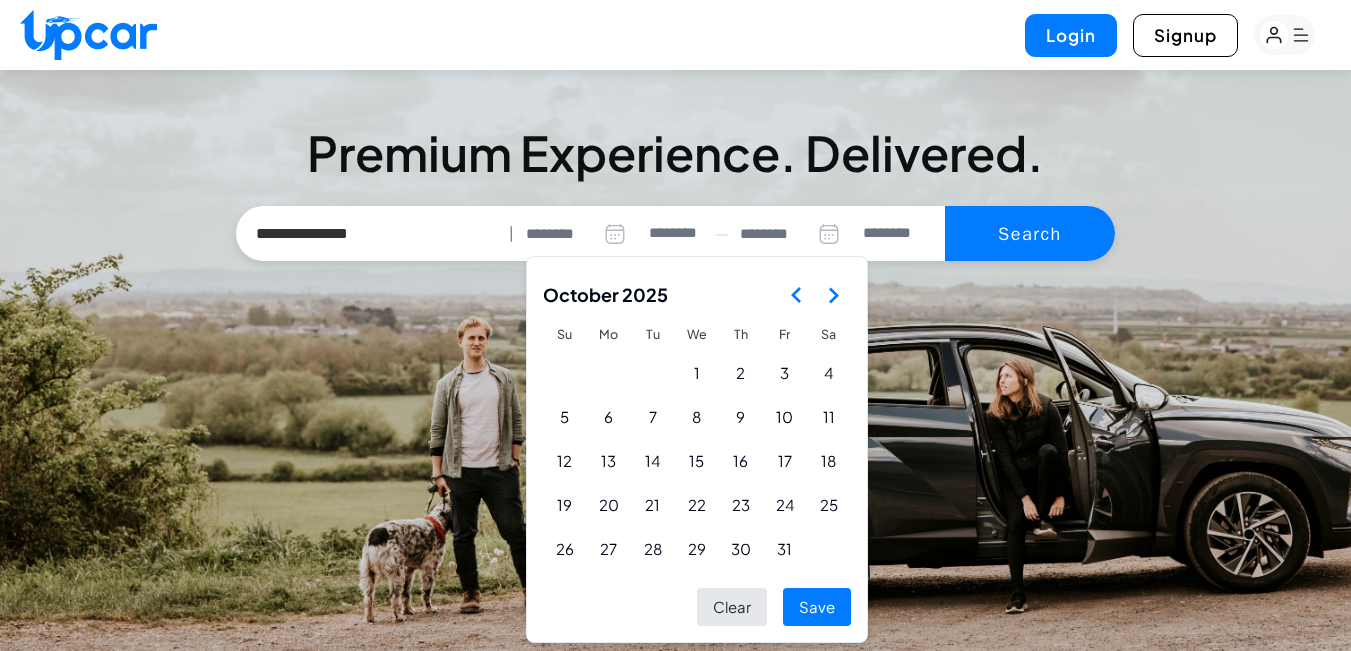 click 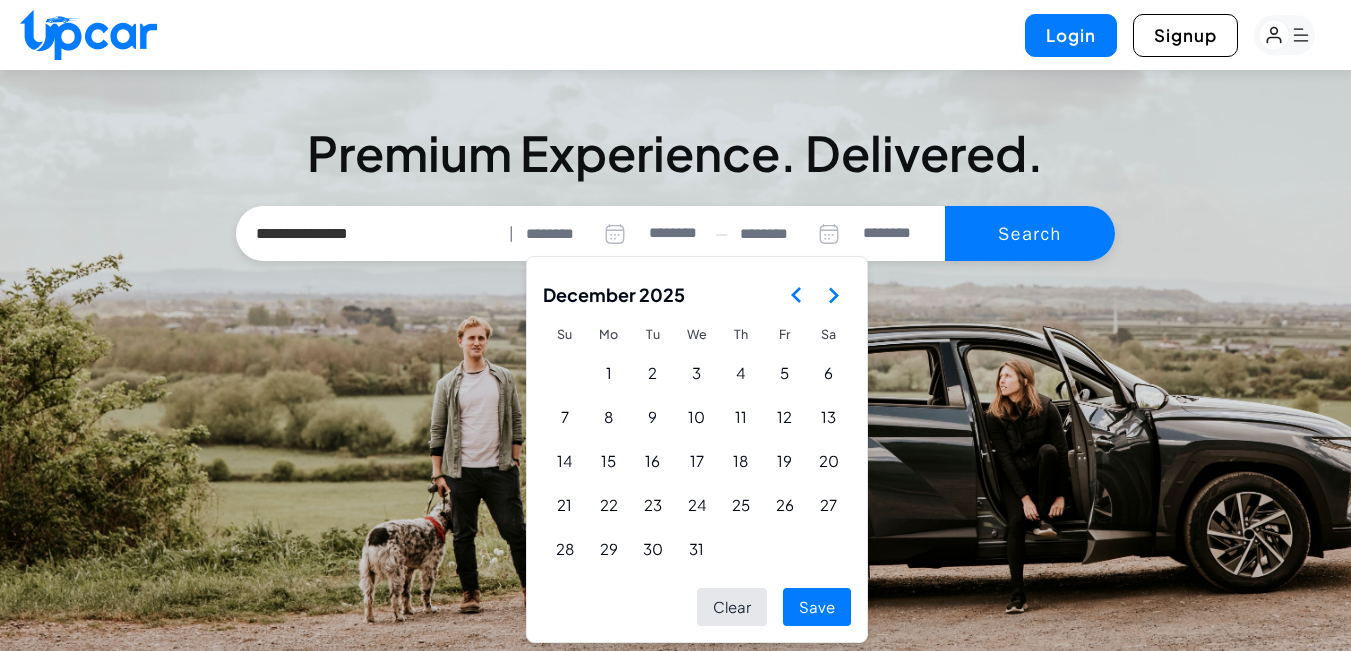 click 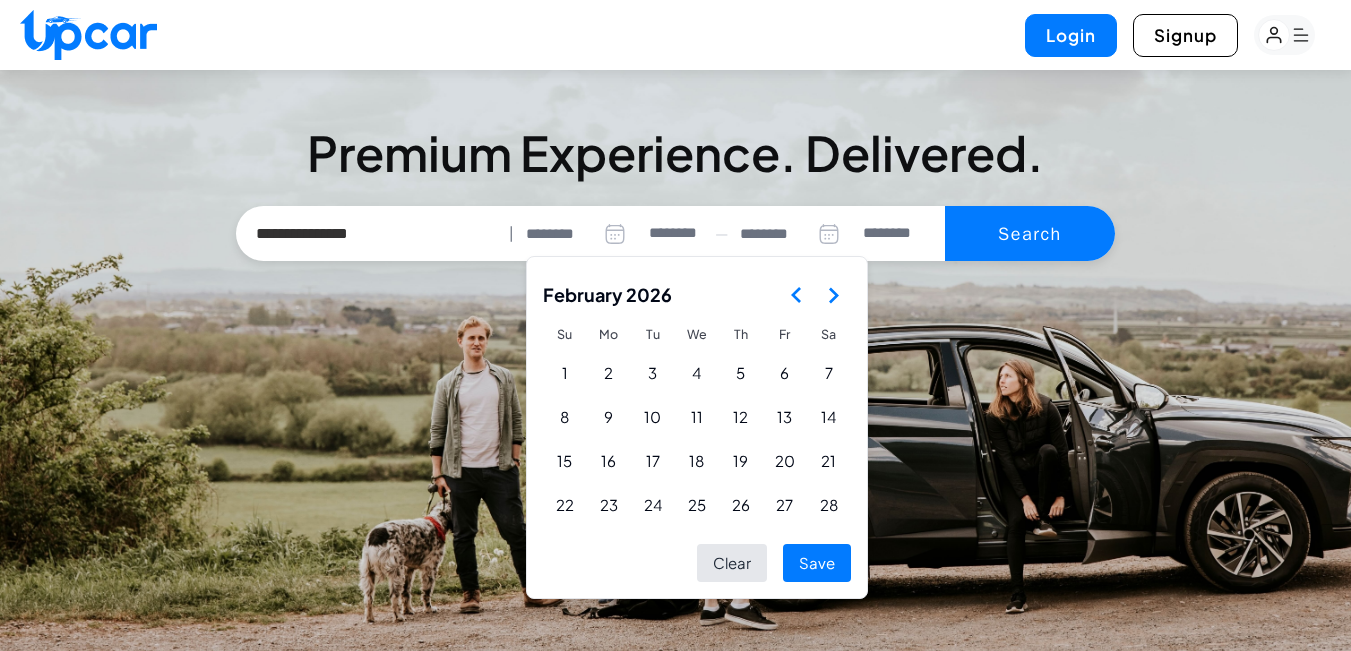 click 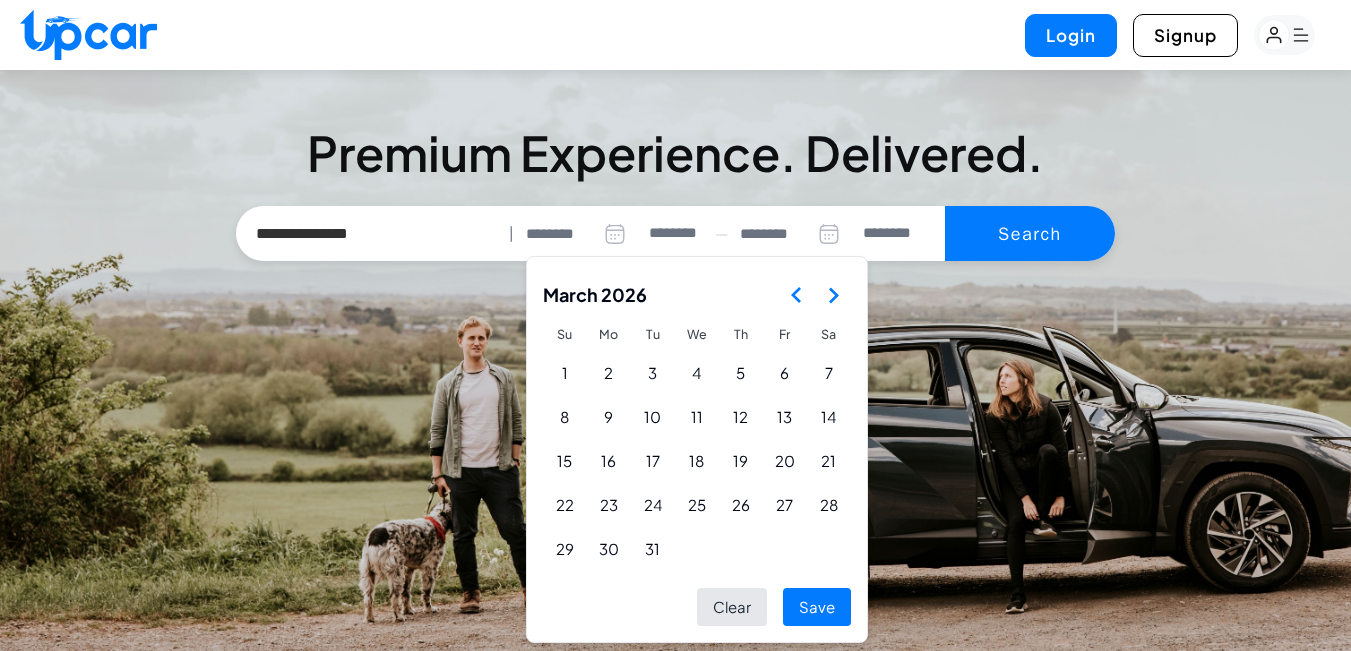 click 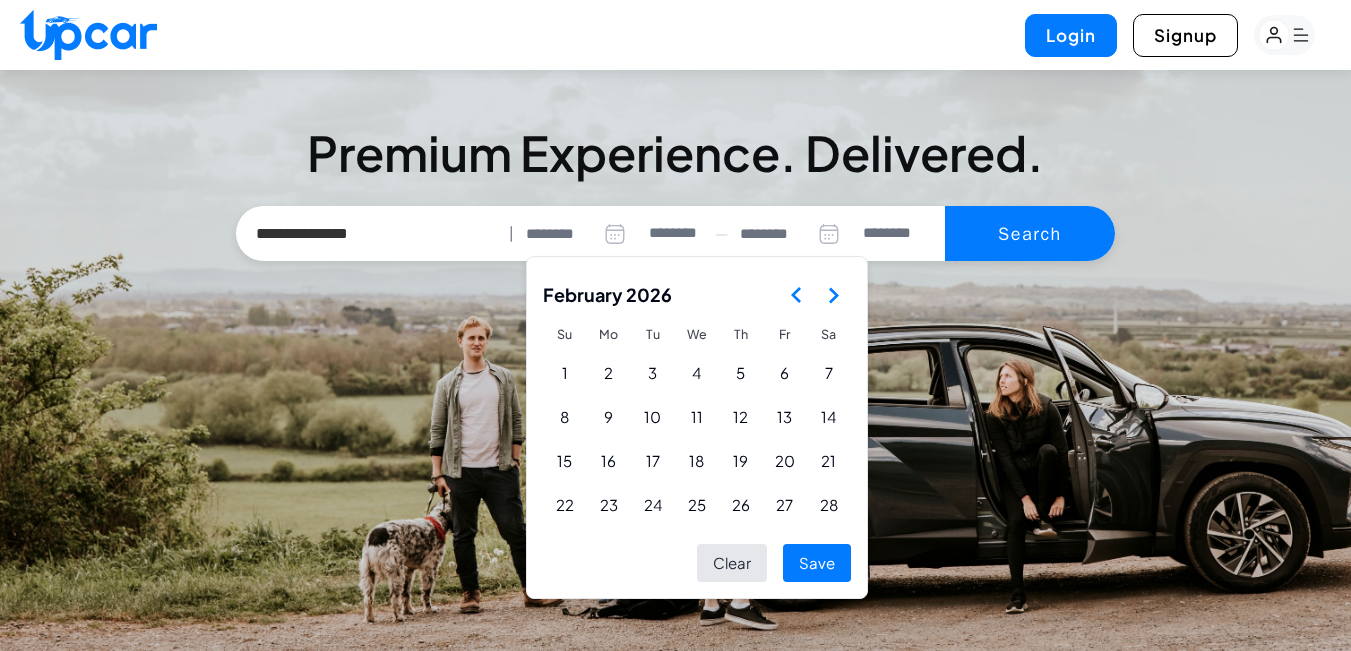 click 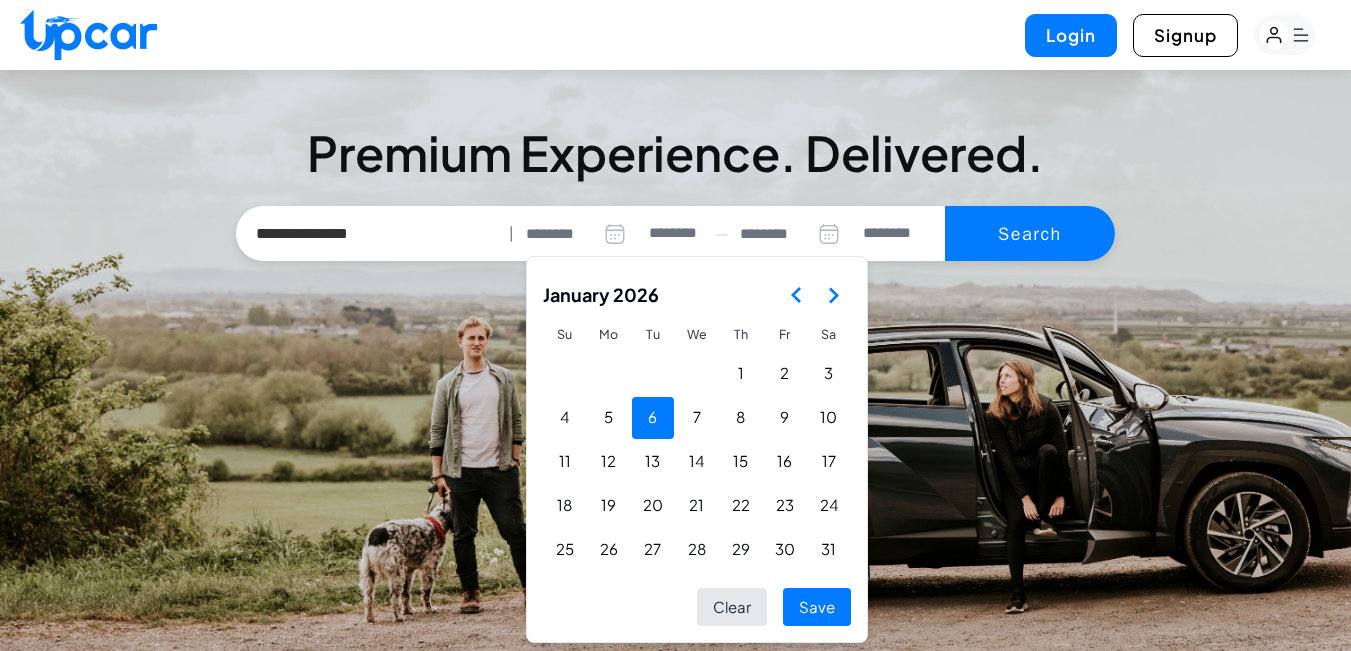 click on "6" at bounding box center (653, 418) 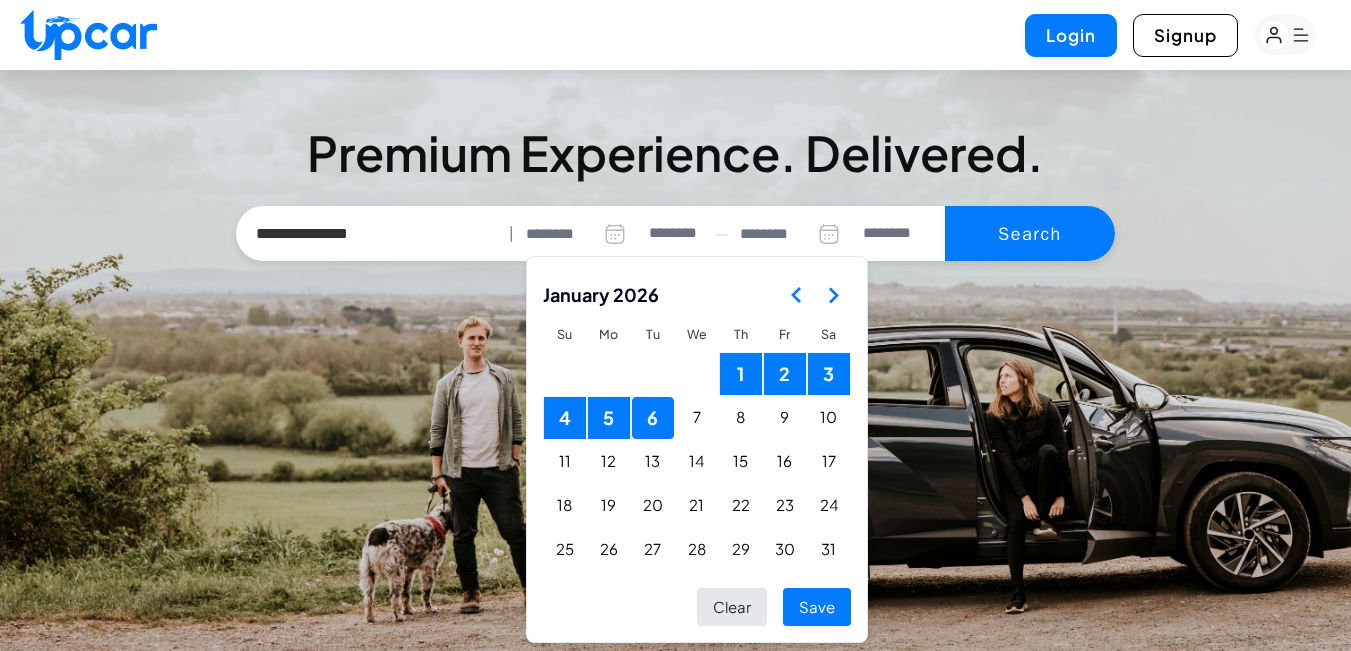 click on "Save" at bounding box center [817, 607] 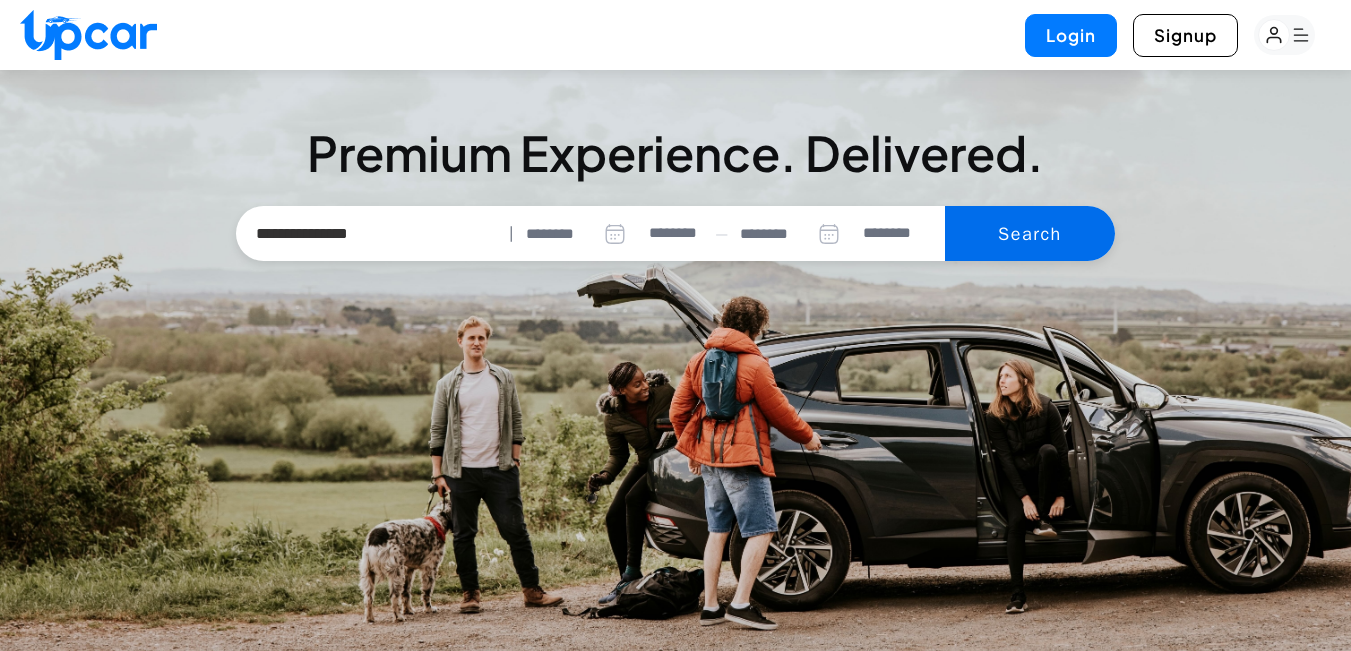 click on "Search" at bounding box center [1029, 234] 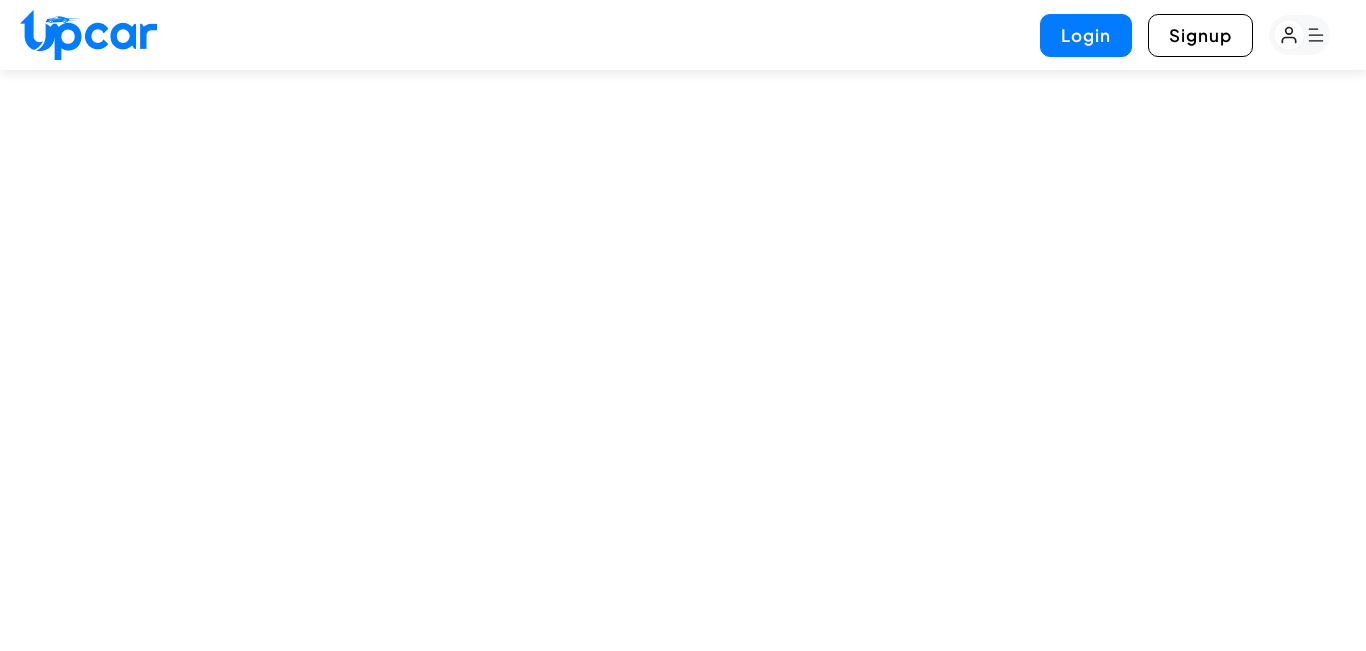select on "********" 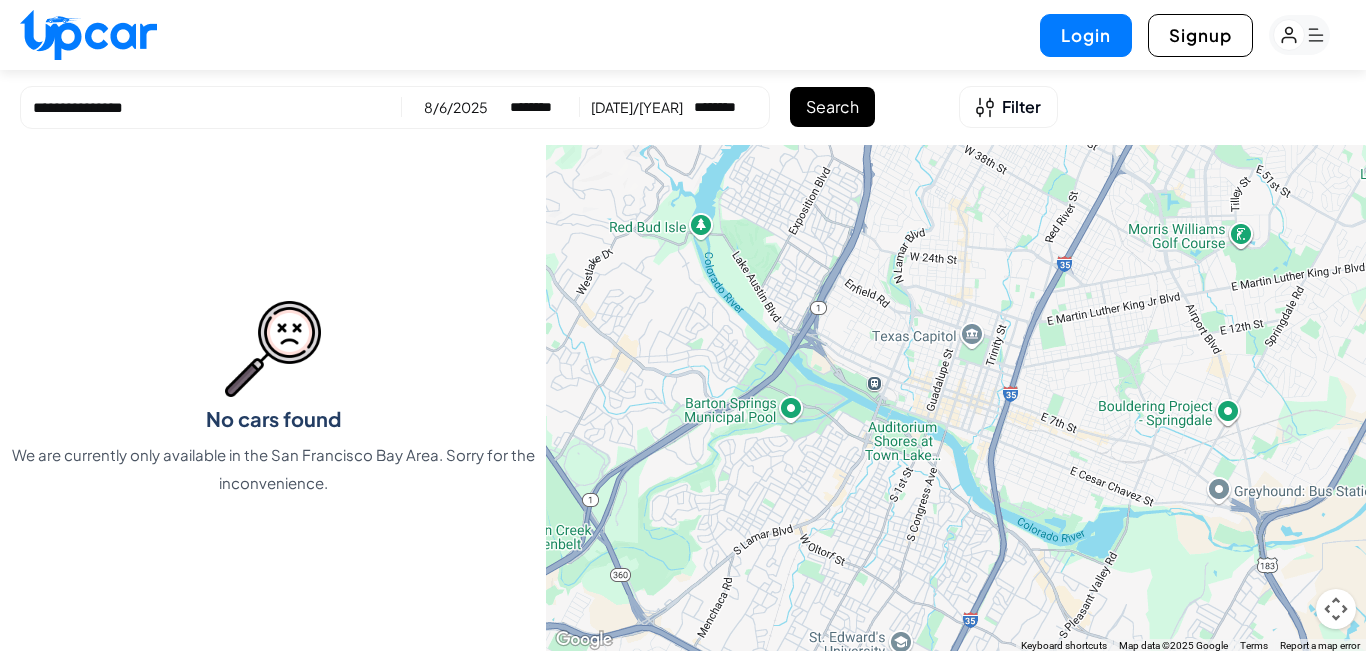 select on "********" 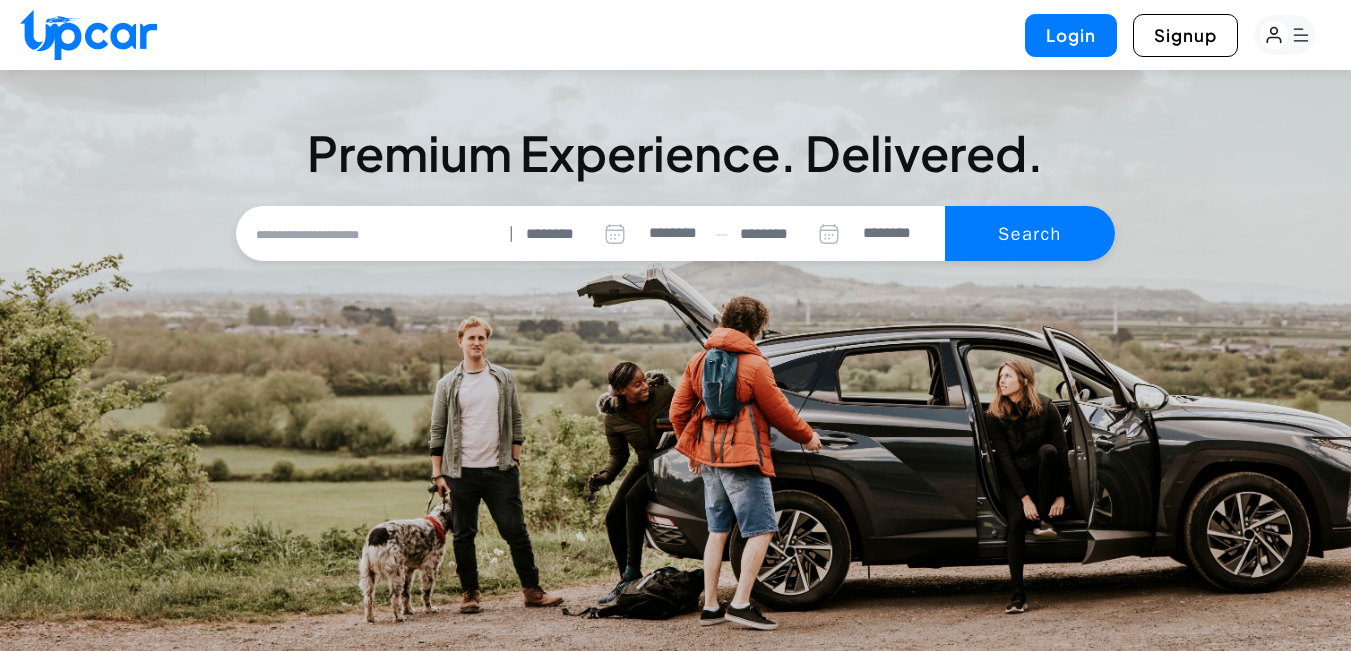 click at bounding box center (371, 234) 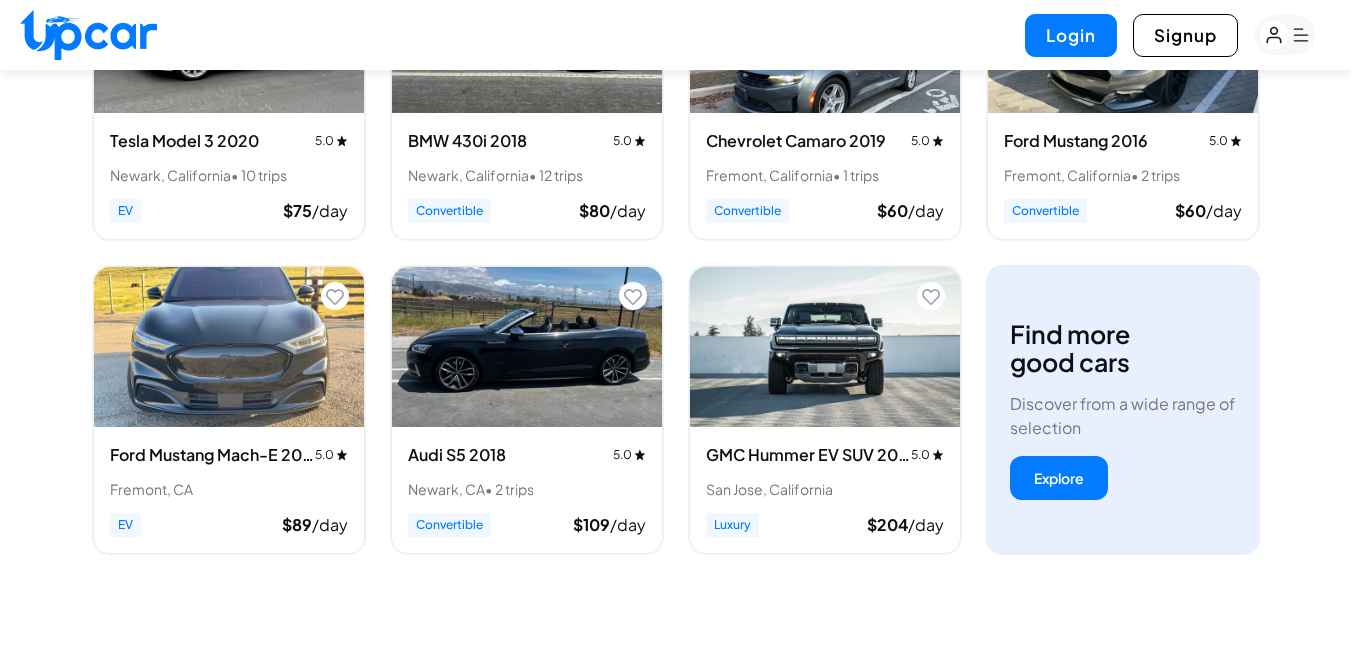 scroll, scrollTop: 983, scrollLeft: 0, axis: vertical 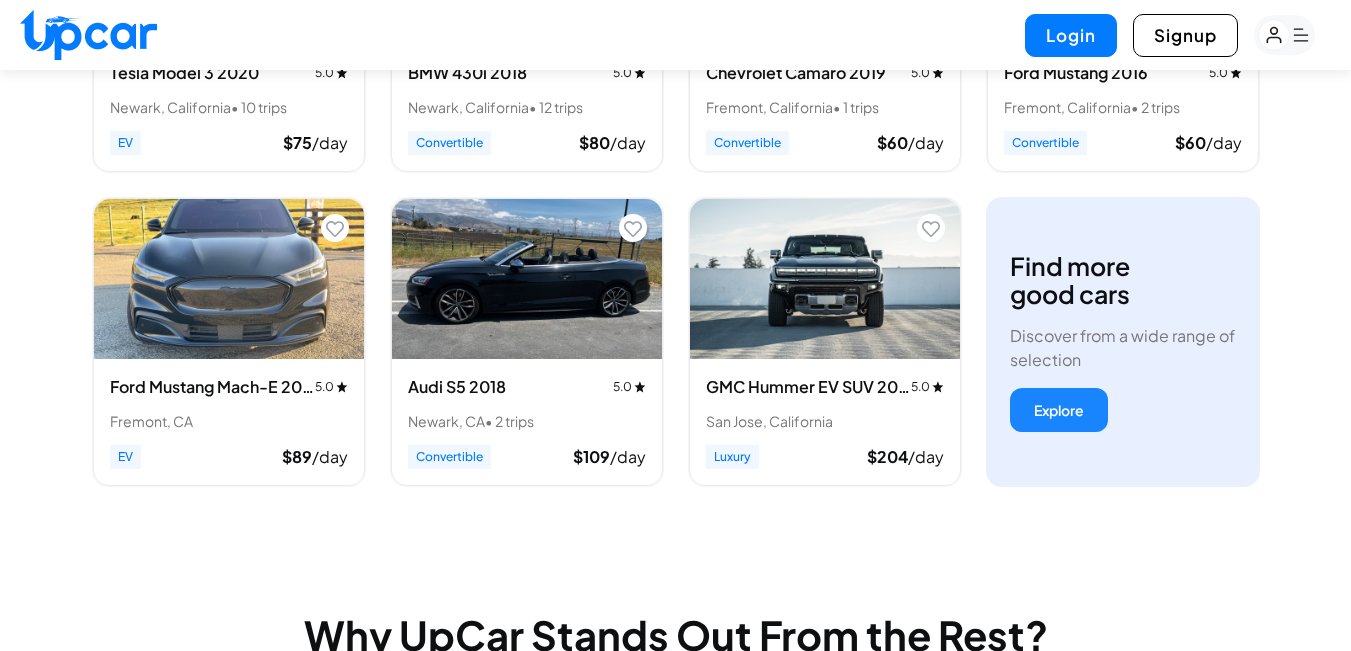 click on "Explore" at bounding box center [1059, 410] 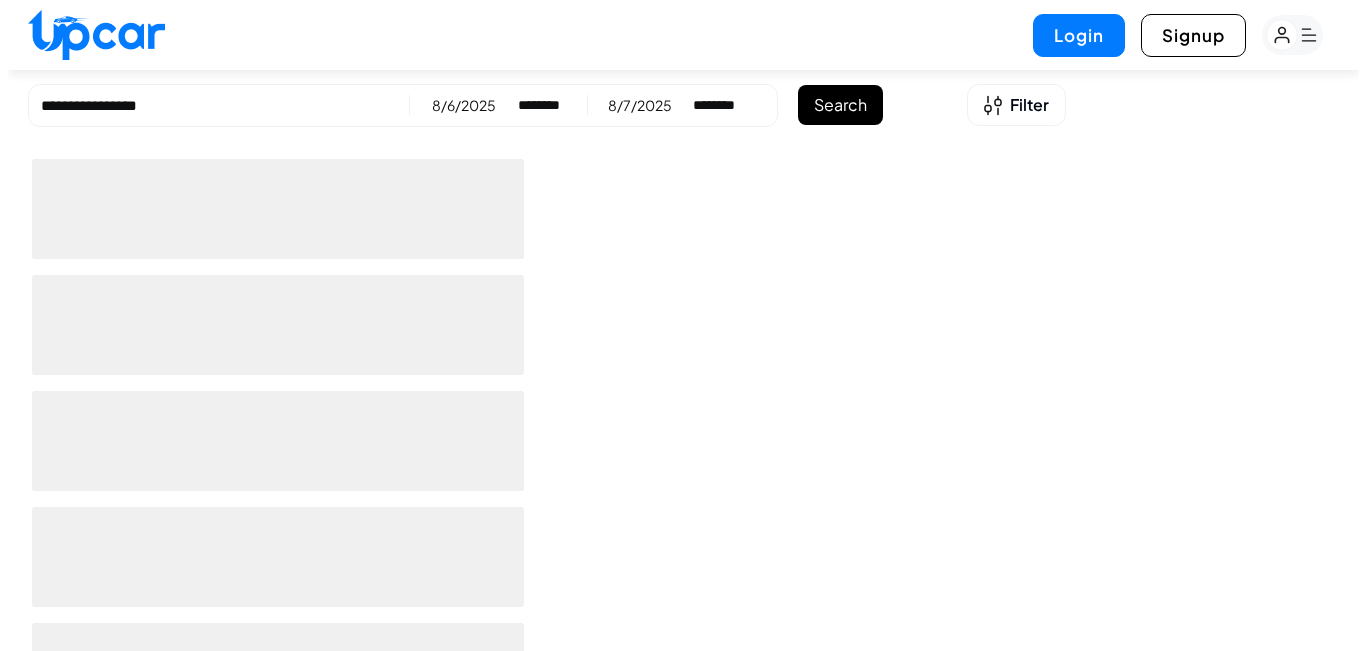 scroll, scrollTop: 0, scrollLeft: 0, axis: both 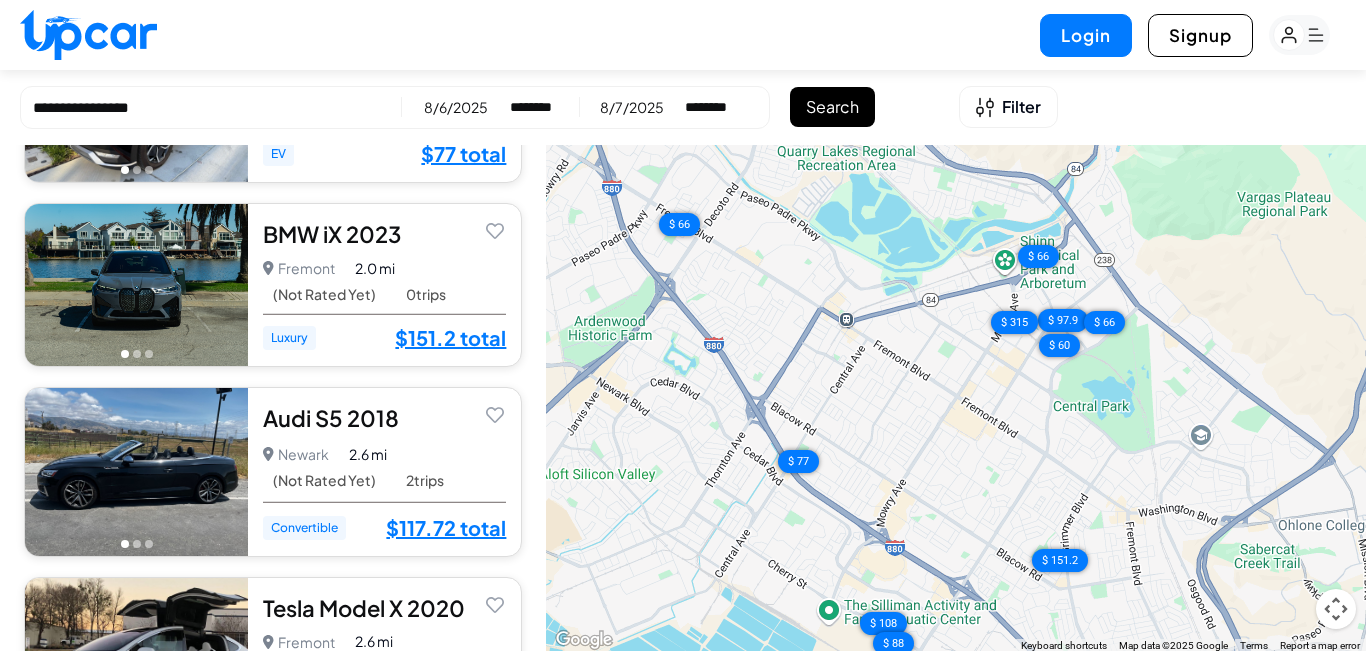 click on "Newark" at bounding box center (296, 454) 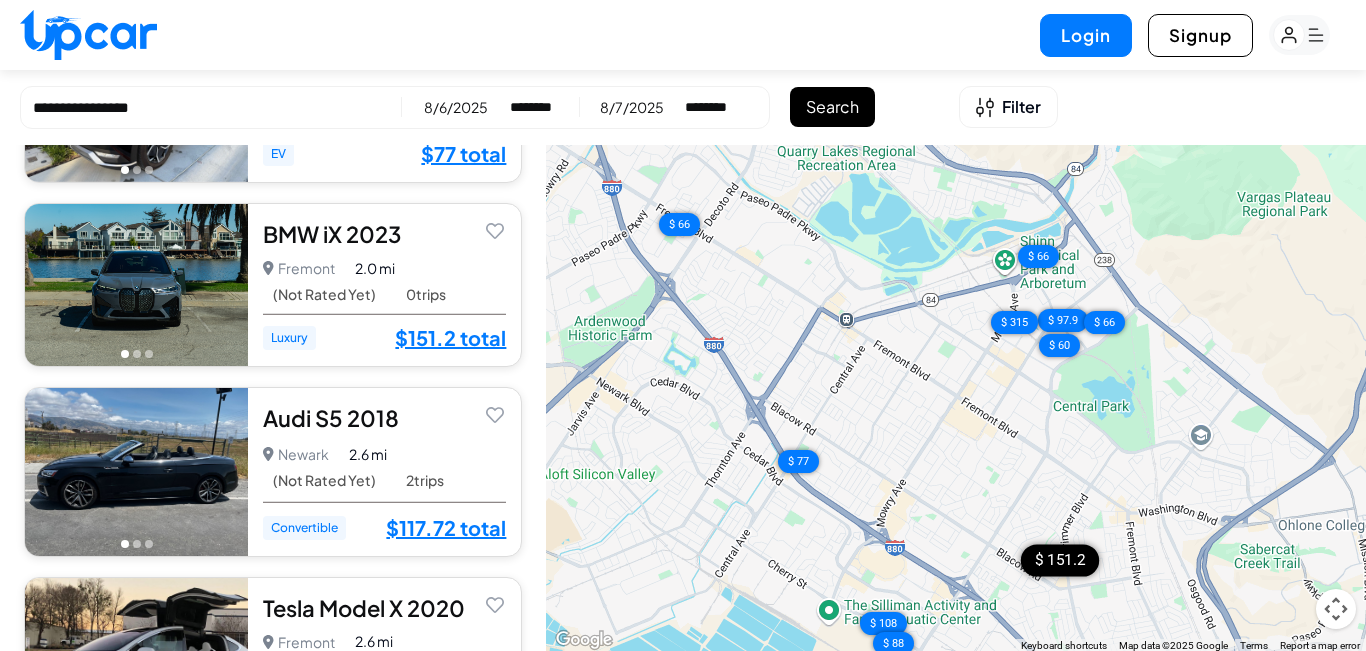 click at bounding box center (137, 354) 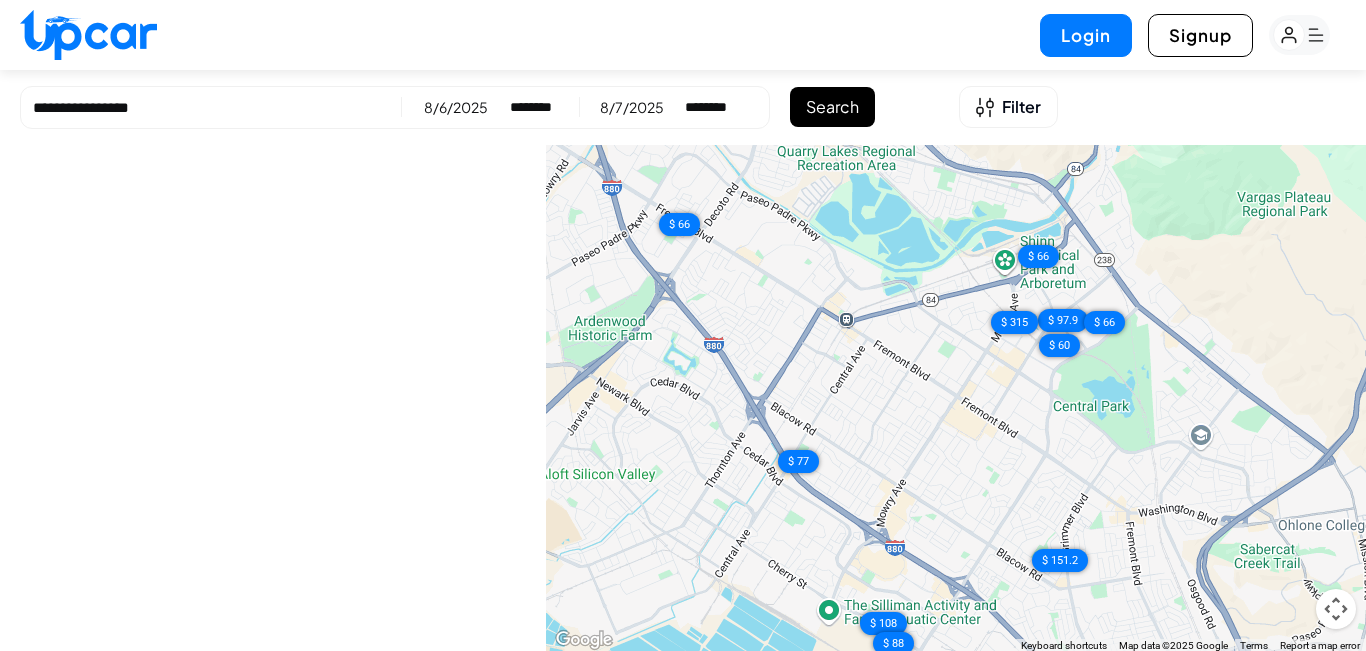 scroll, scrollTop: 0, scrollLeft: 0, axis: both 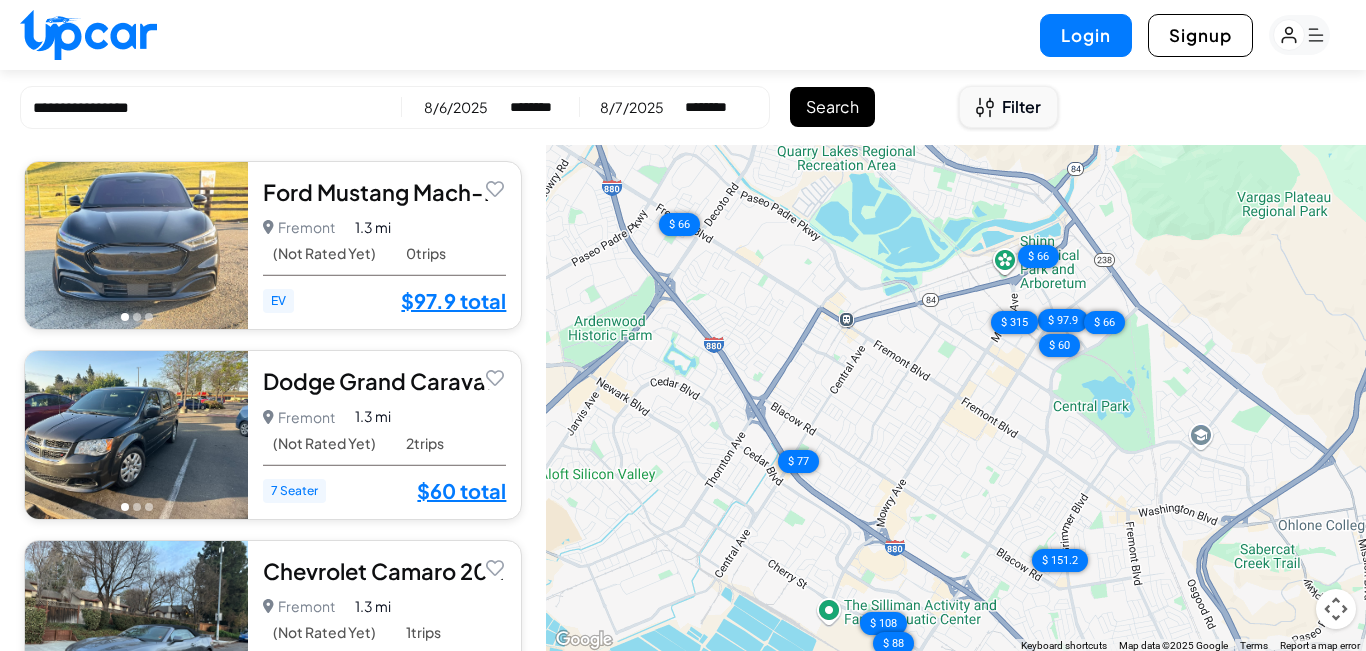 click on "Filter" at bounding box center (1008, 107) 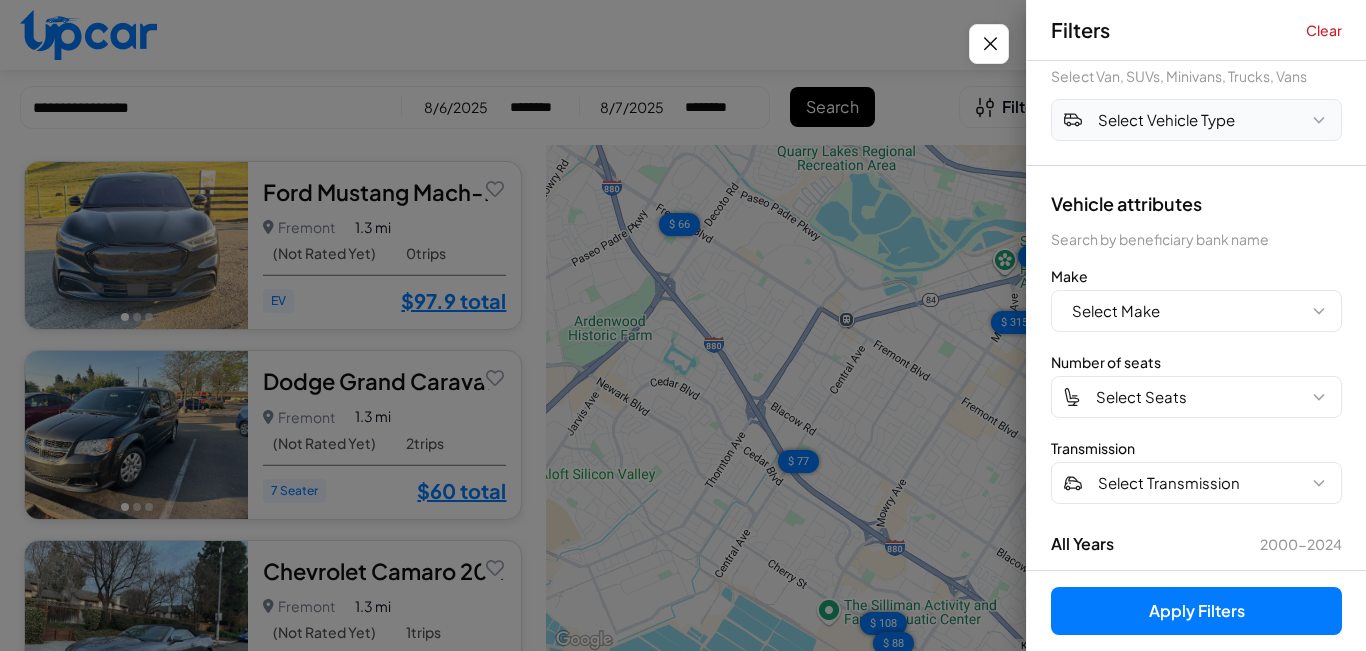 scroll, scrollTop: 283, scrollLeft: 0, axis: vertical 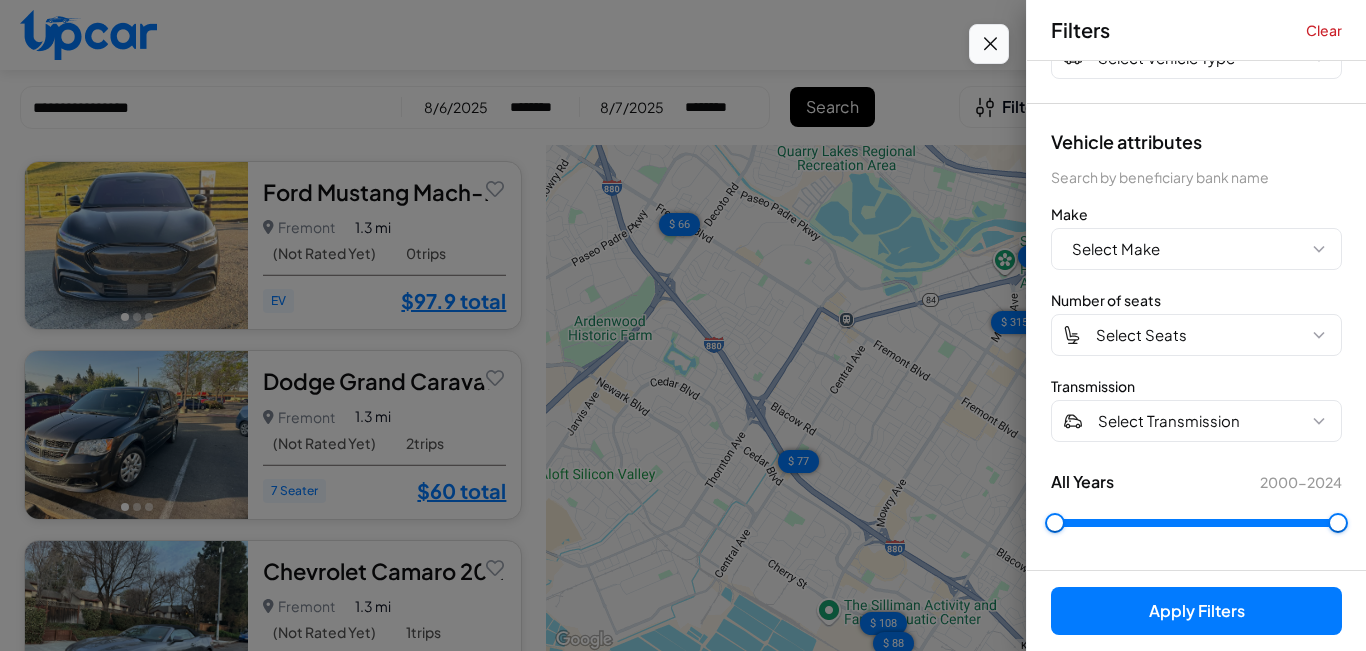 click at bounding box center [989, 44] 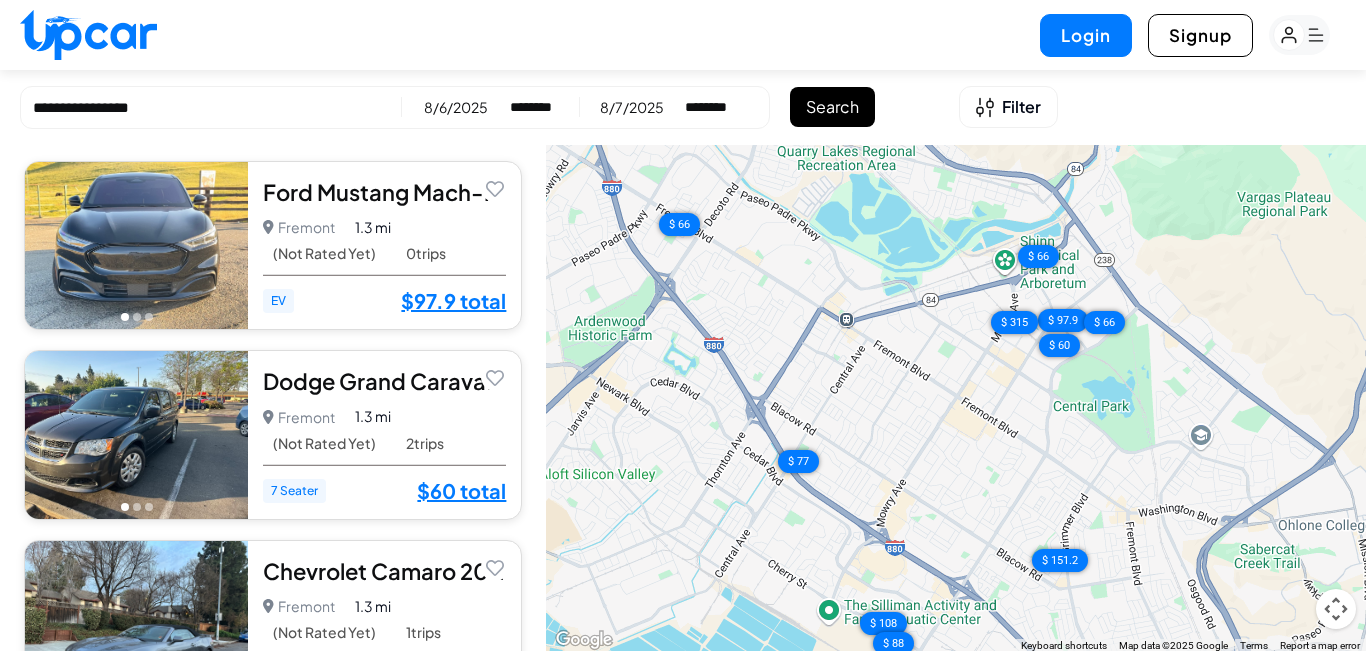 click on "8/6/2025 ********* ******** ******** ******* ******* ******* ******* ******* ******* ******* ******* ******* ******* ******* ******* ******* ******* ******* ******* ******* ******* ******** ******** ******** ******** ******** ******** ******* ******* ******* ******* ******* ******* ******* ******* ******* ******* ******* ******* ******* ******* ******* ******* ******* ******* ******** ******** ******** ********" at bounding box center (490, 107) 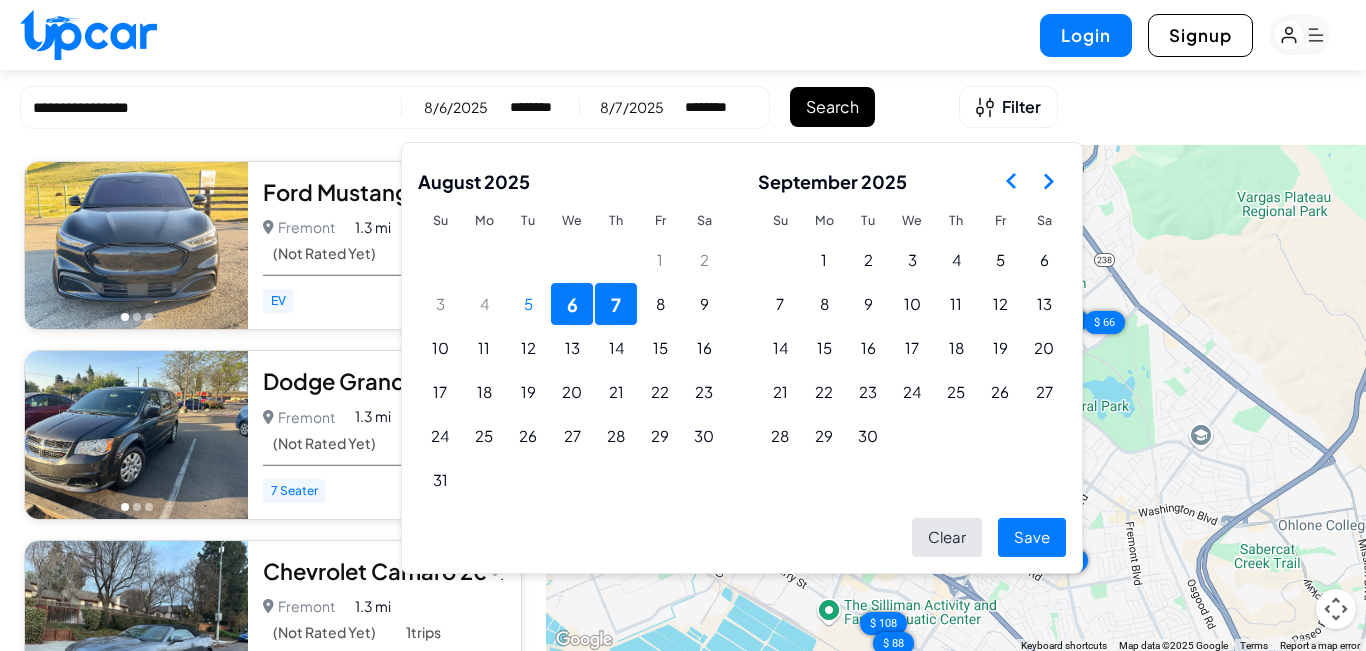 click on "6" at bounding box center [572, 304] 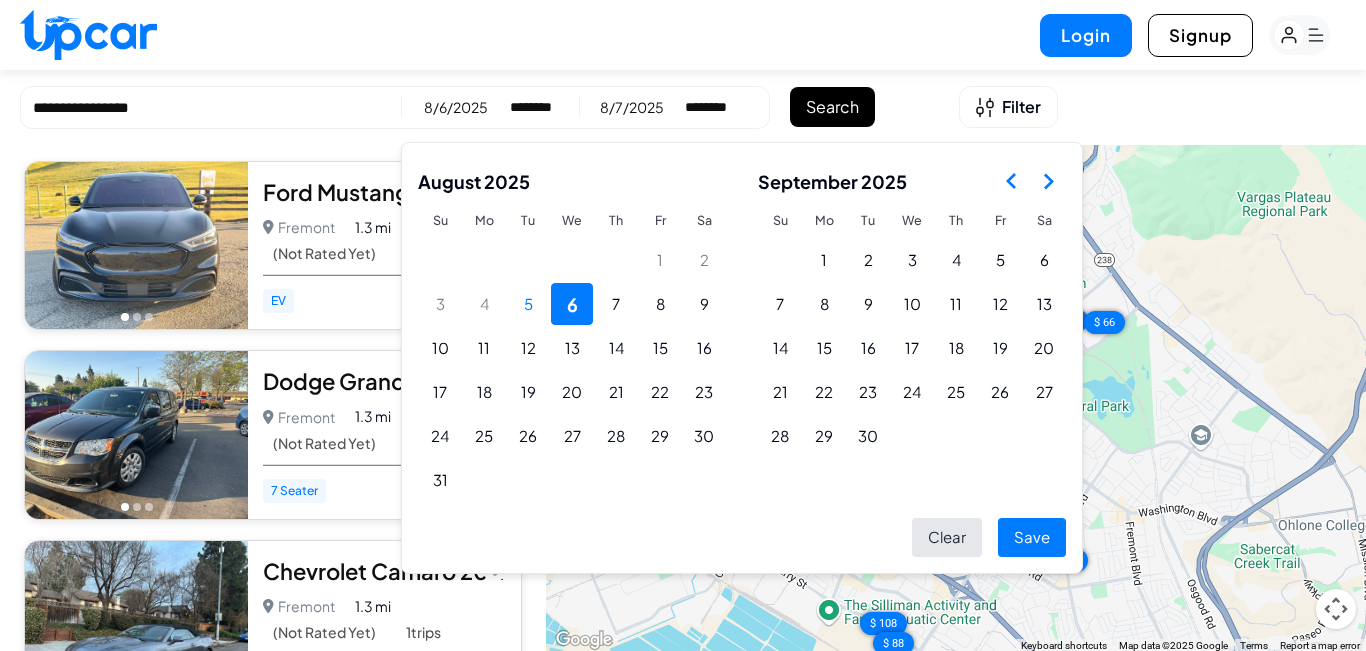 click on "Save" at bounding box center (1032, 537) 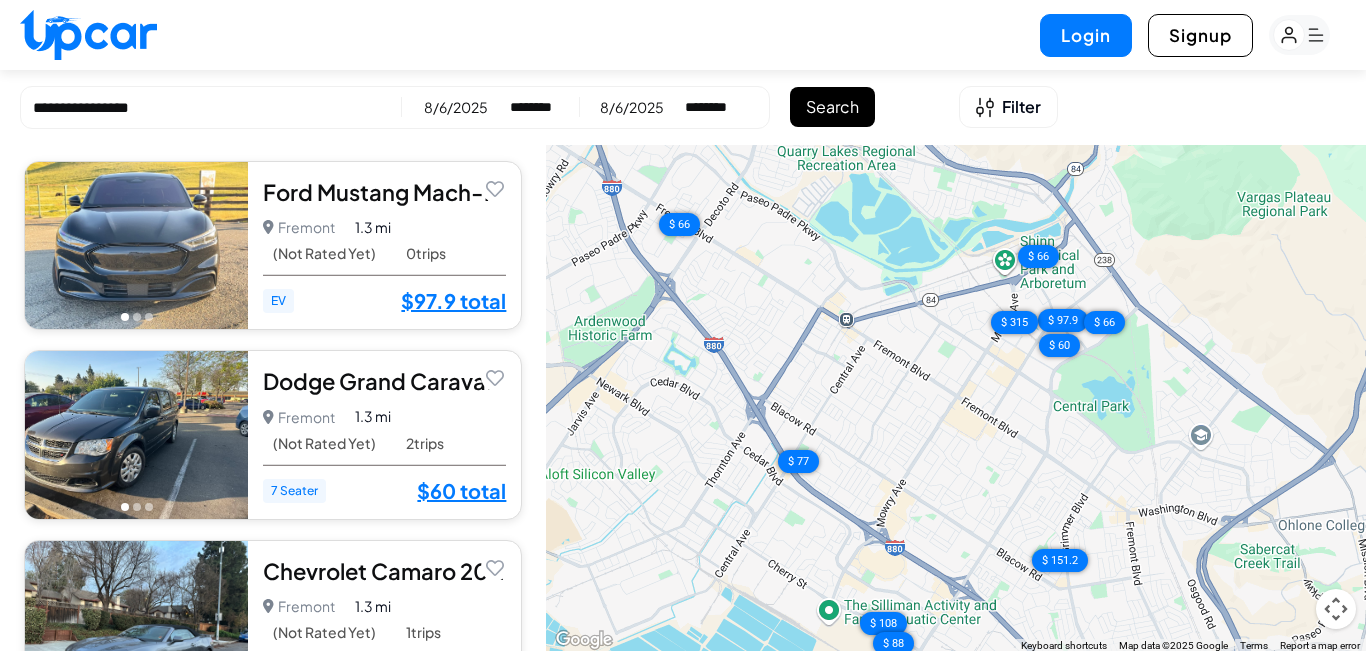 click on "8/6/2025" at bounding box center [632, 107] 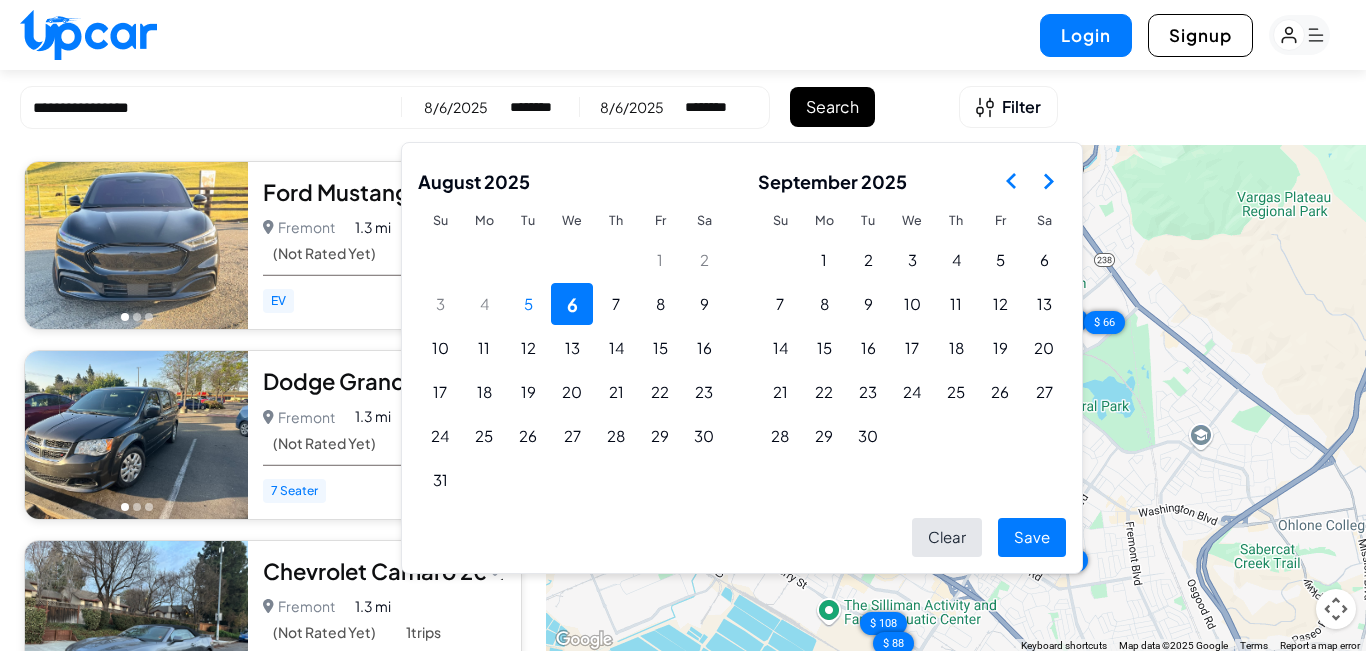 click 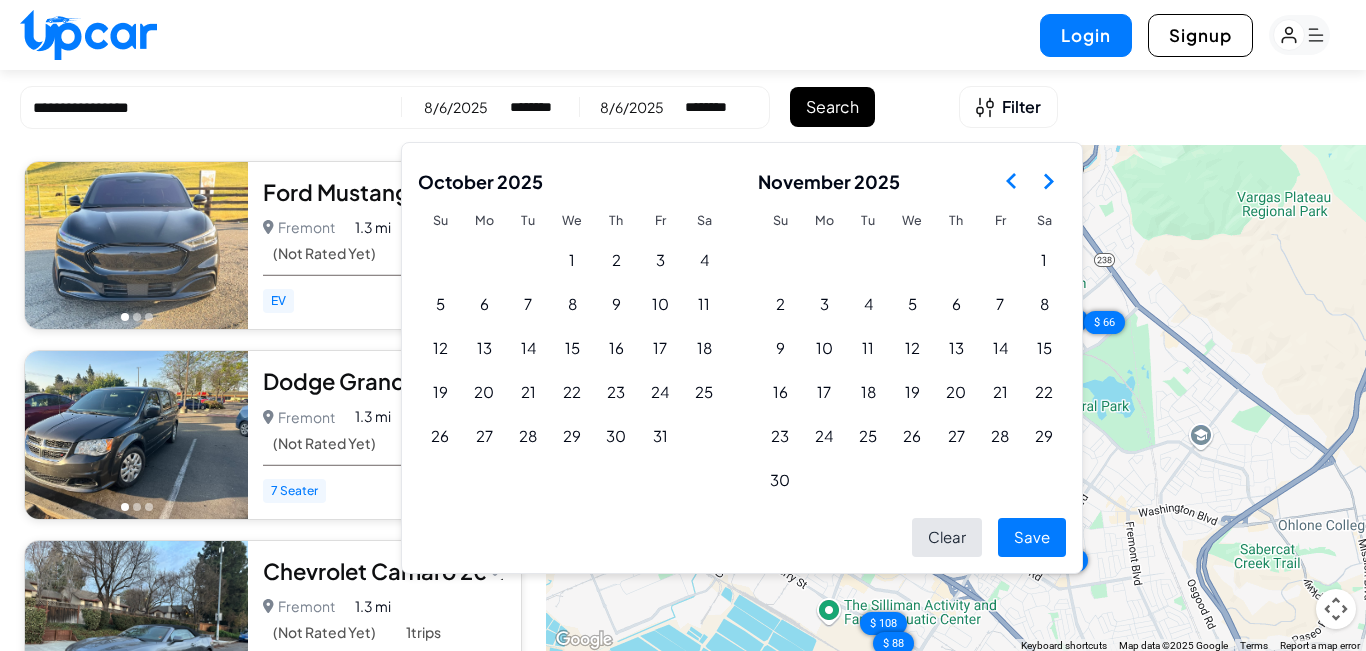 click 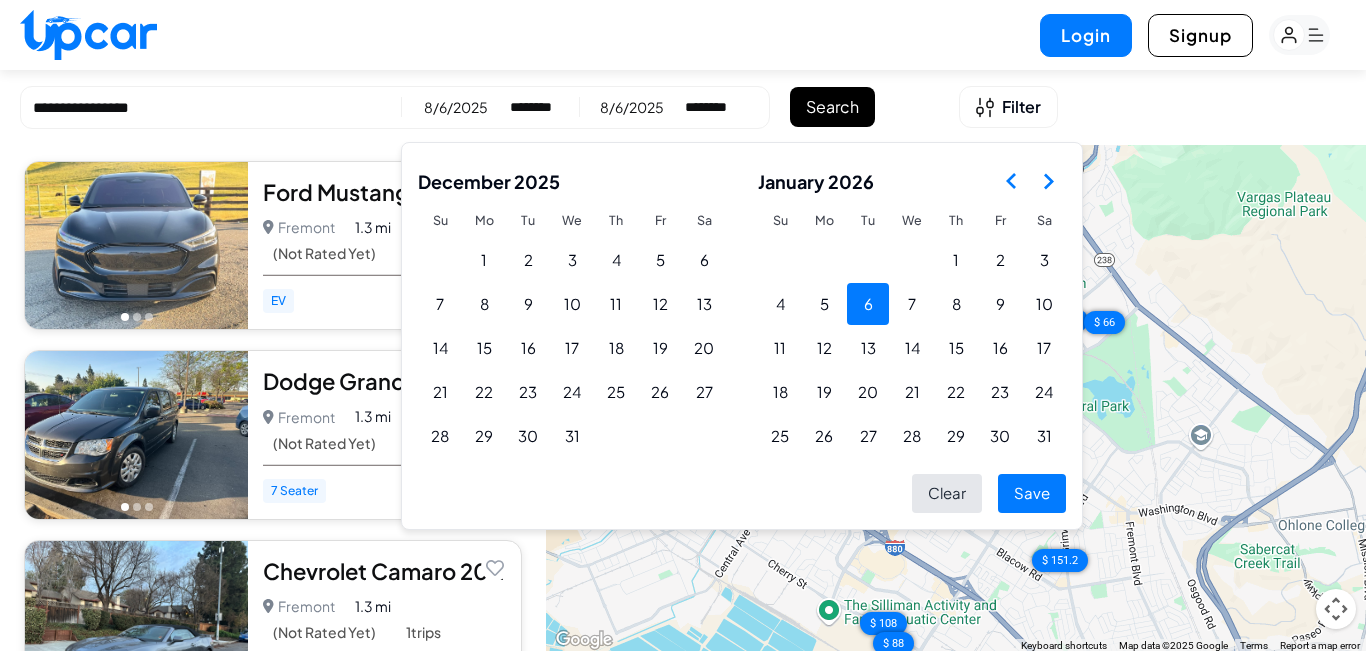 click on "6" at bounding box center [868, 304] 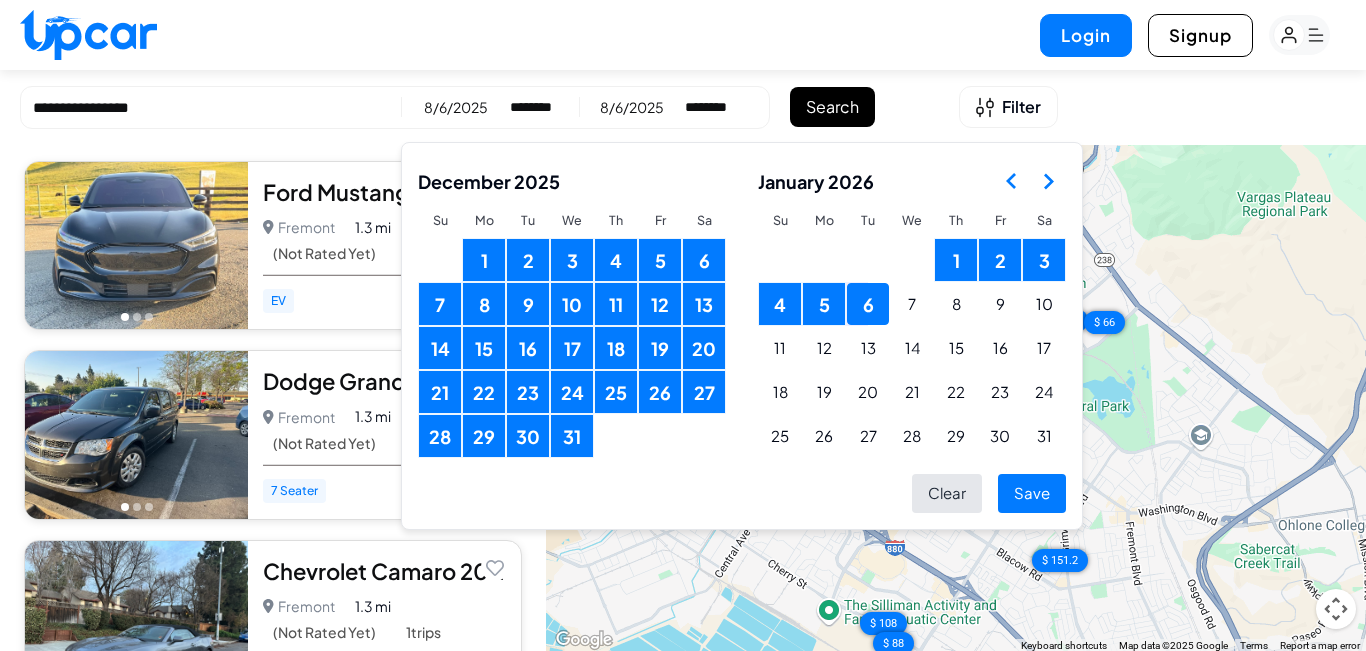 click on "Save" at bounding box center (1032, 493) 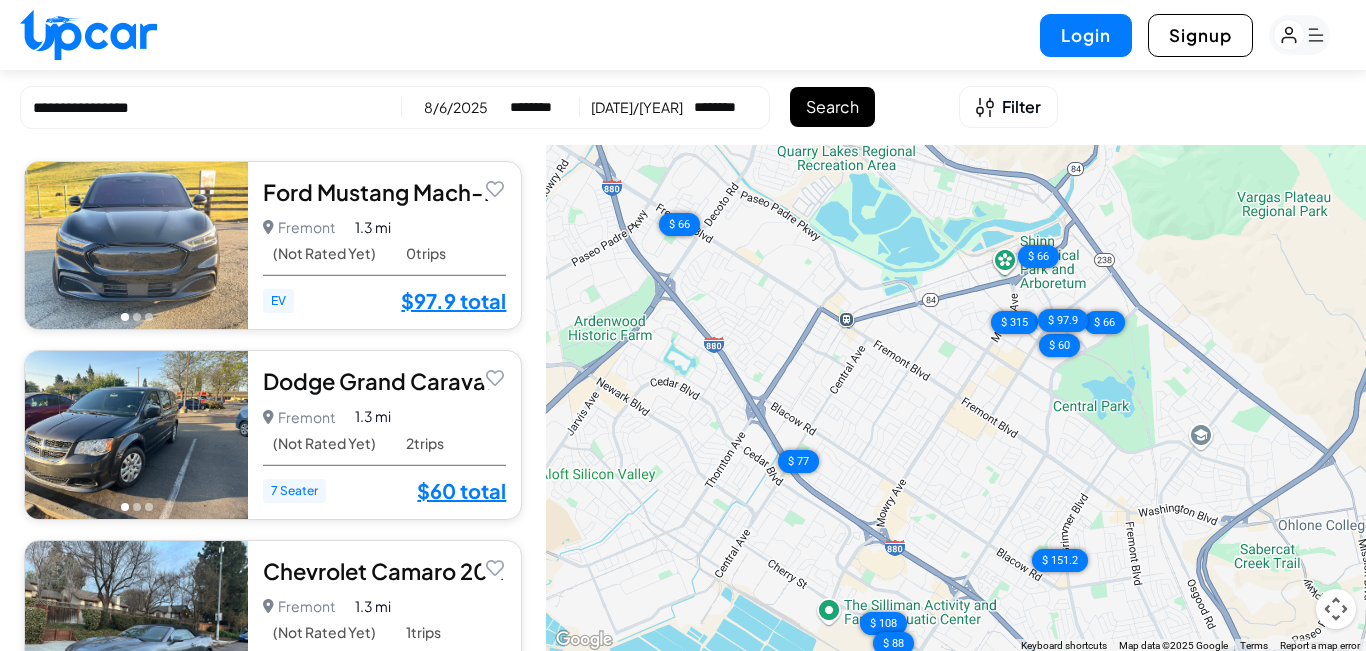 click on "Search" at bounding box center (832, 107) 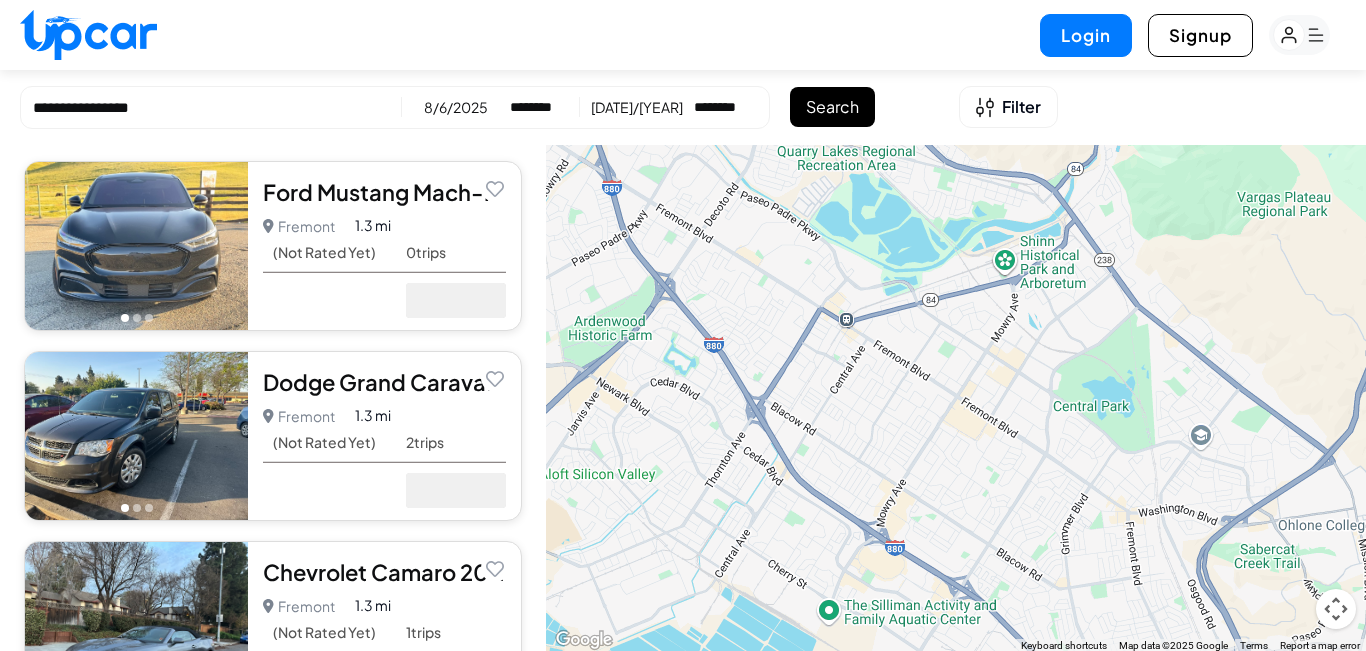 click on "**********" at bounding box center (211, 108) 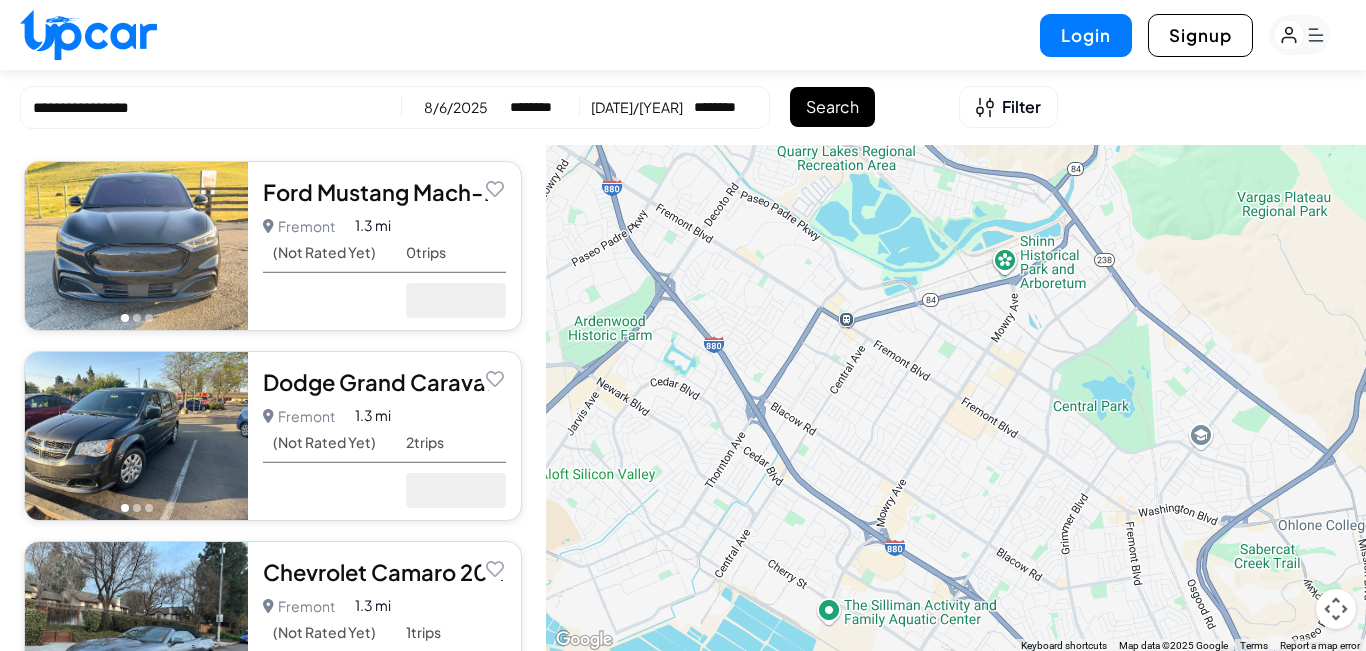 click on "**********" at bounding box center [211, 108] 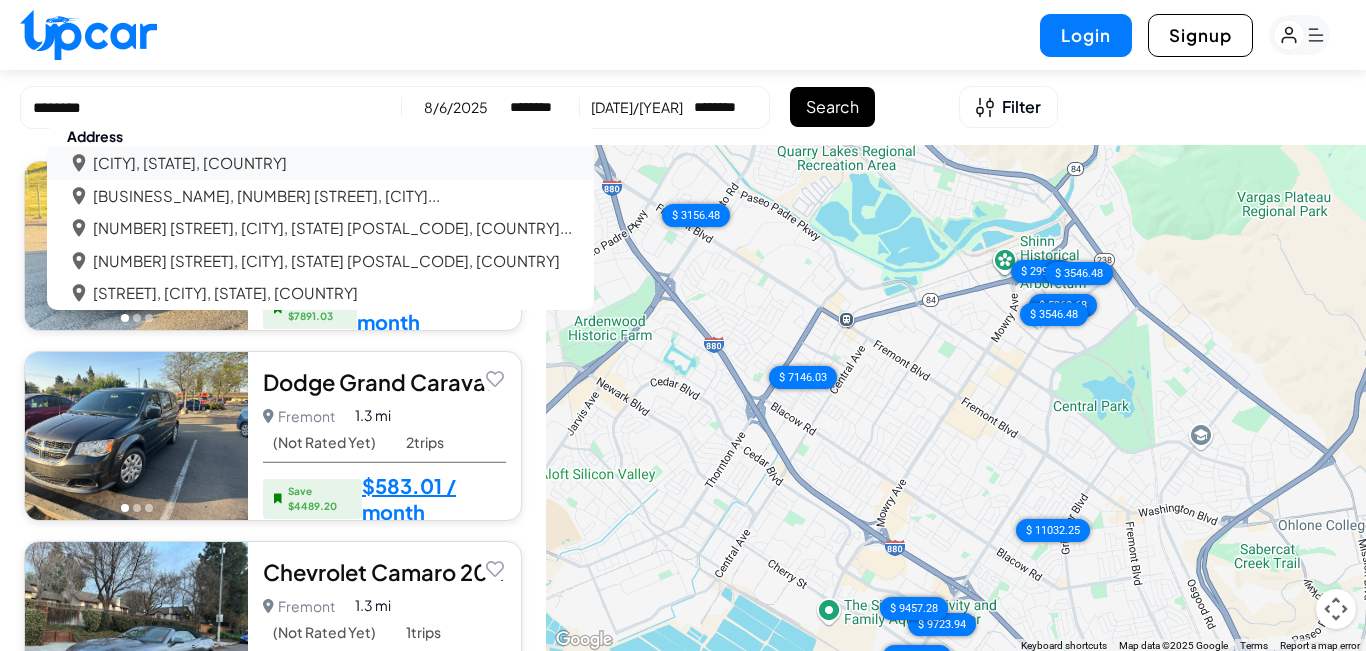 click on "San Francisco Bay Area, CA, USA" at bounding box center (190, 163) 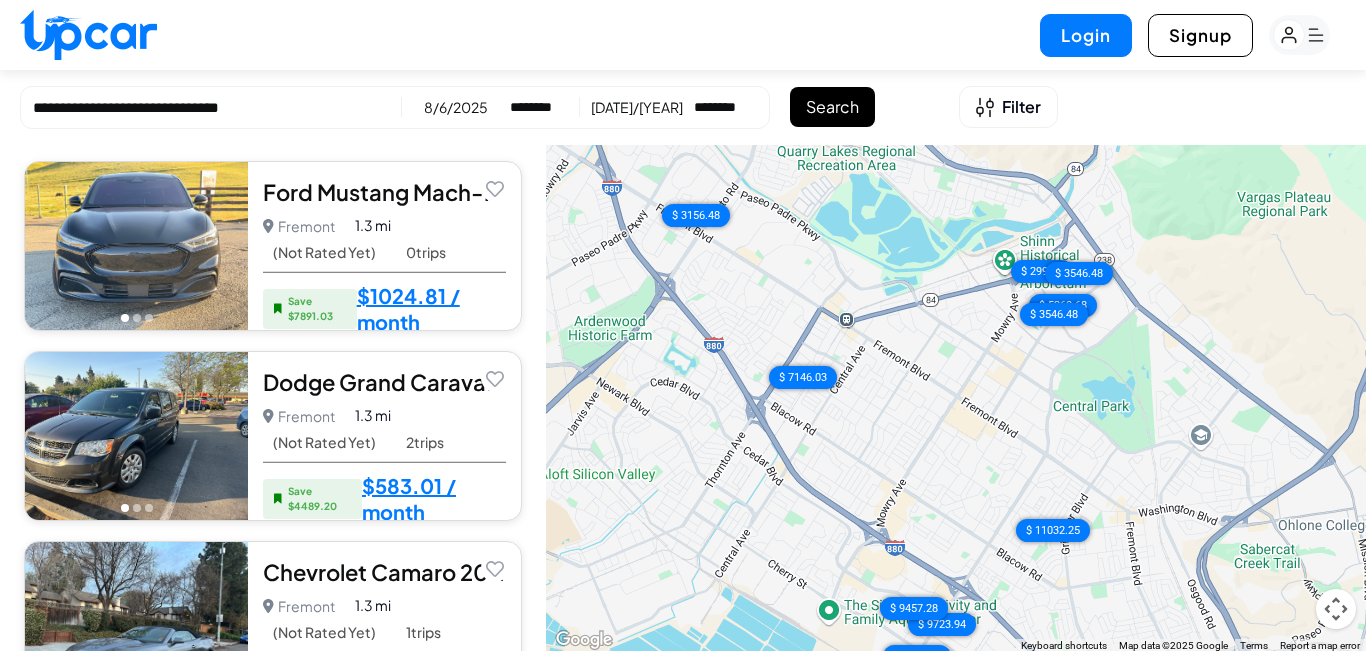 click on "Search" at bounding box center [832, 107] 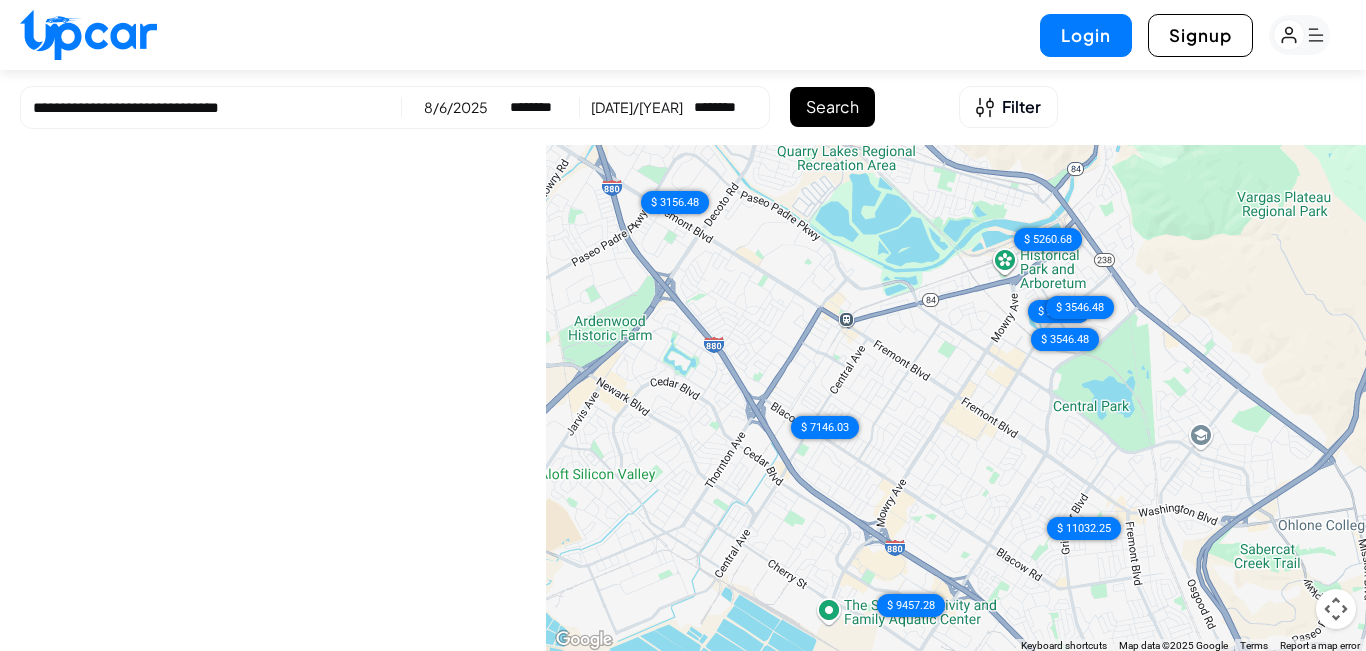 scroll, scrollTop: 0, scrollLeft: 0, axis: both 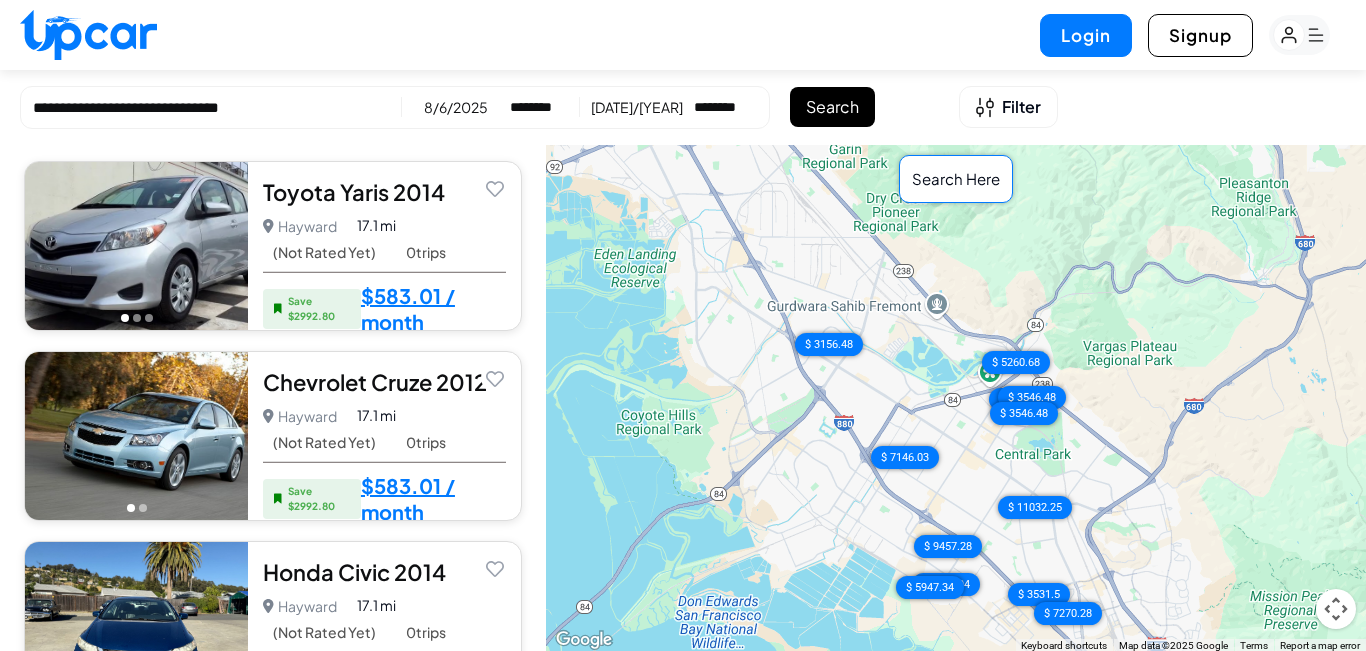 drag, startPoint x: 677, startPoint y: 285, endPoint x: 836, endPoint y: 431, distance: 215.86339 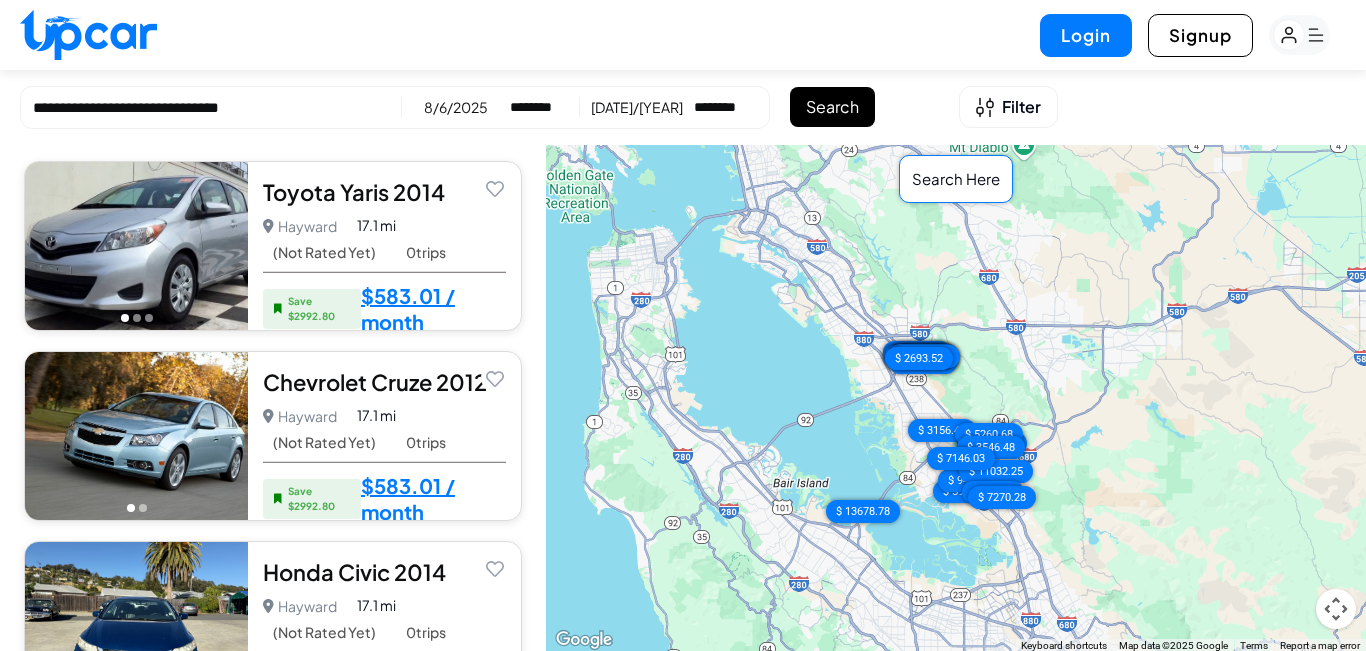 drag, startPoint x: 755, startPoint y: 399, endPoint x: 849, endPoint y: 395, distance: 94.08507 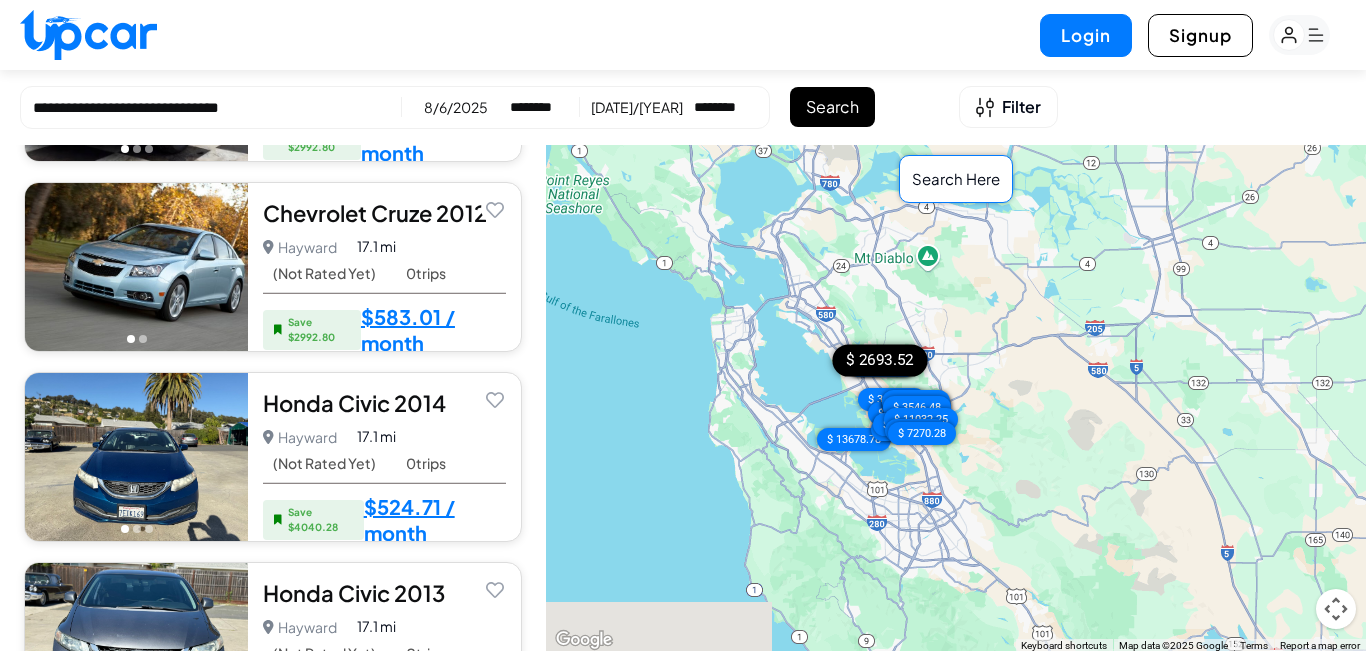 scroll, scrollTop: 0, scrollLeft: 0, axis: both 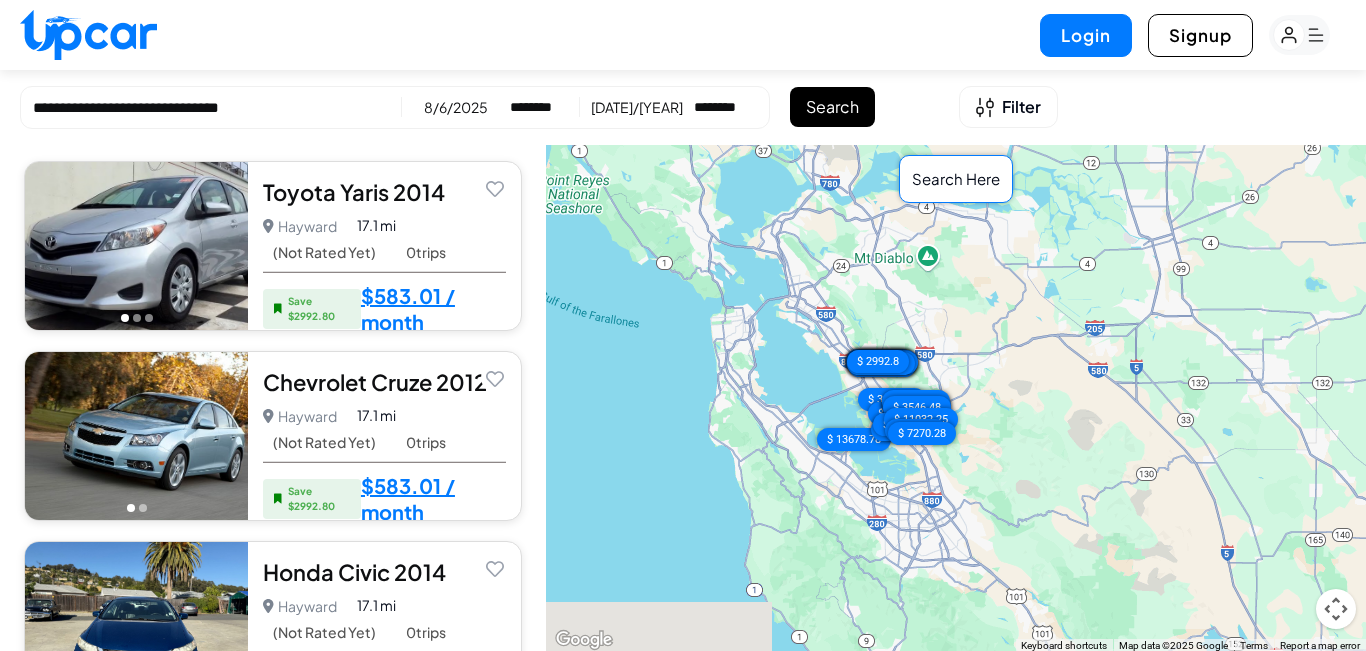 click on "**********" at bounding box center [211, 108] 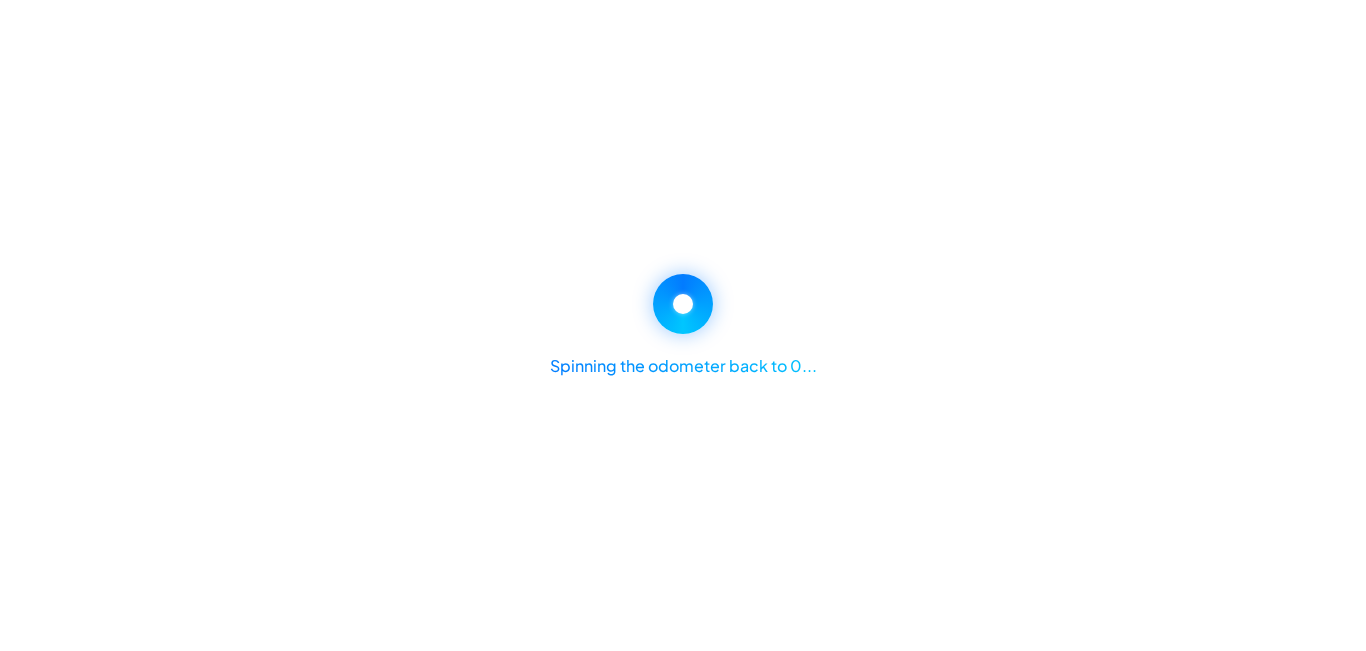 scroll, scrollTop: 0, scrollLeft: 0, axis: both 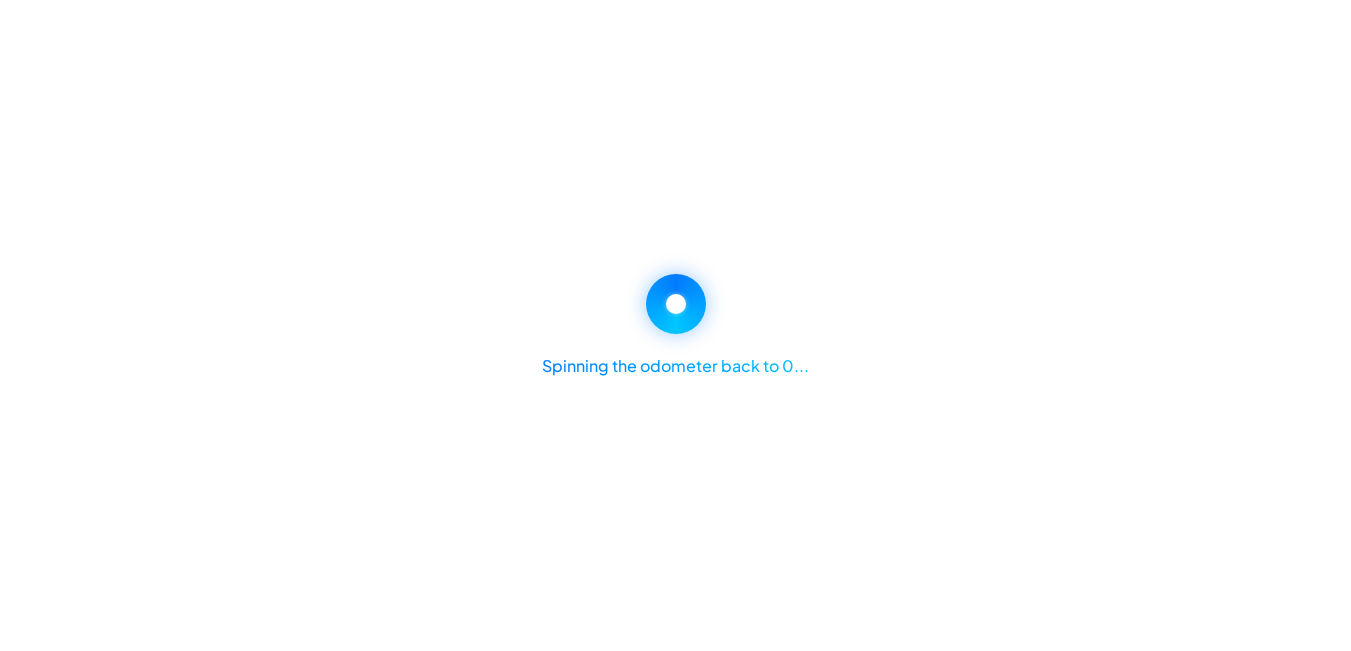 select on "********" 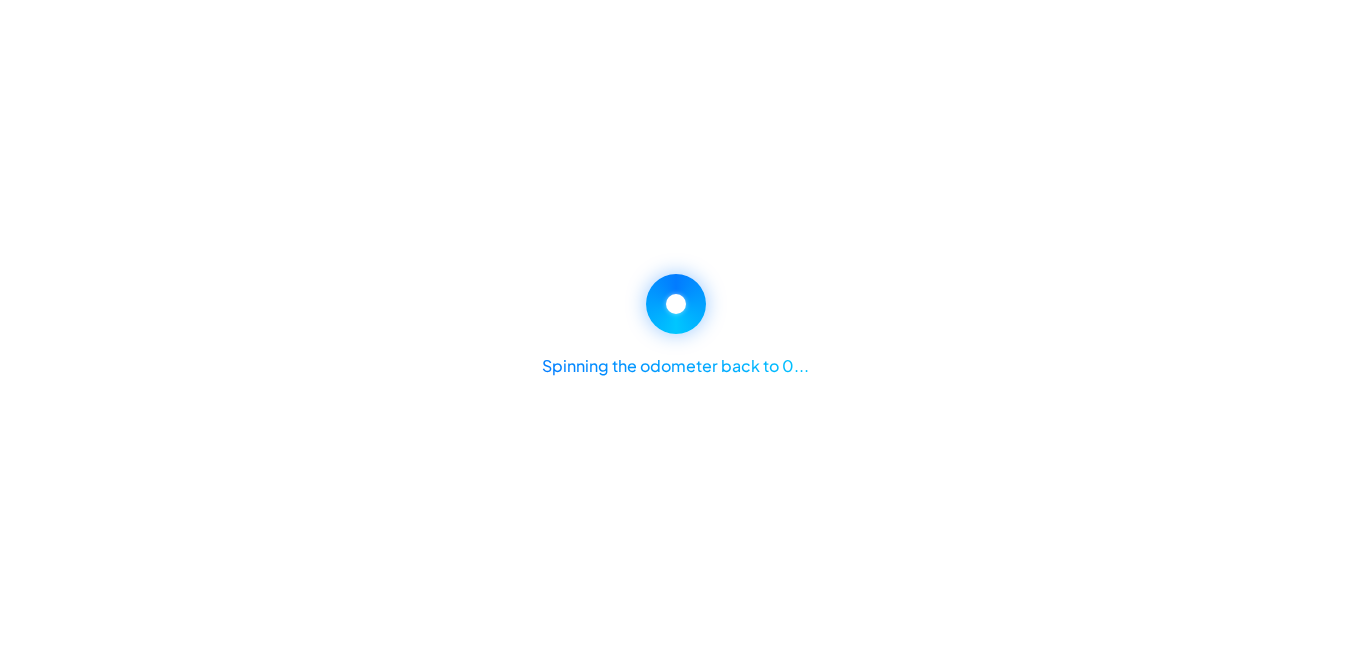 select on "********" 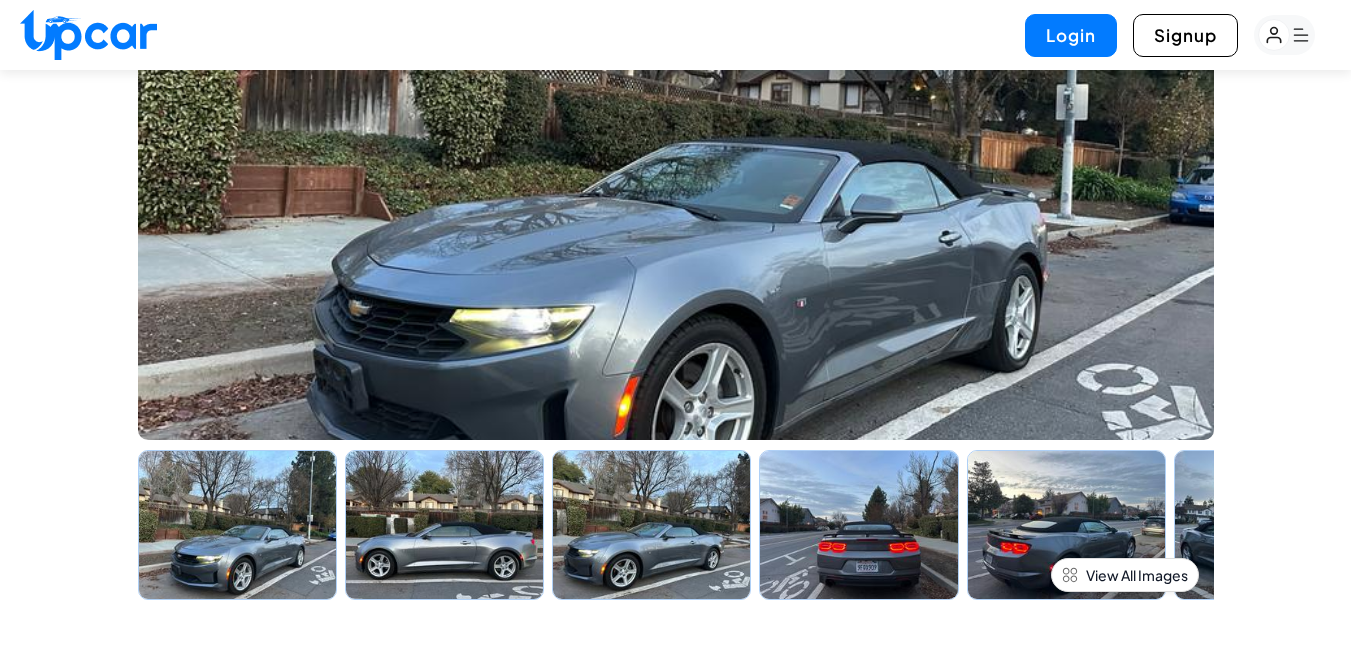 scroll, scrollTop: 283, scrollLeft: 0, axis: vertical 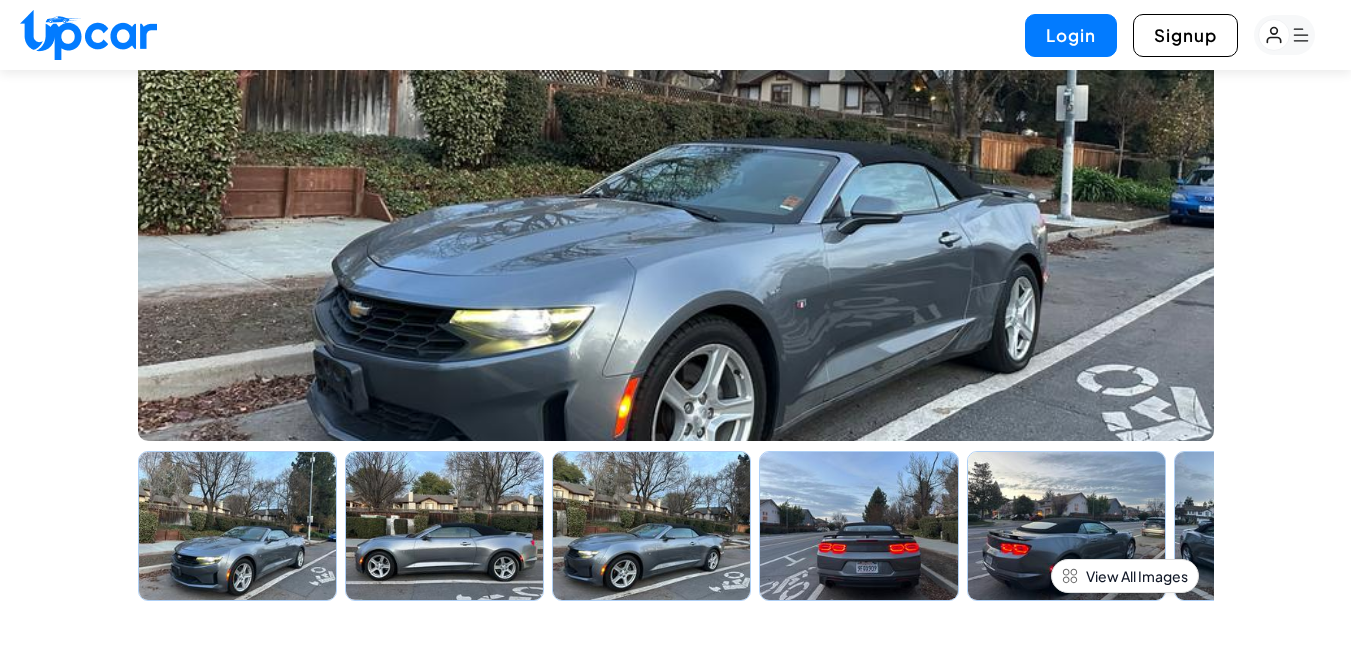click at bounding box center (444, 526) 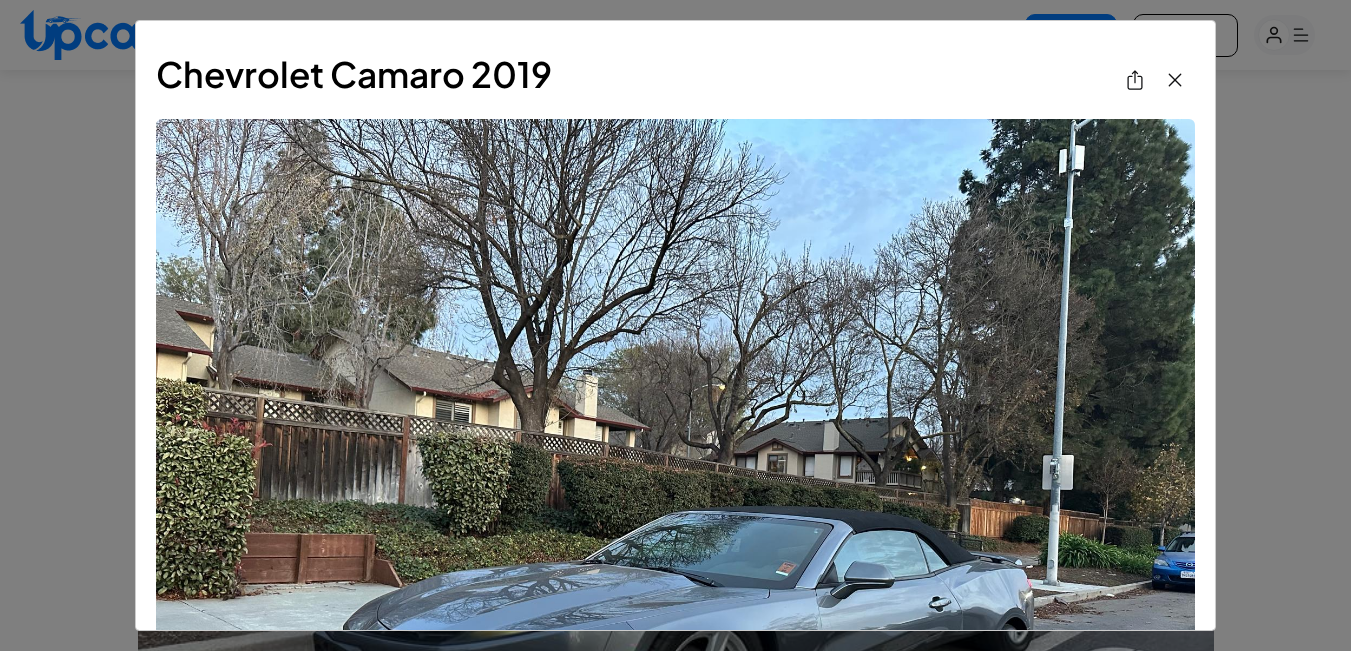 scroll, scrollTop: 0, scrollLeft: 0, axis: both 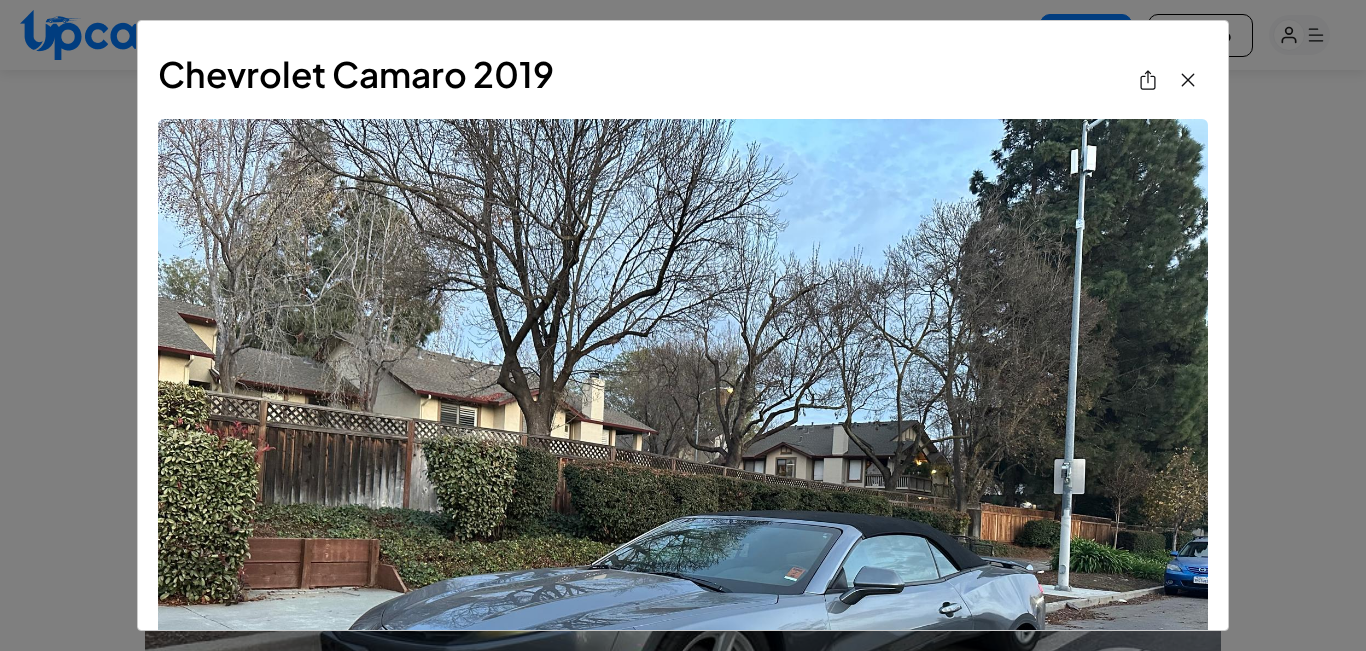 click on "Chevrolet   Camaro   2019" at bounding box center [683, 325] 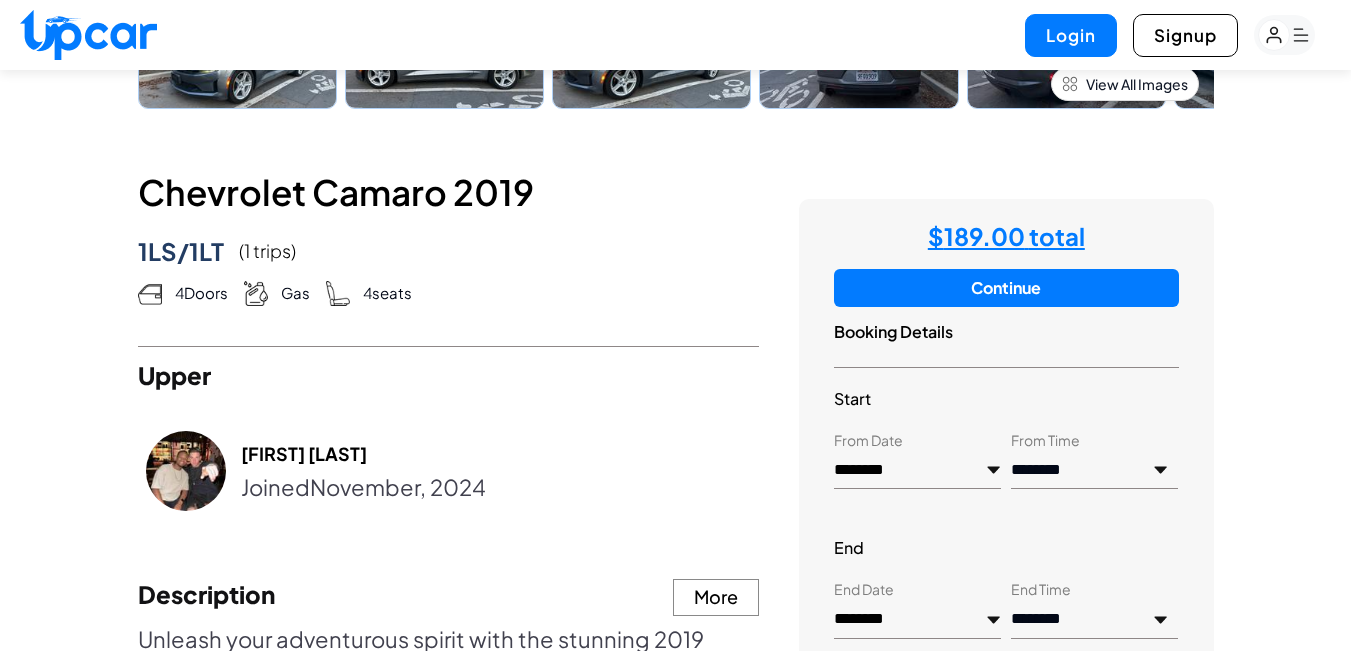 scroll, scrollTop: 850, scrollLeft: 0, axis: vertical 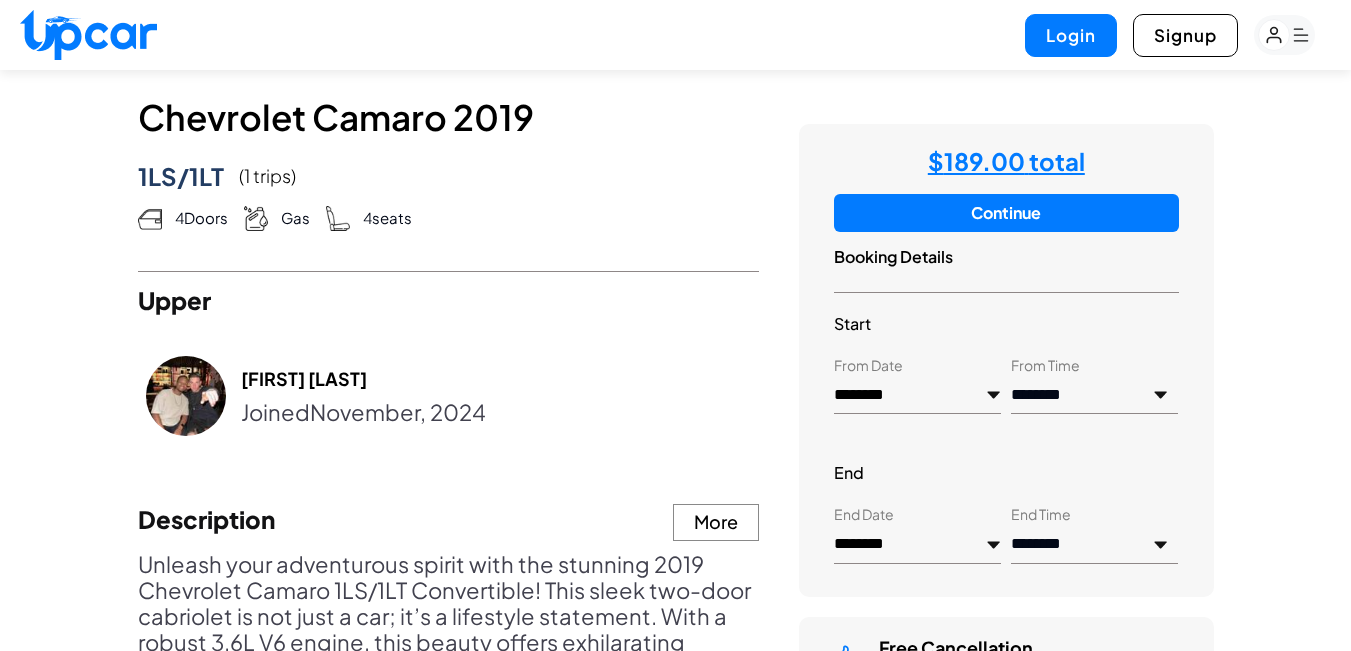 click on "********" at bounding box center (917, 396) 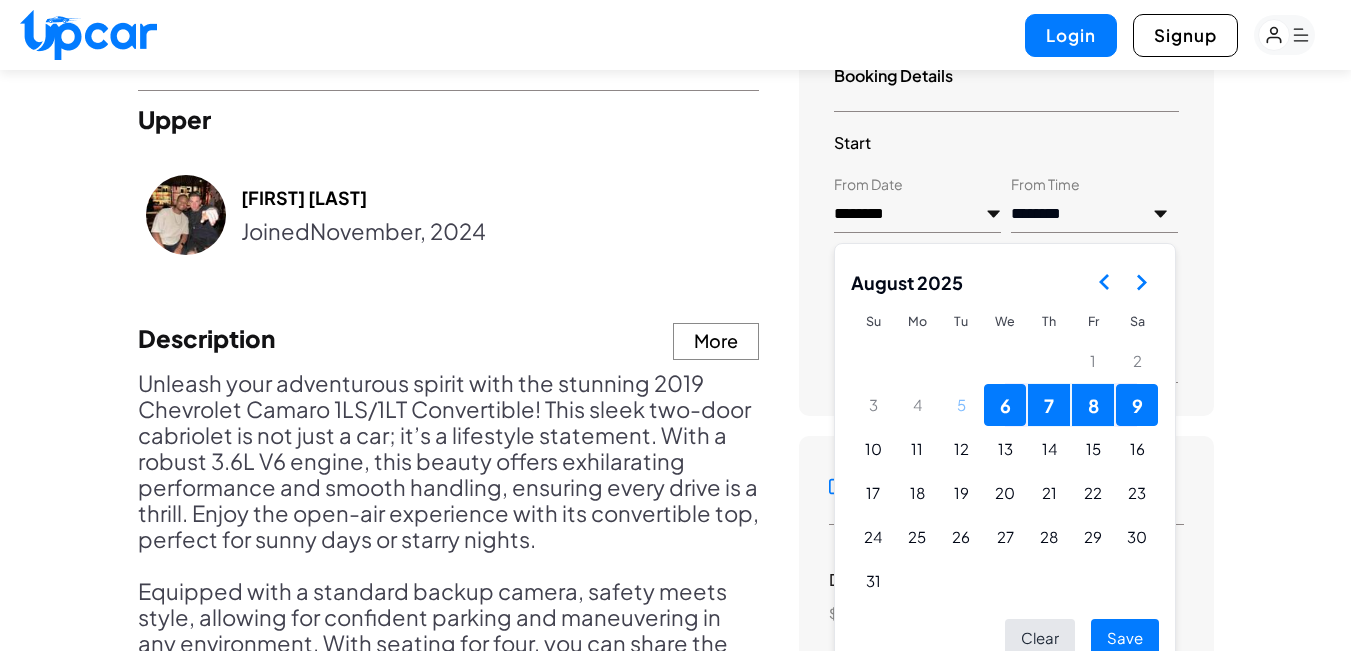 scroll, scrollTop: 1033, scrollLeft: 0, axis: vertical 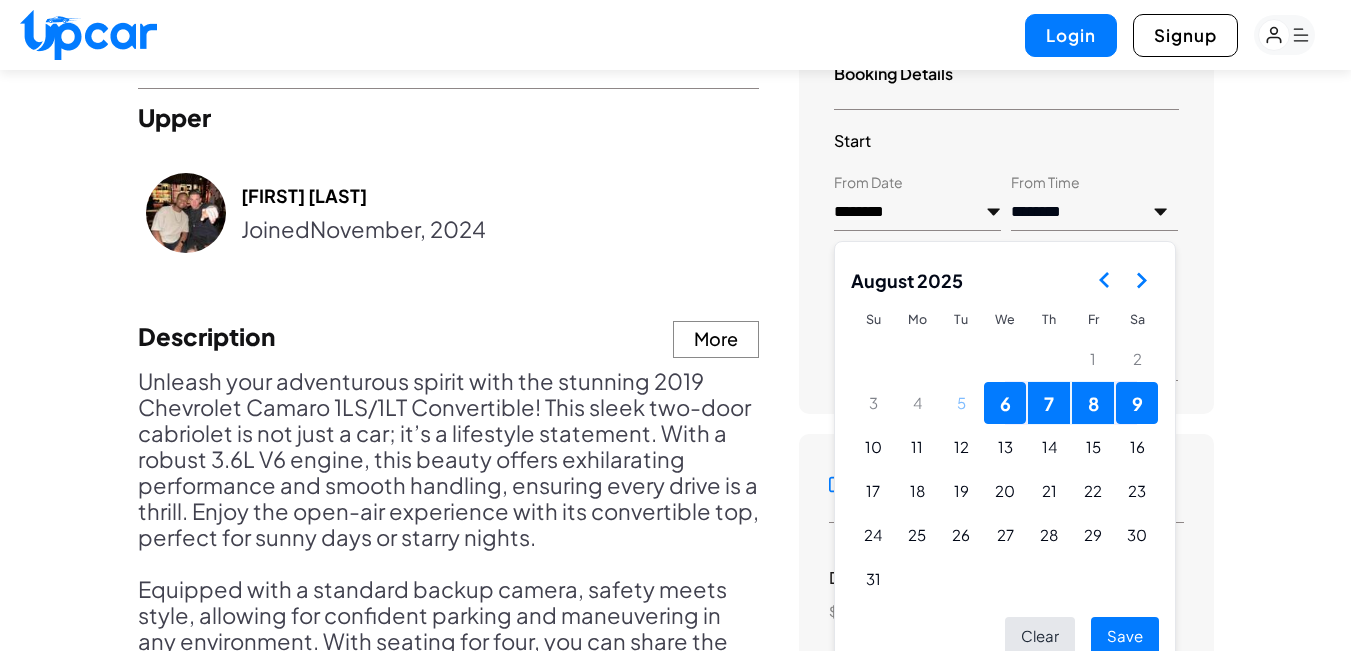 click on "6" at bounding box center (1005, 403) 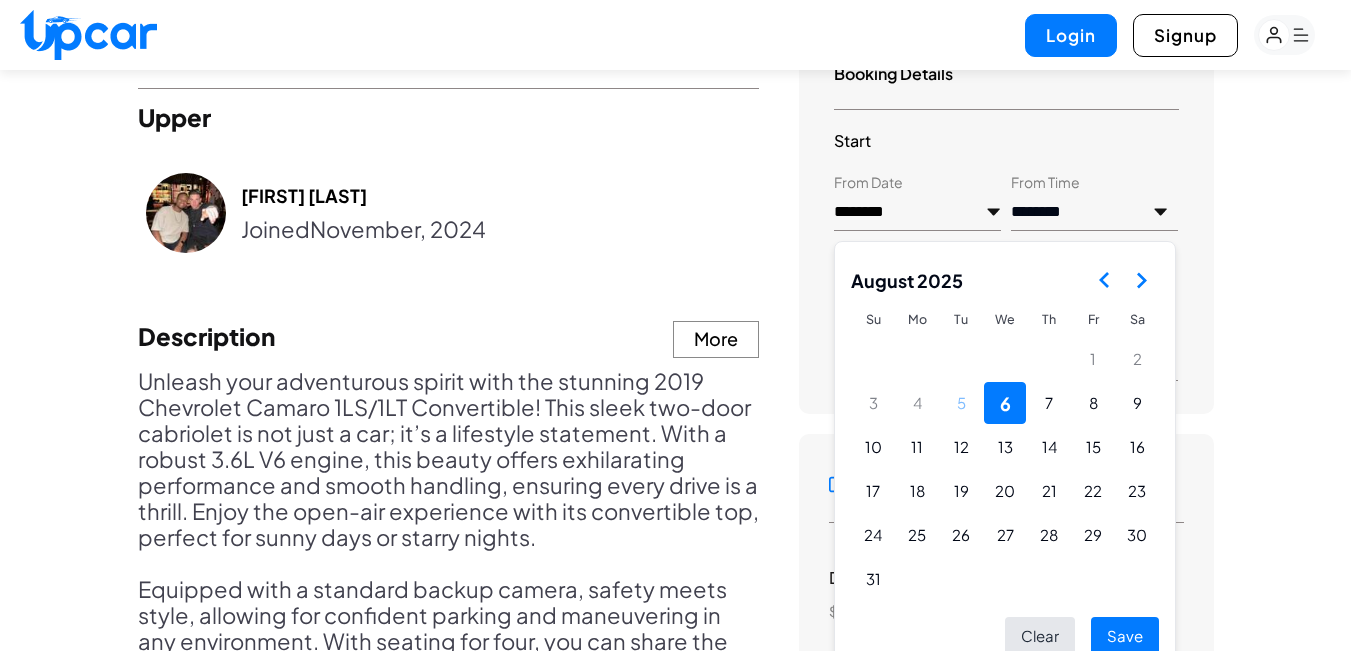 click on "Michael  Johnson  Joined  November, 2024" at bounding box center (449, 223) 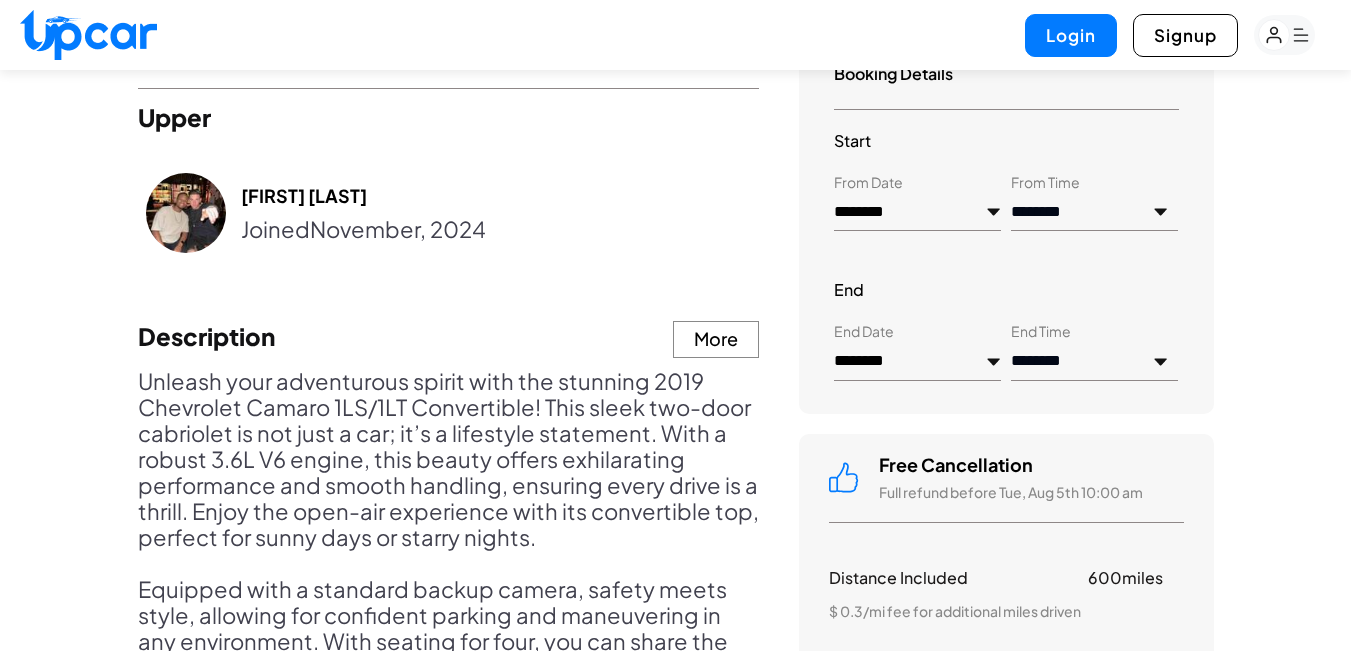 click on "********" at bounding box center [917, 362] 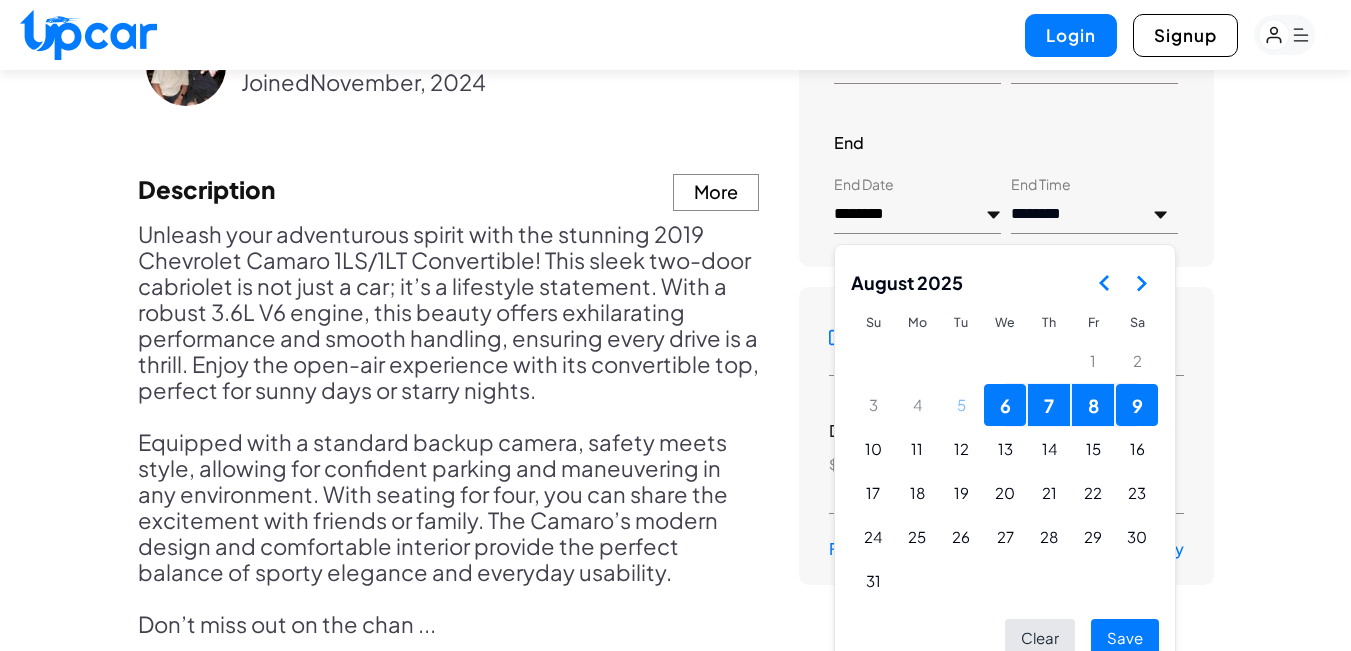 scroll, scrollTop: 1183, scrollLeft: 0, axis: vertical 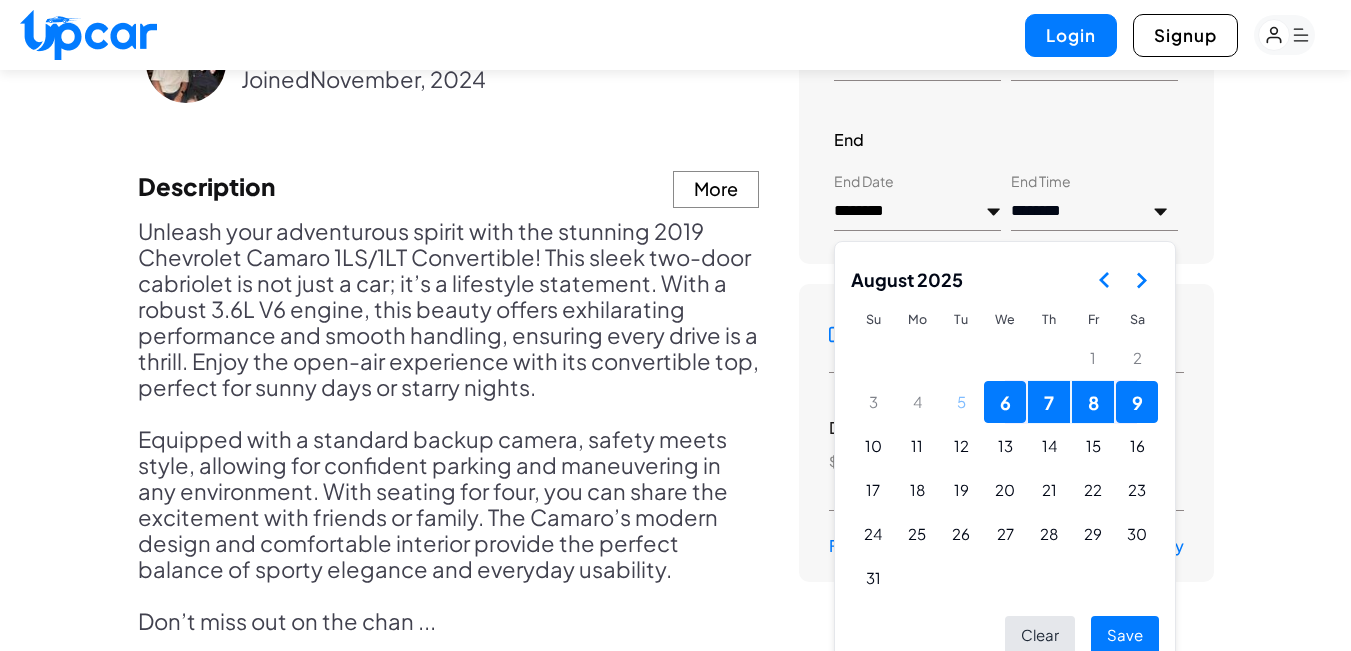 click 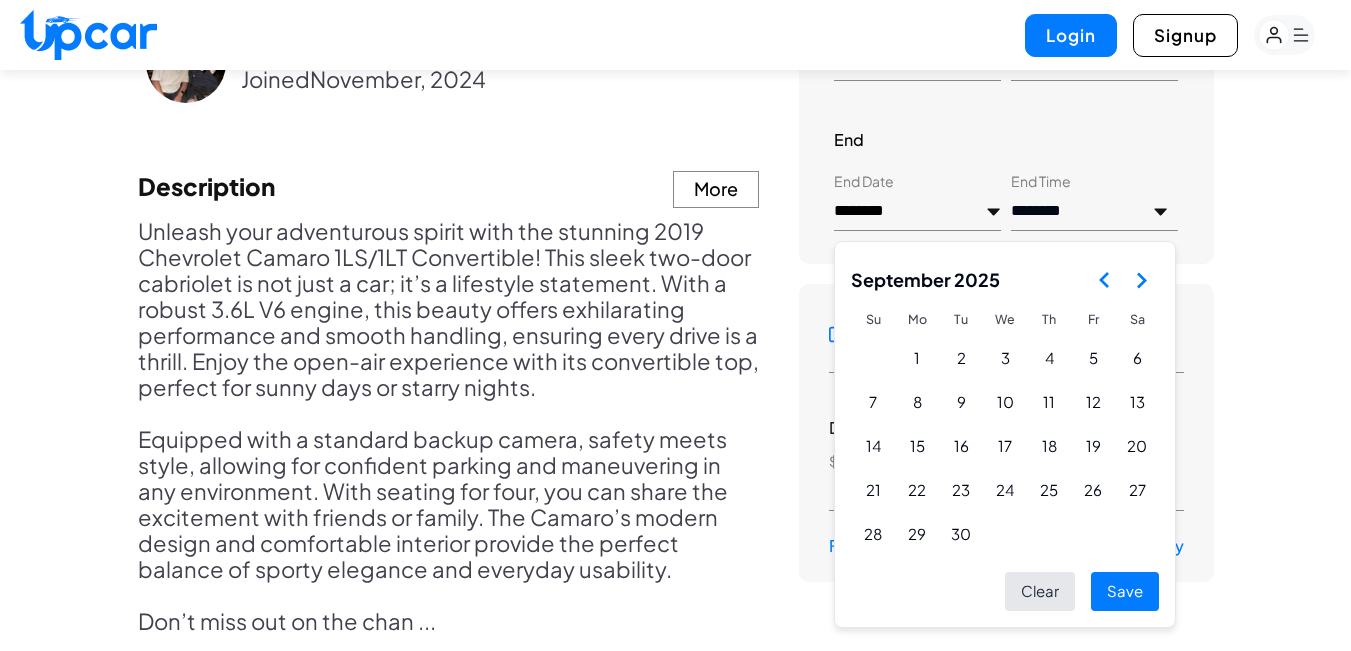 click 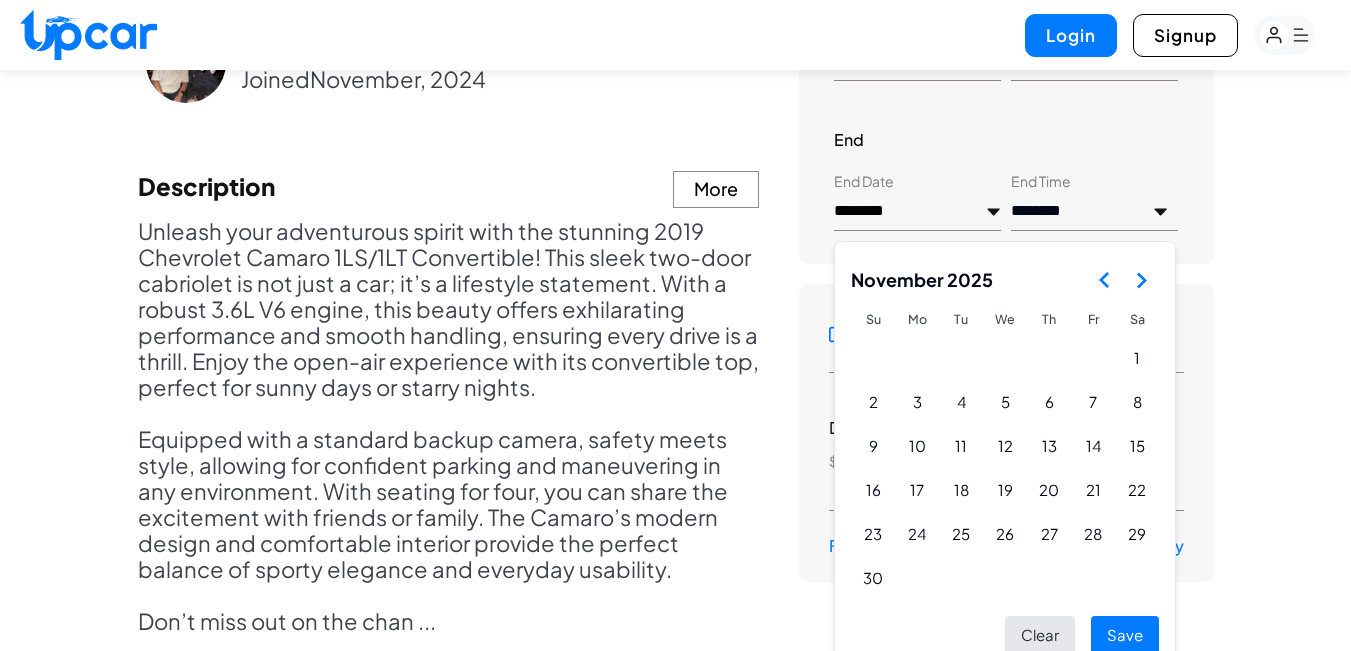 click 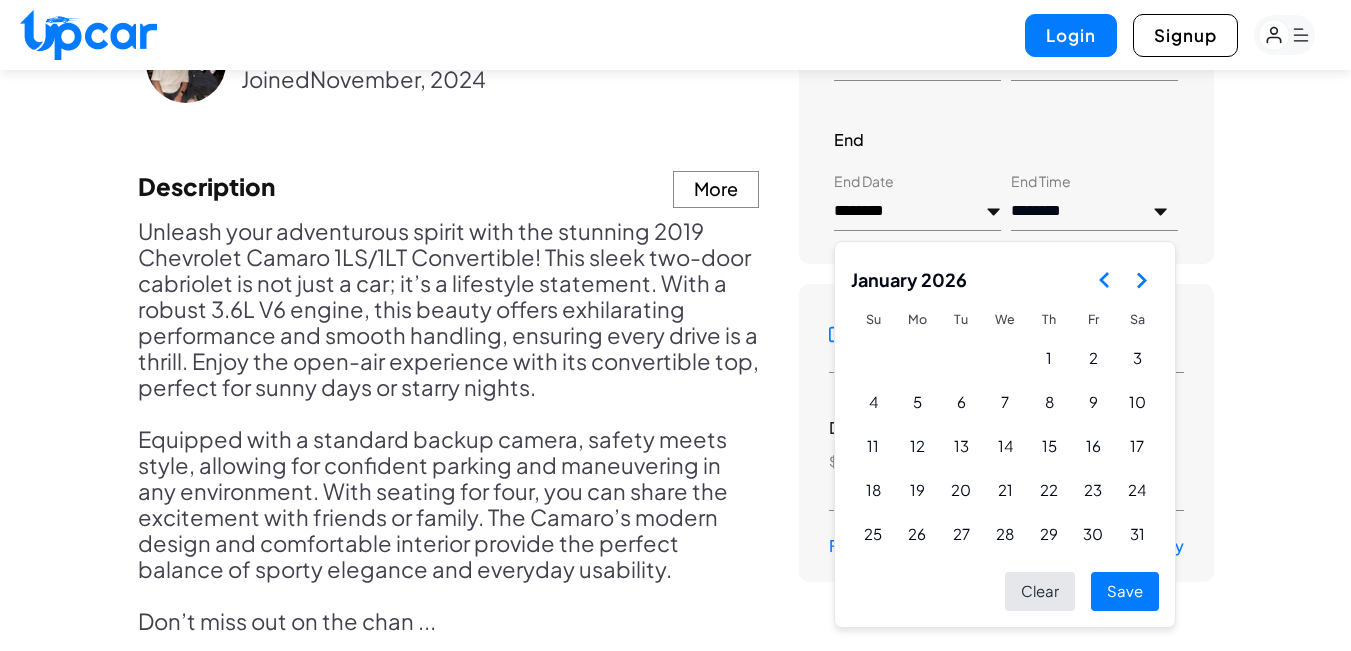 click 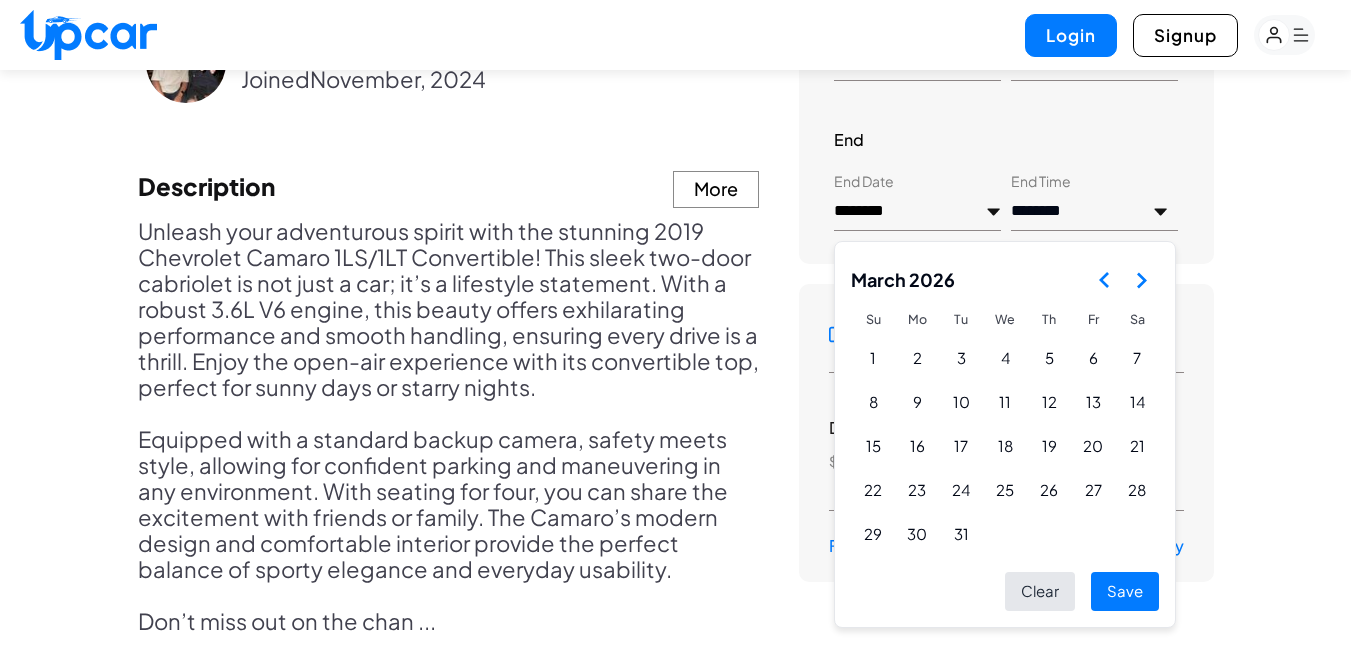 click 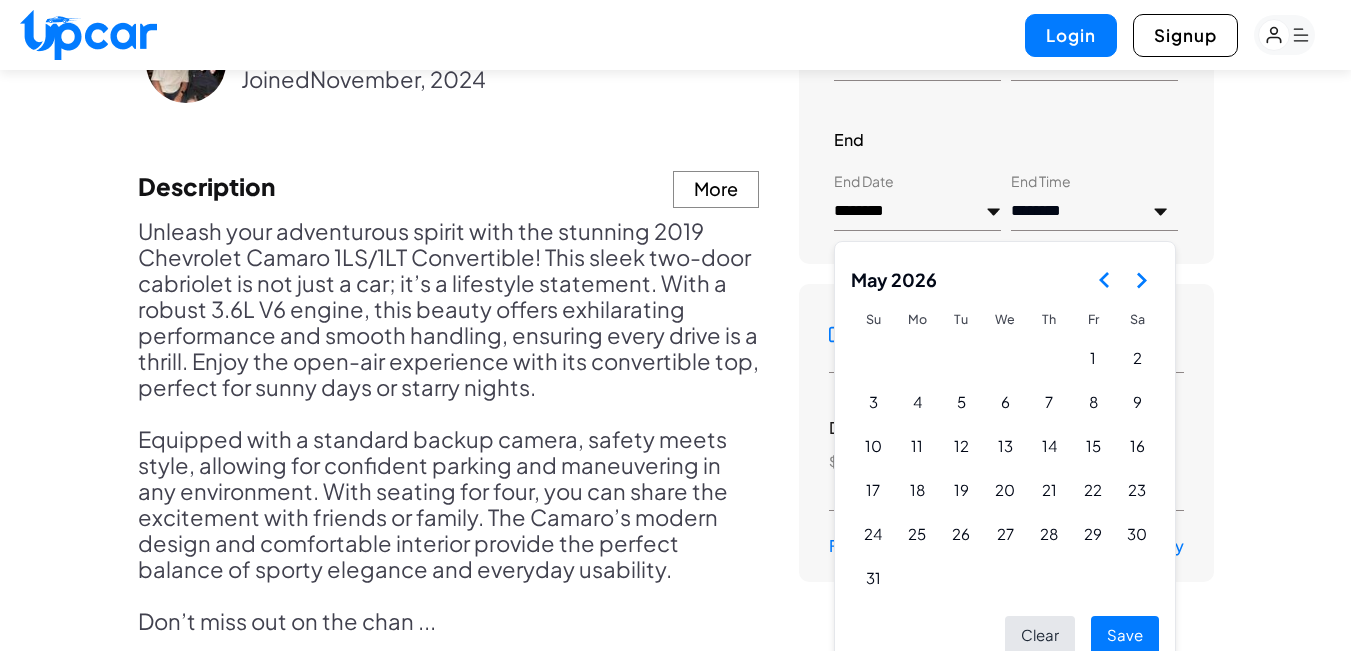 click 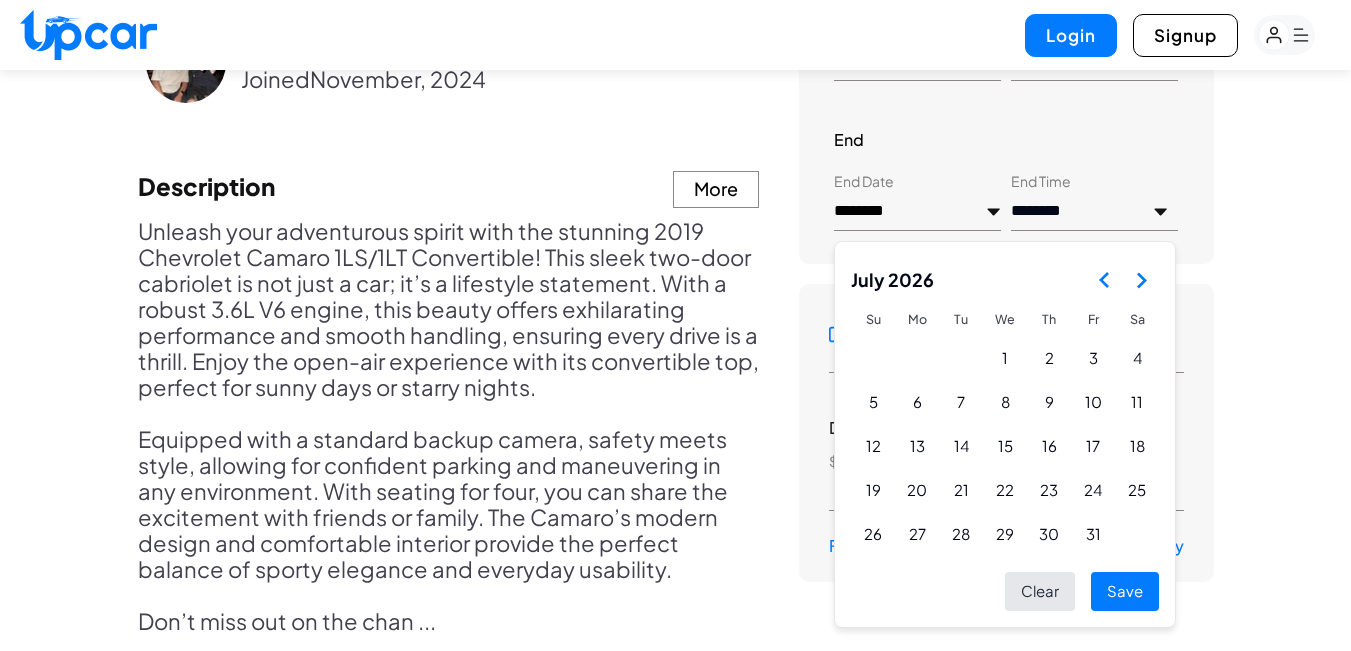 click 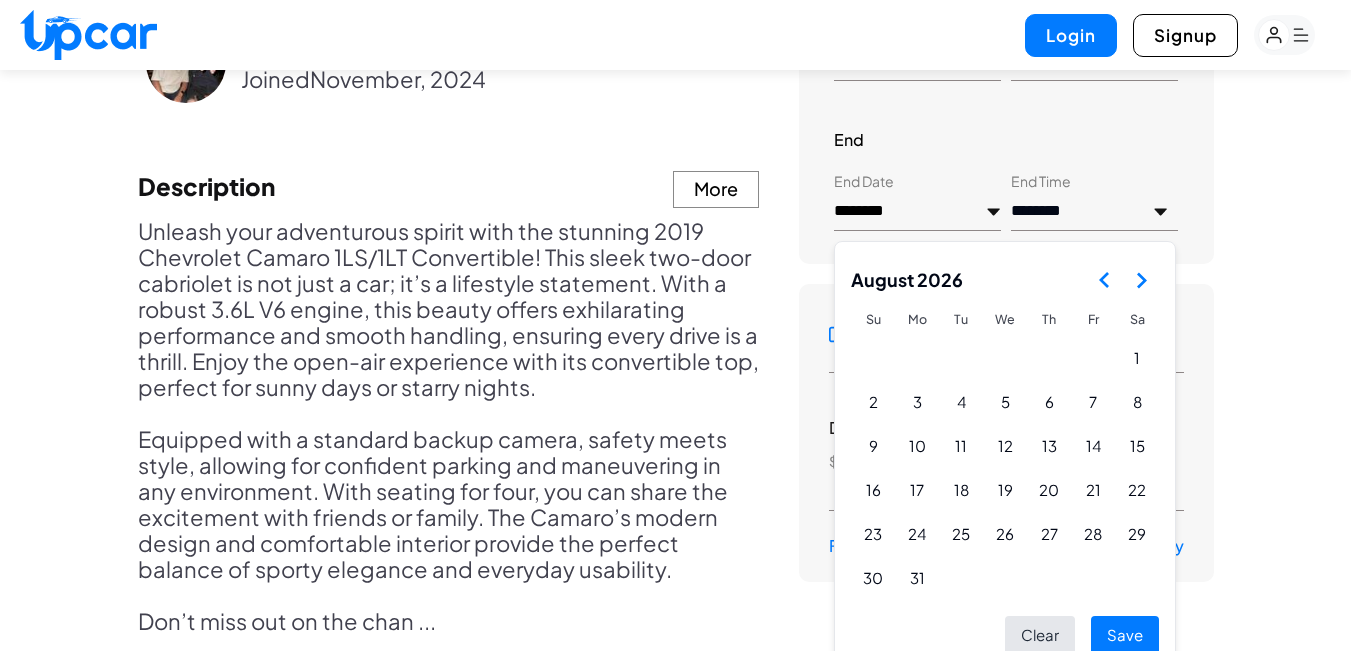 click 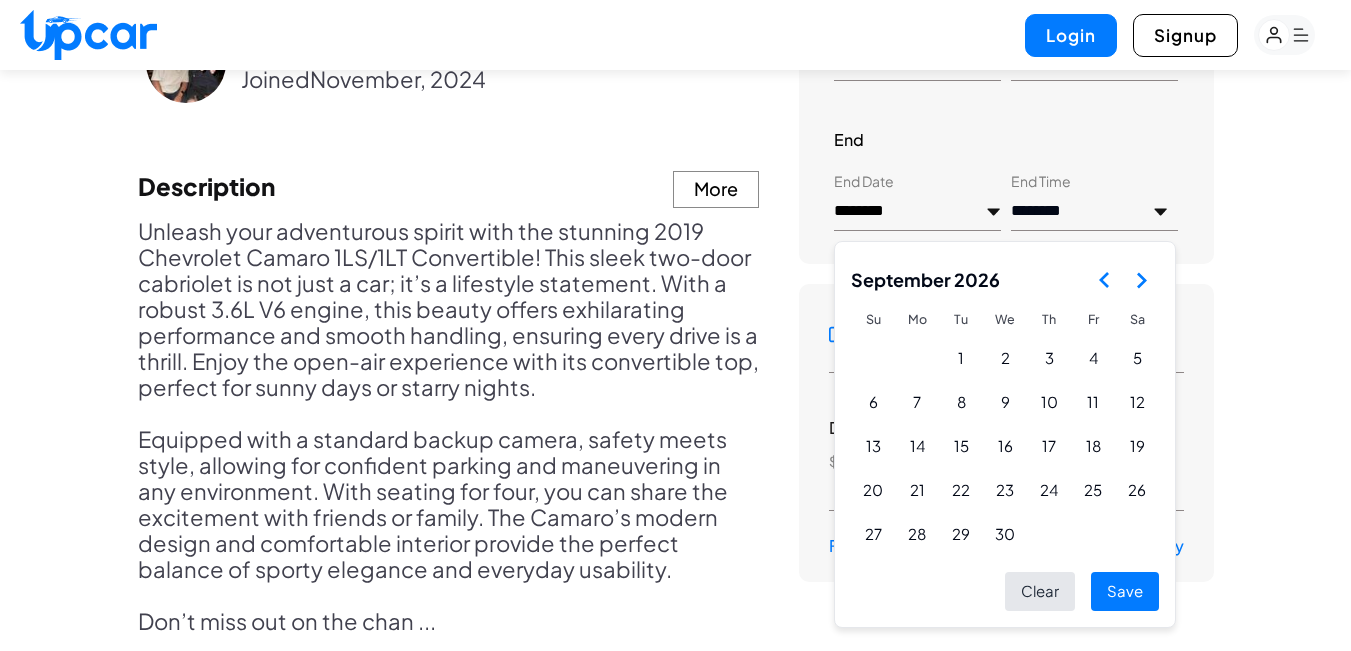click 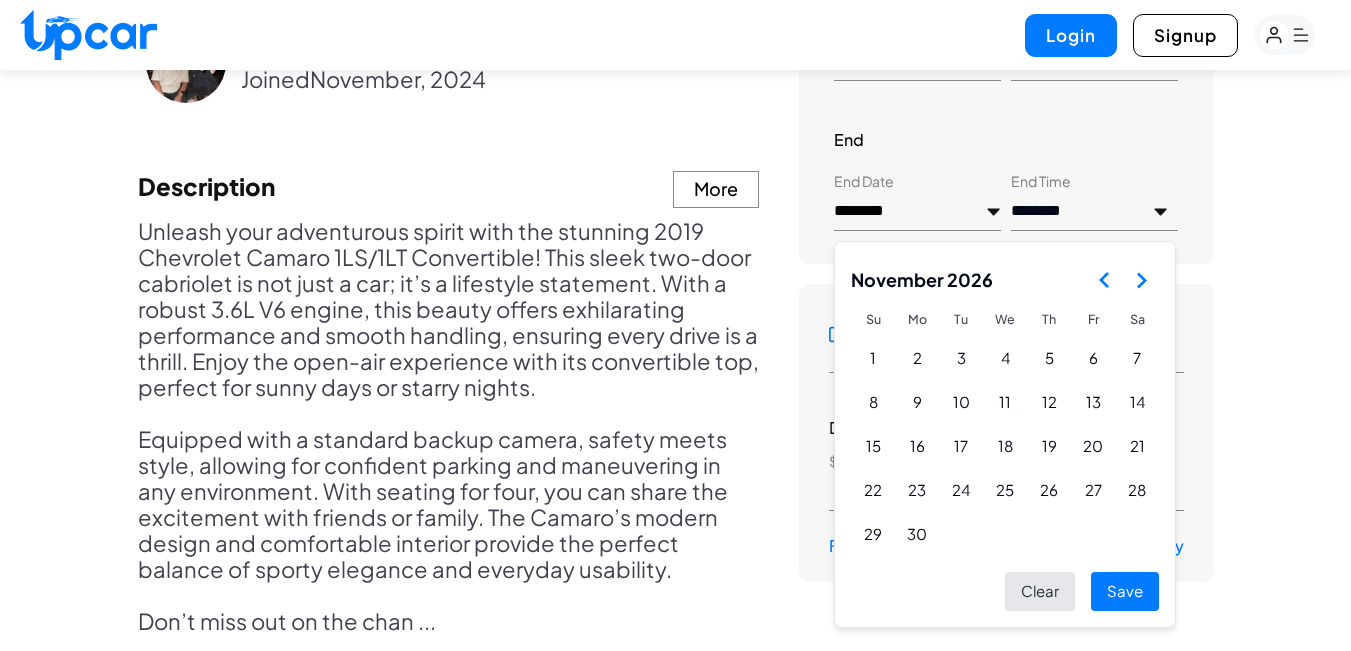 click 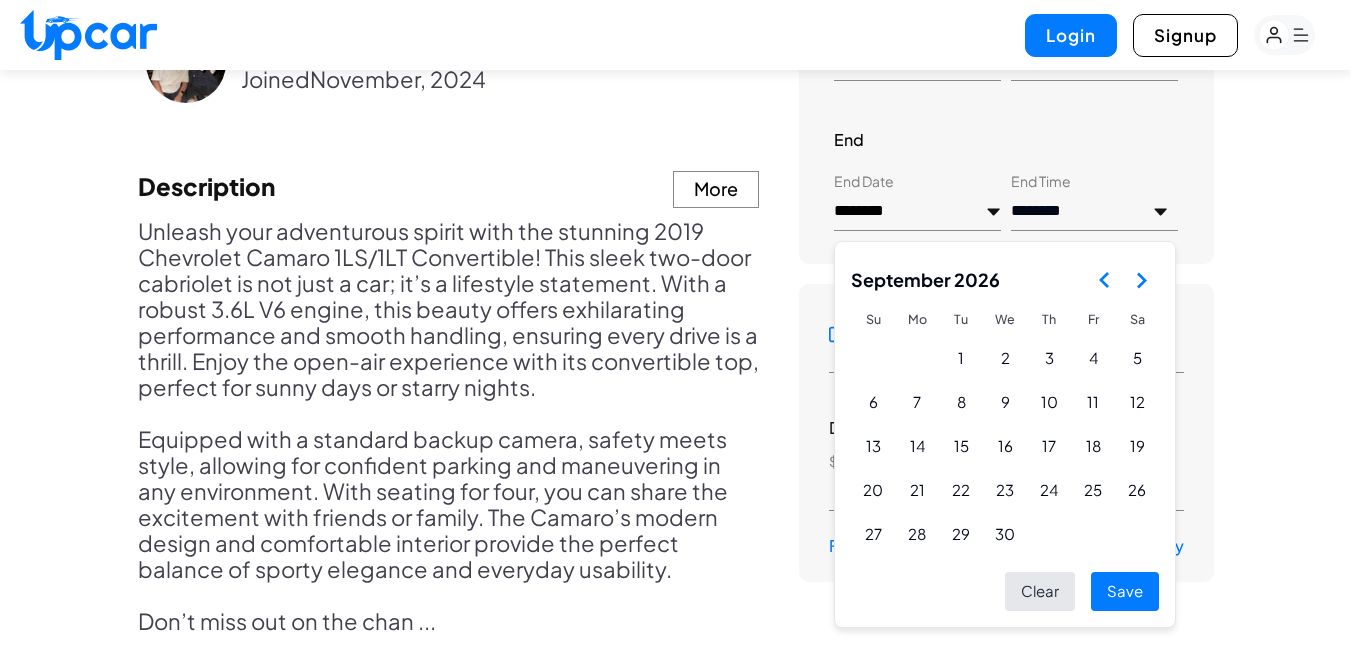 click 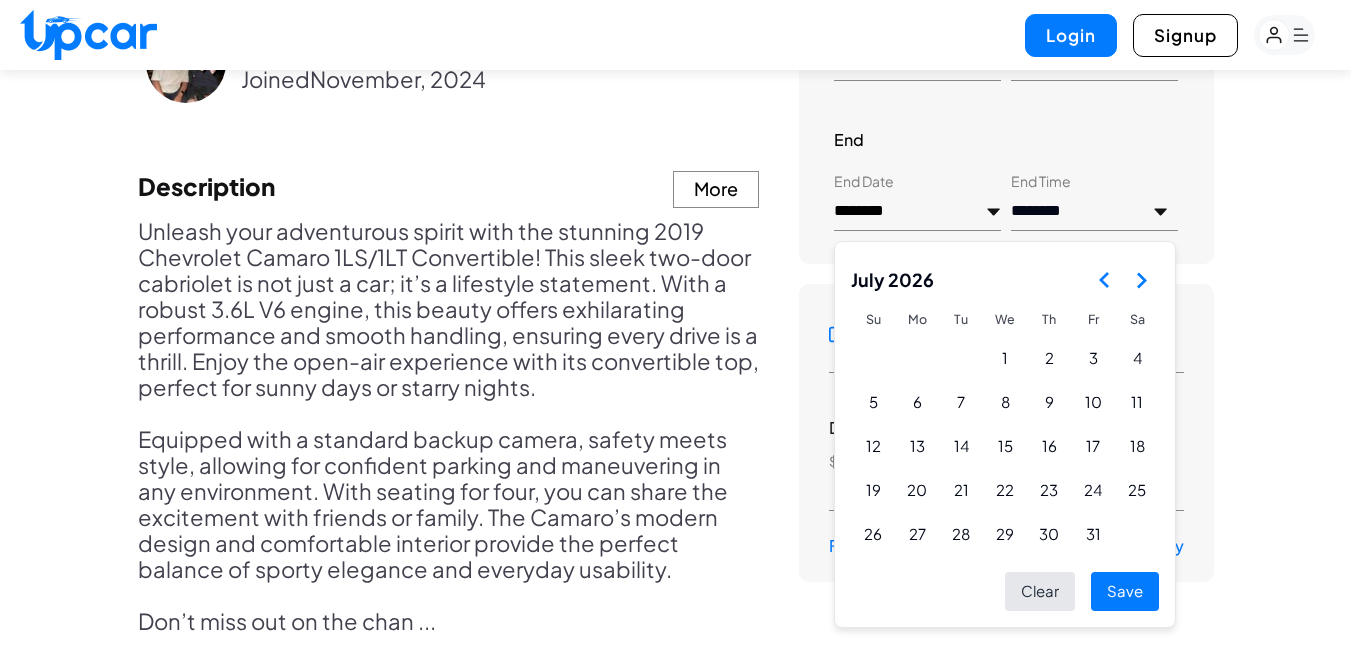 click 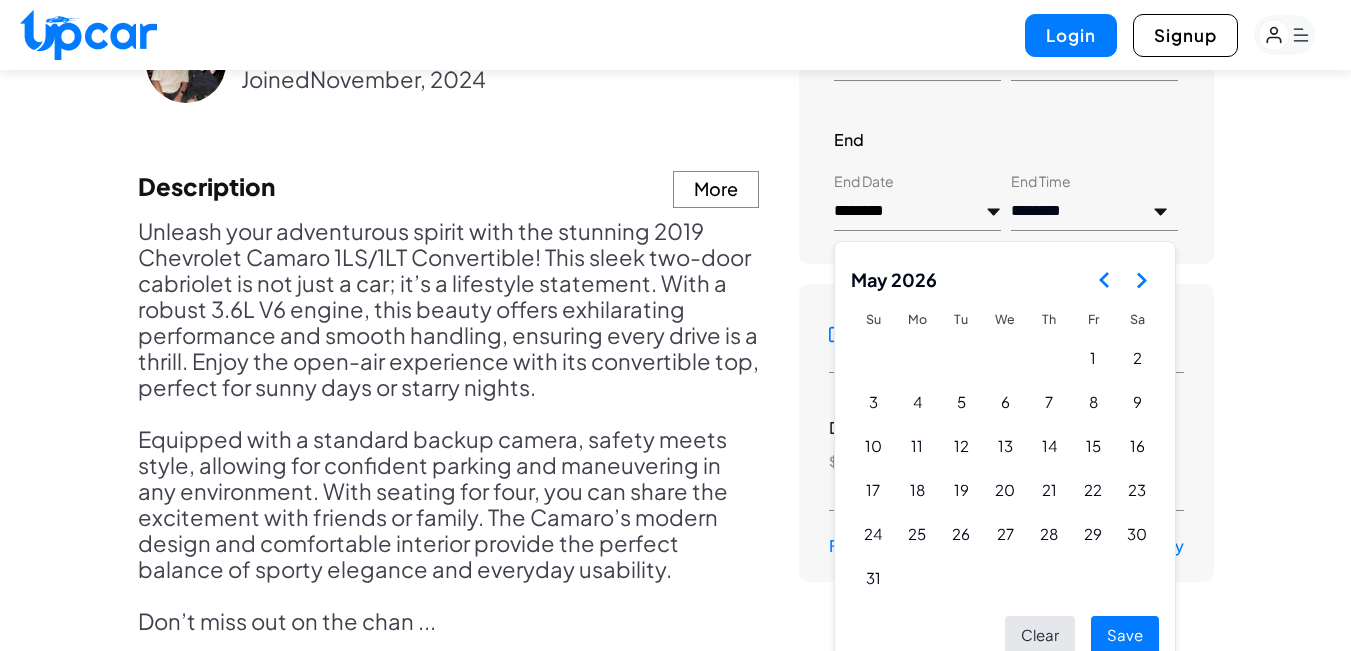 click 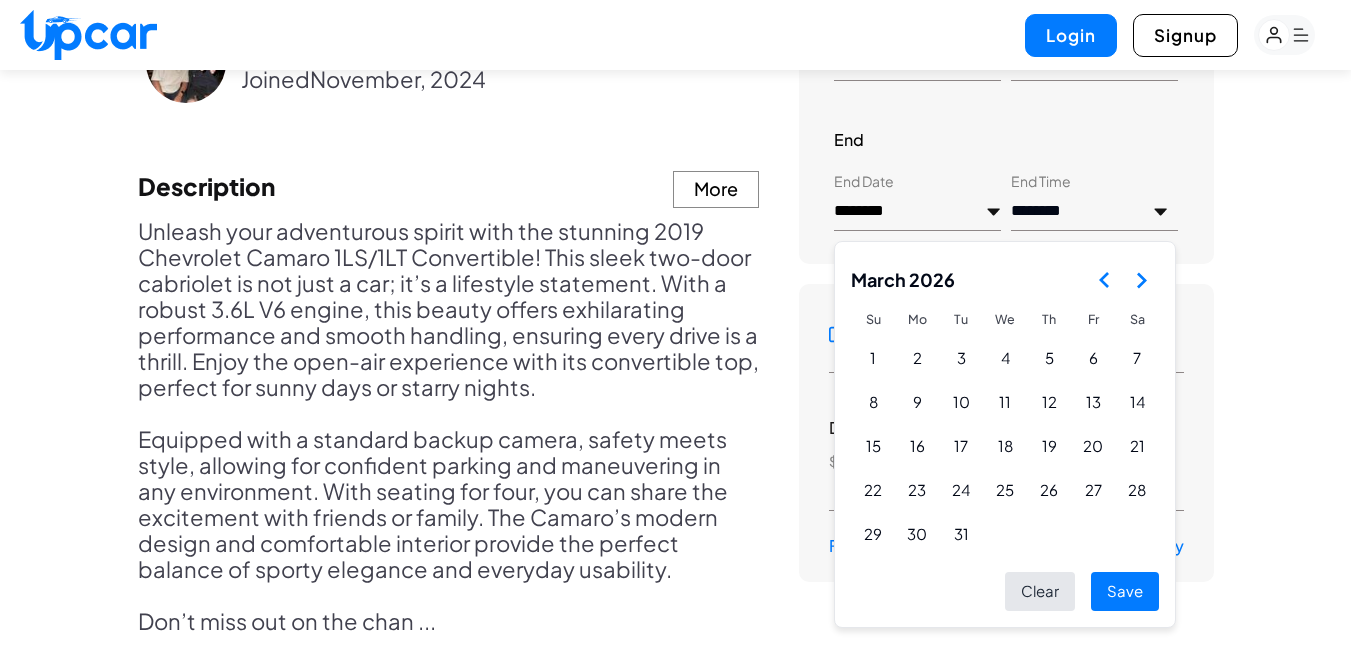 click 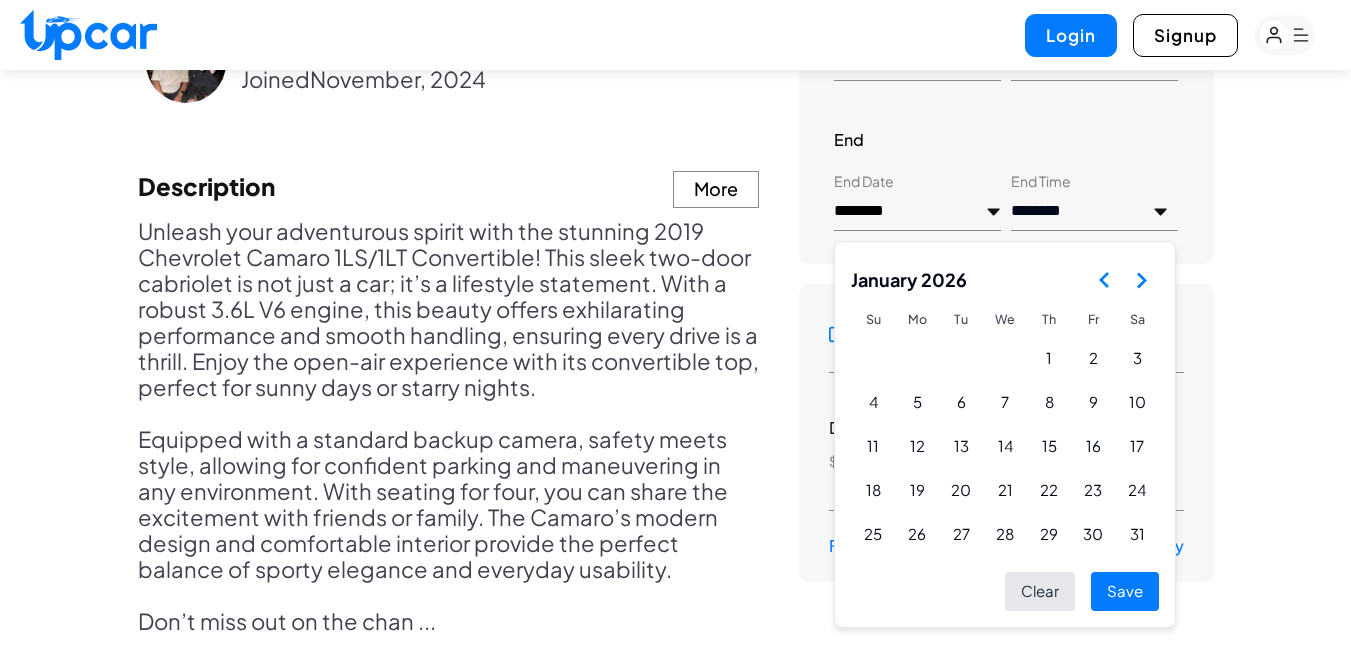 click 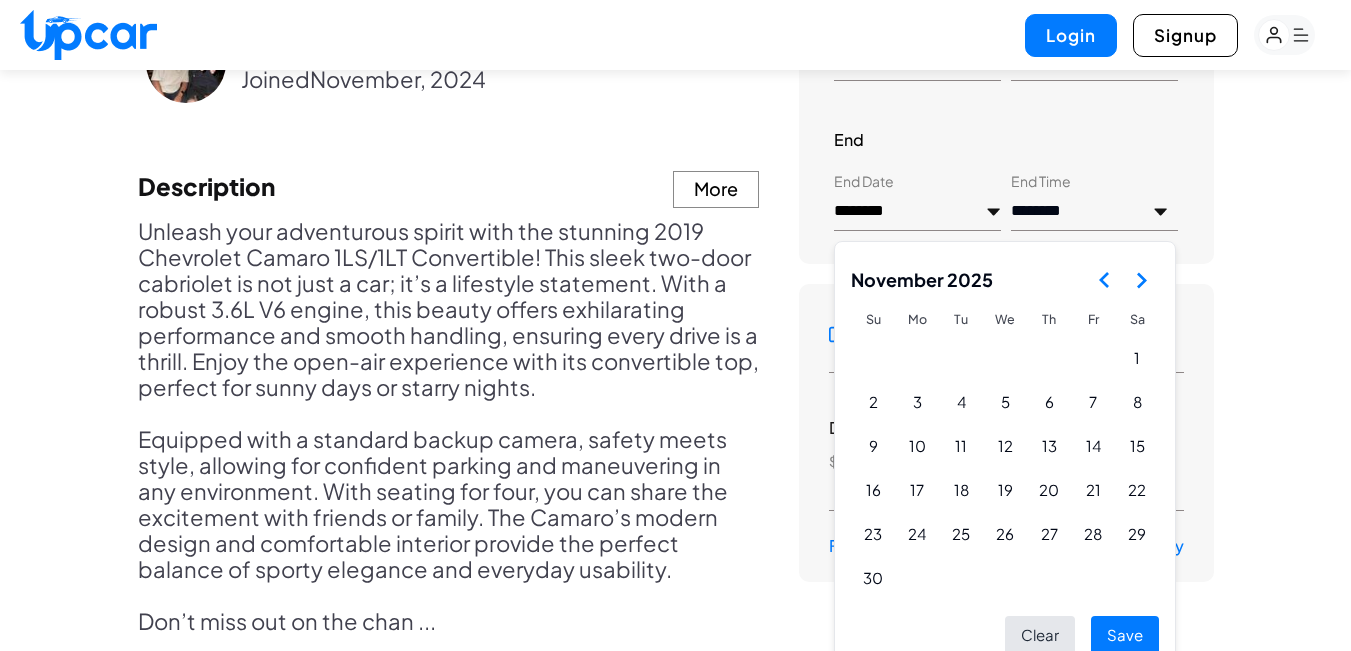 click 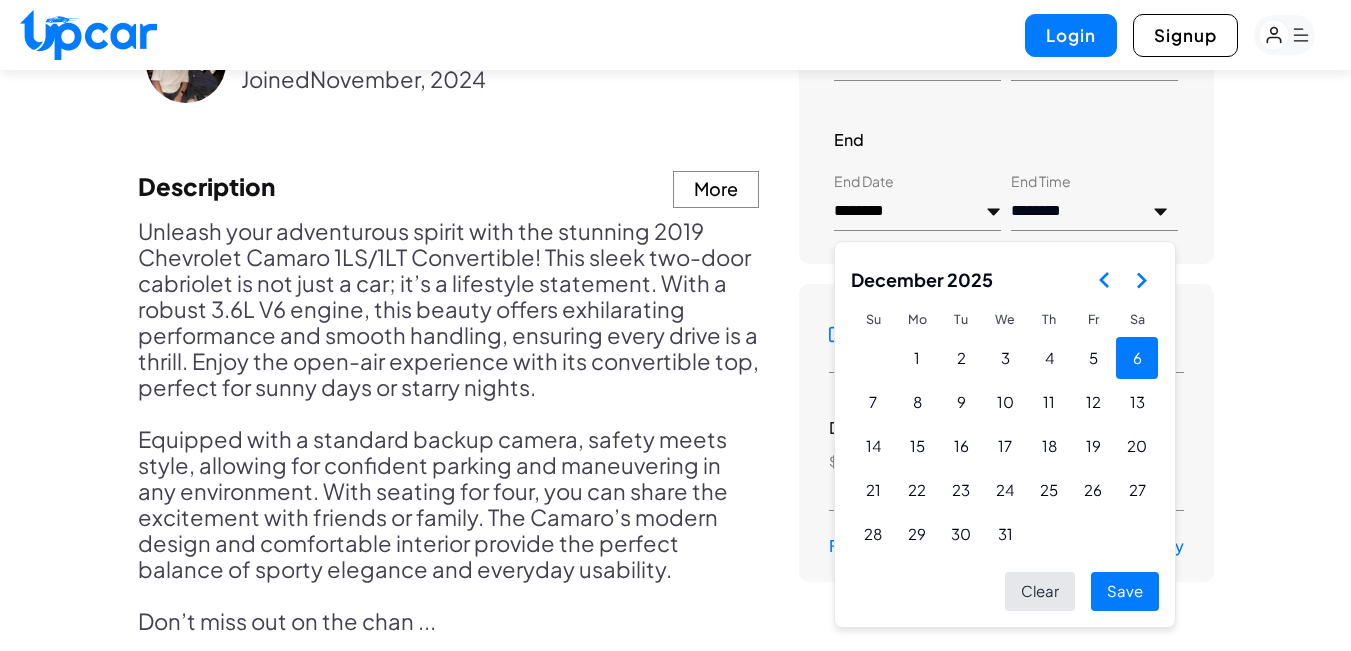 click on "6" at bounding box center [1137, 358] 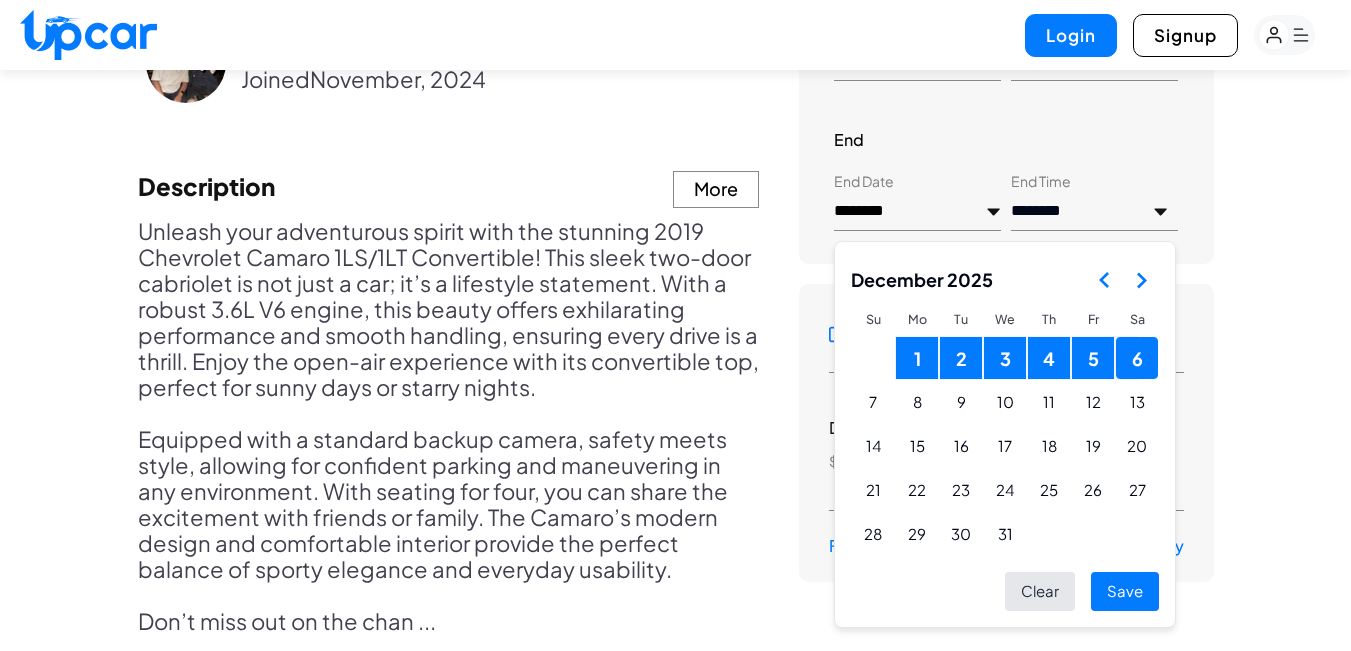 click on "Save" at bounding box center [1125, 591] 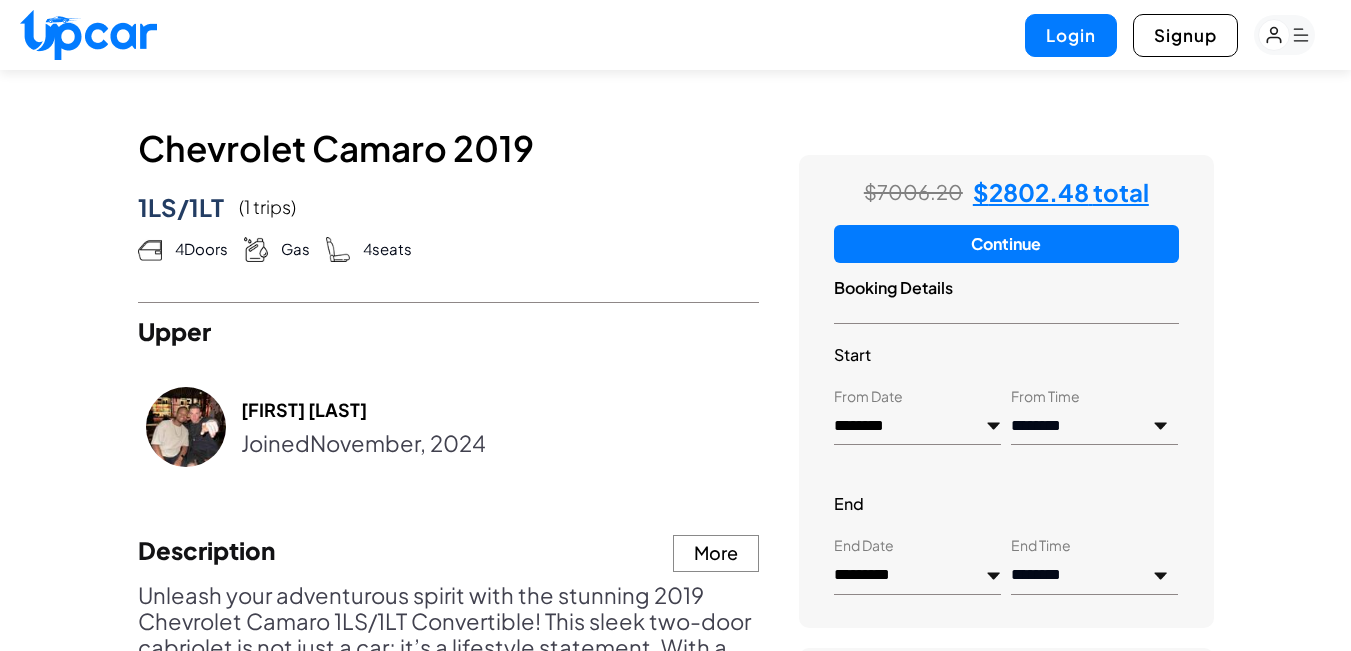 scroll, scrollTop: 833, scrollLeft: 0, axis: vertical 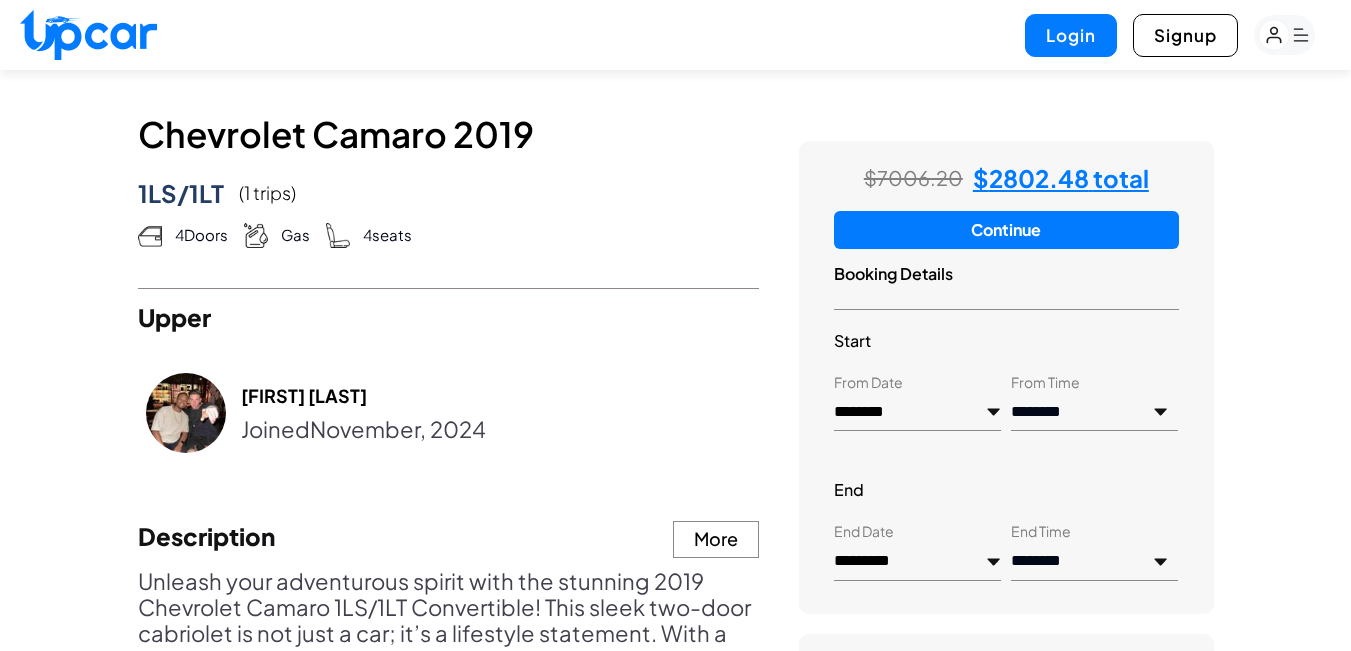 click on "*********" at bounding box center (917, 562) 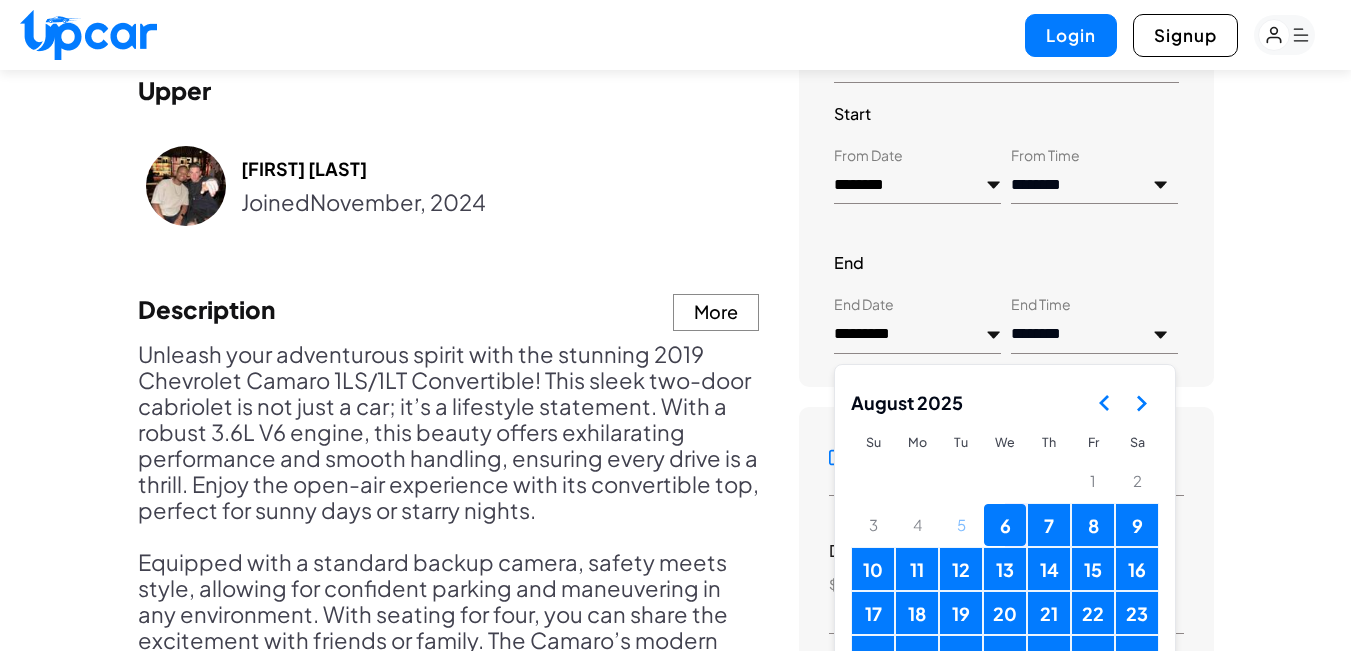 scroll, scrollTop: 1067, scrollLeft: 0, axis: vertical 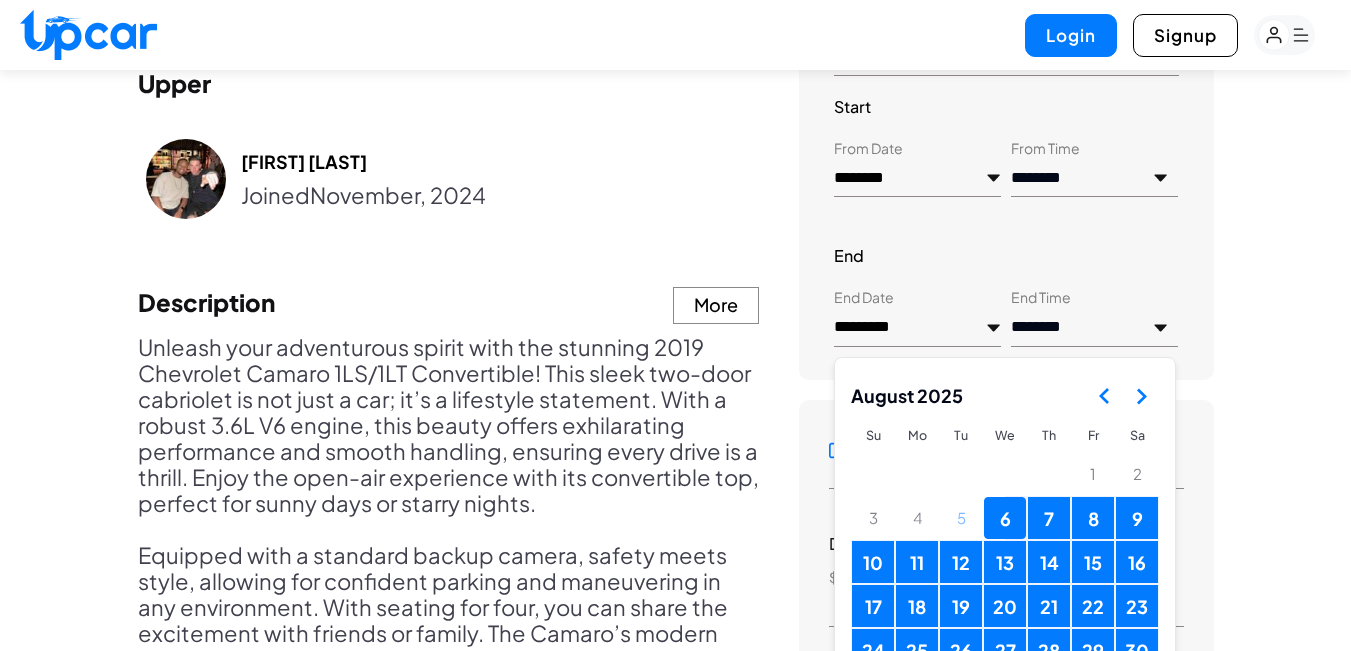 click on "********" at bounding box center (917, 179) 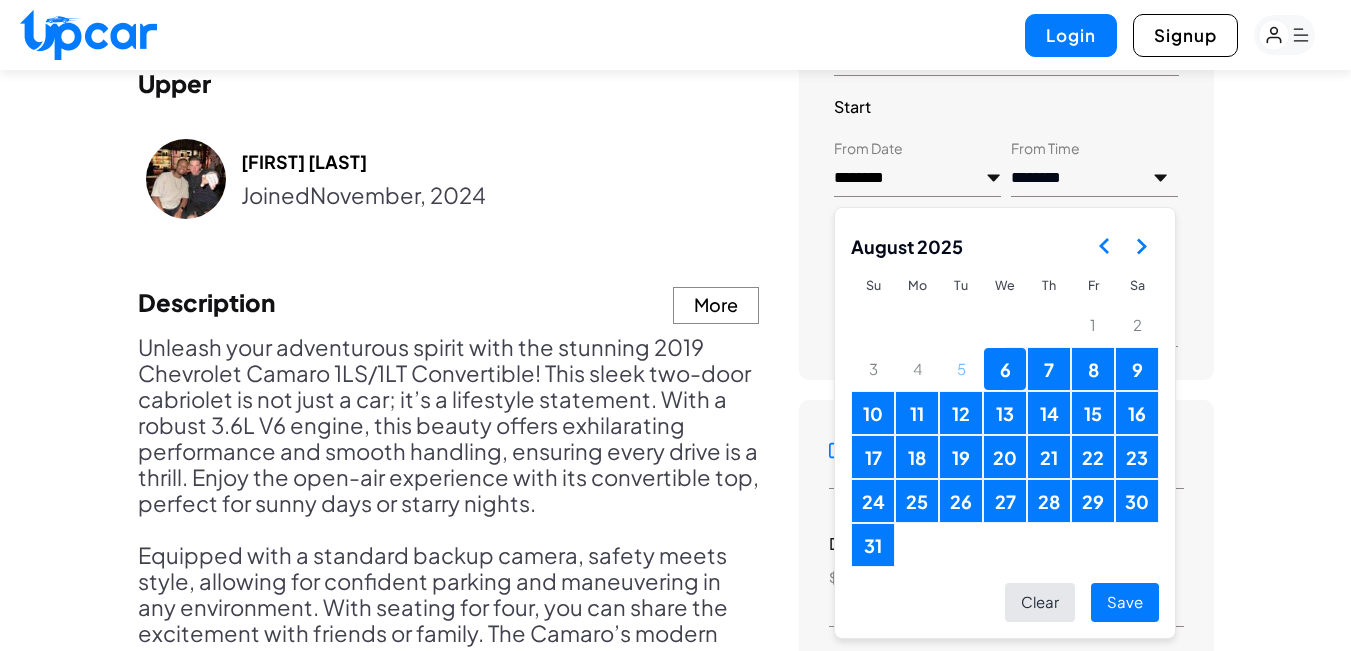 click 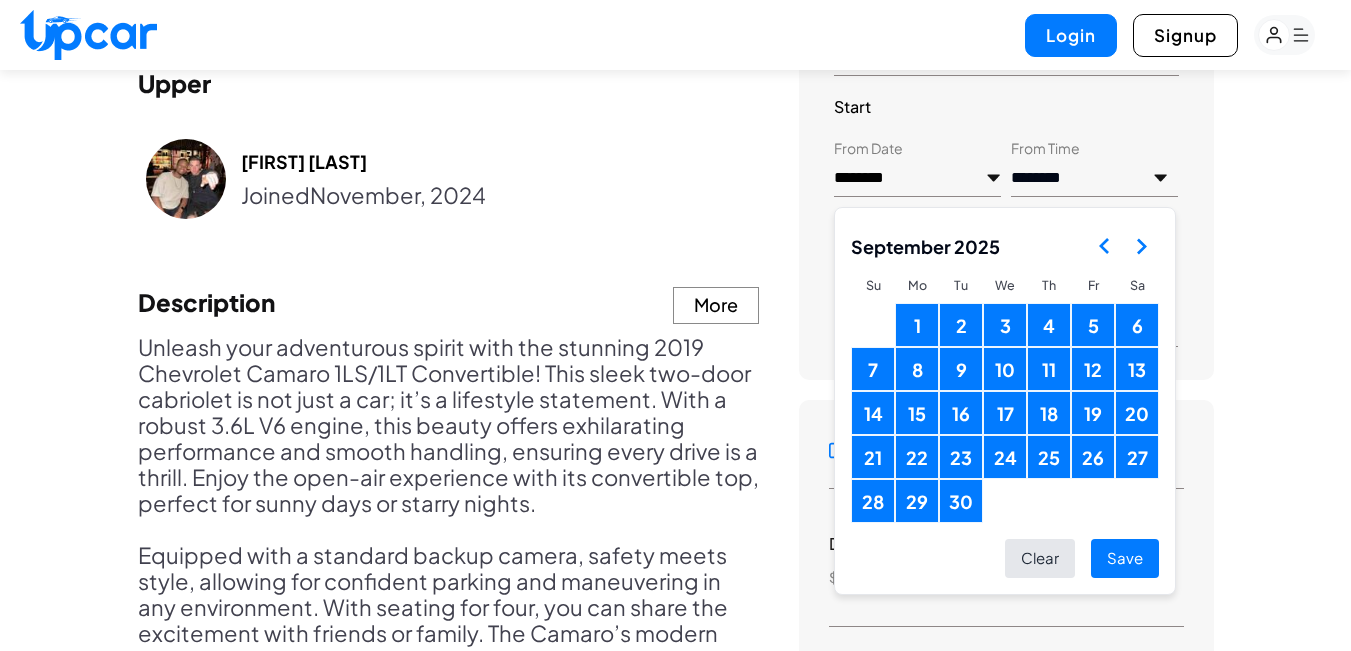 click 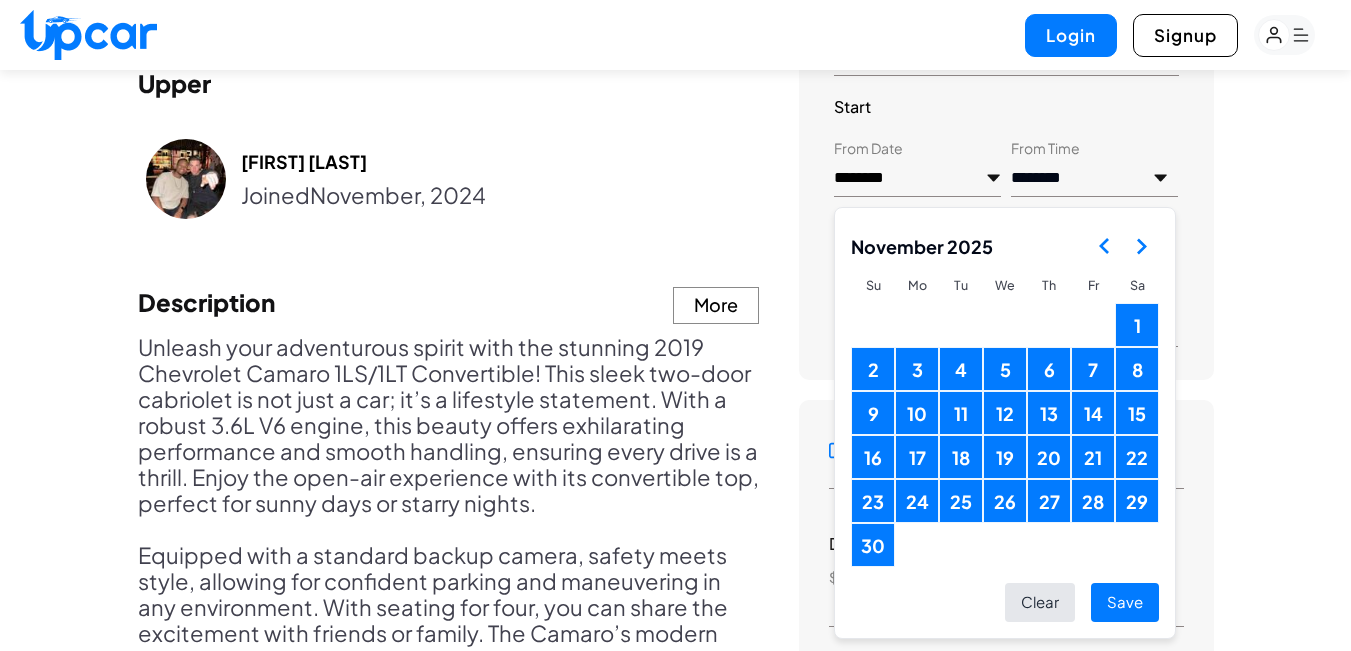 click 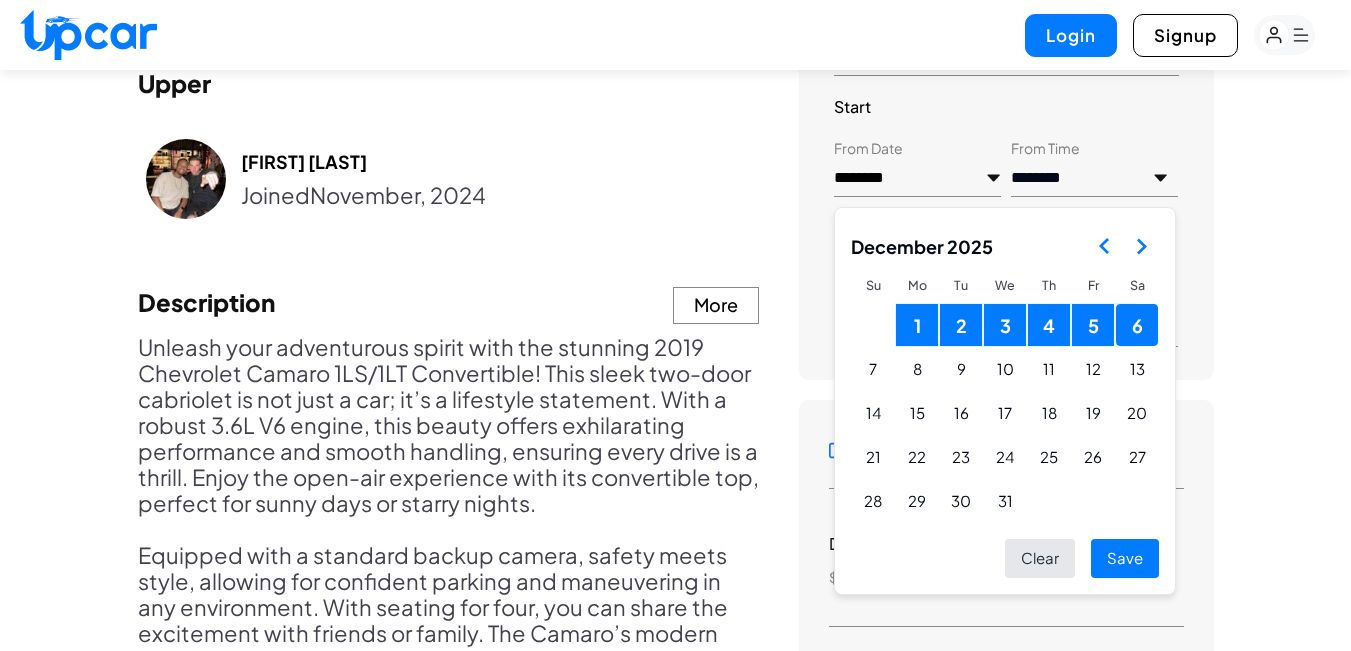 click 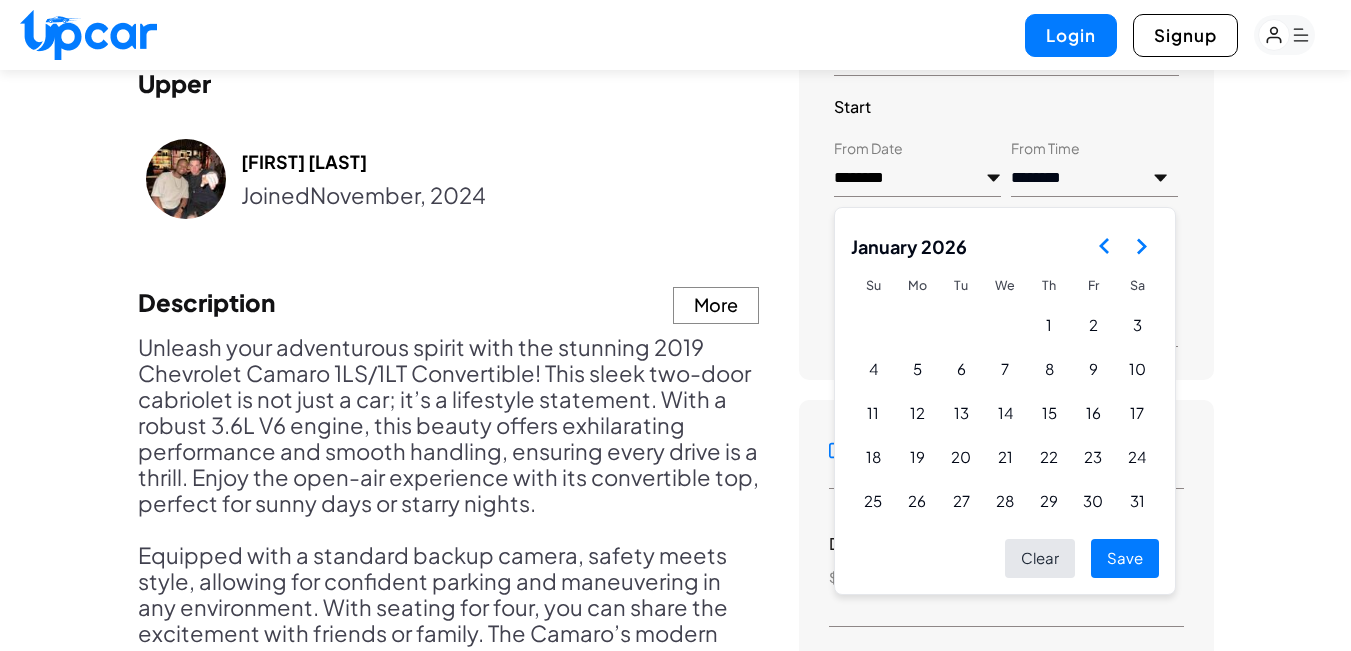 click on "Michael  Johnson  Joined  November, 2024" at bounding box center (449, 189) 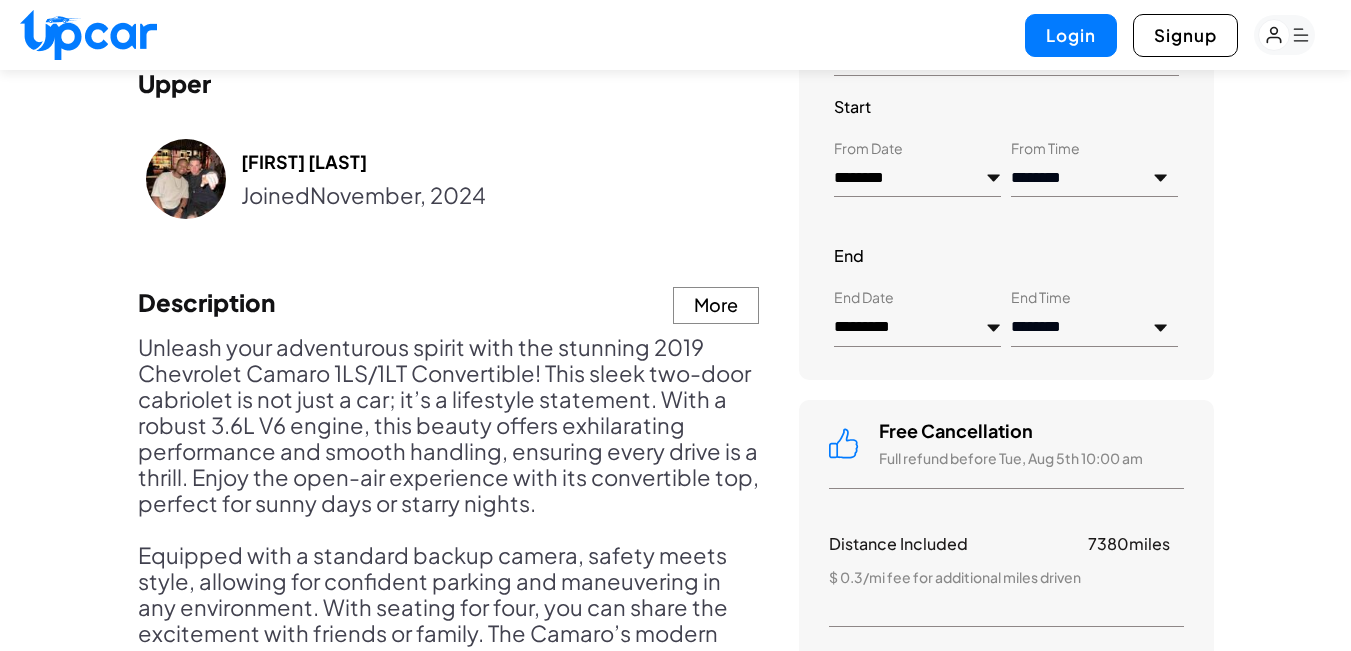 click on "*********" at bounding box center (917, 328) 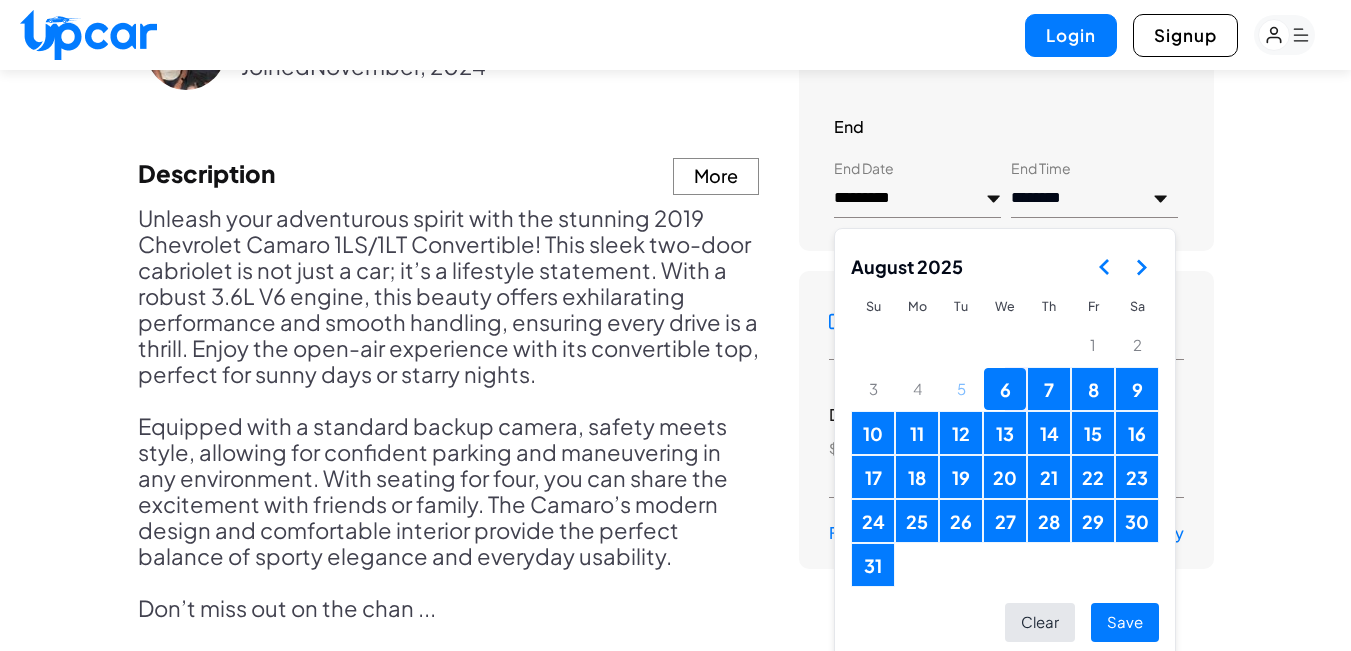 scroll, scrollTop: 1233, scrollLeft: 0, axis: vertical 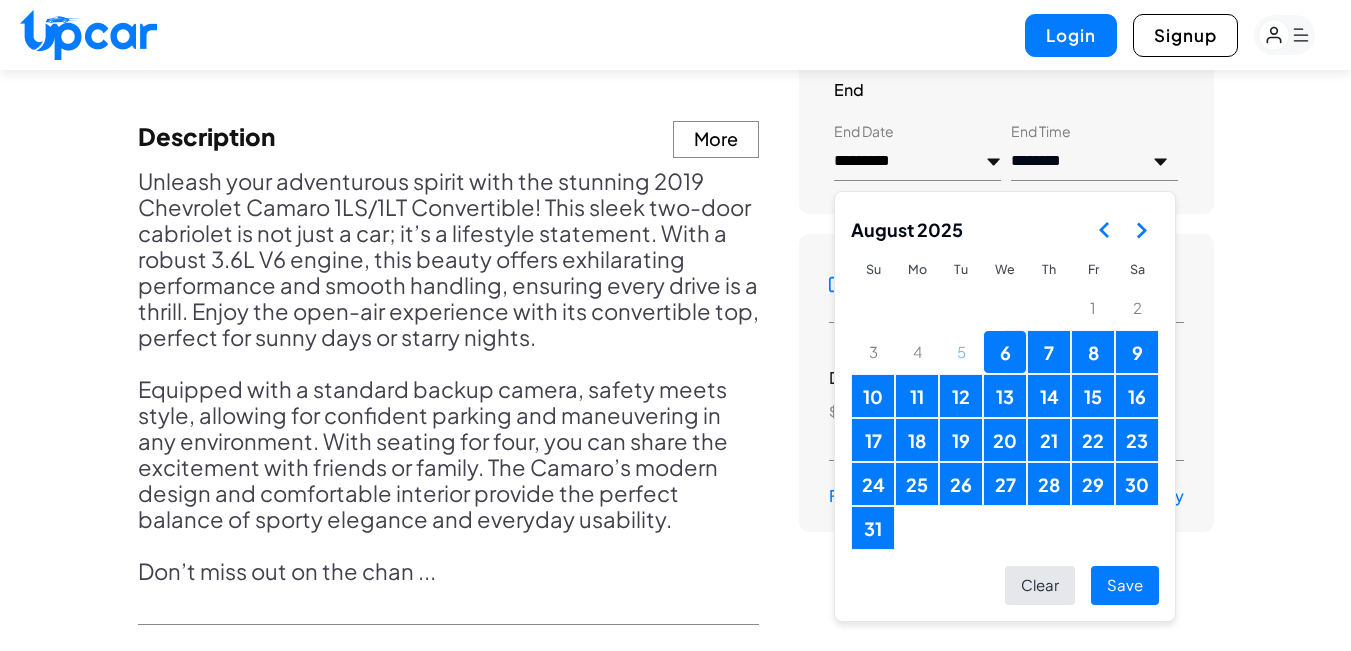 click 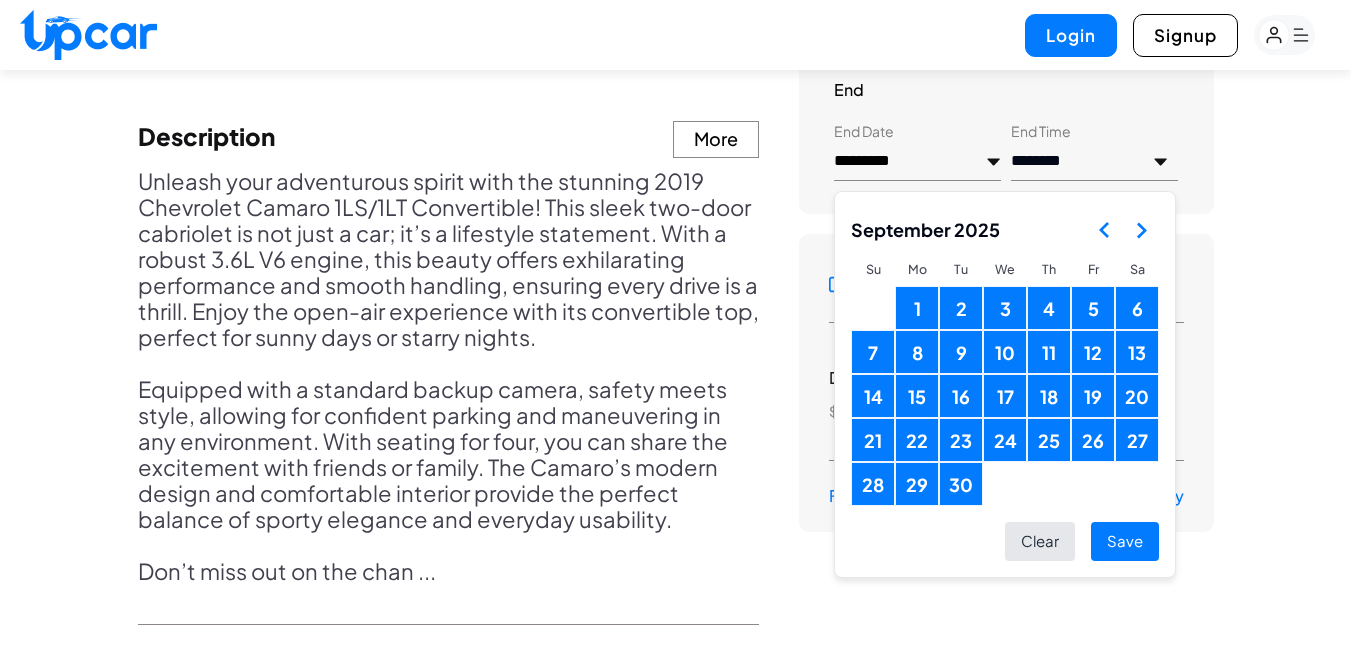 click 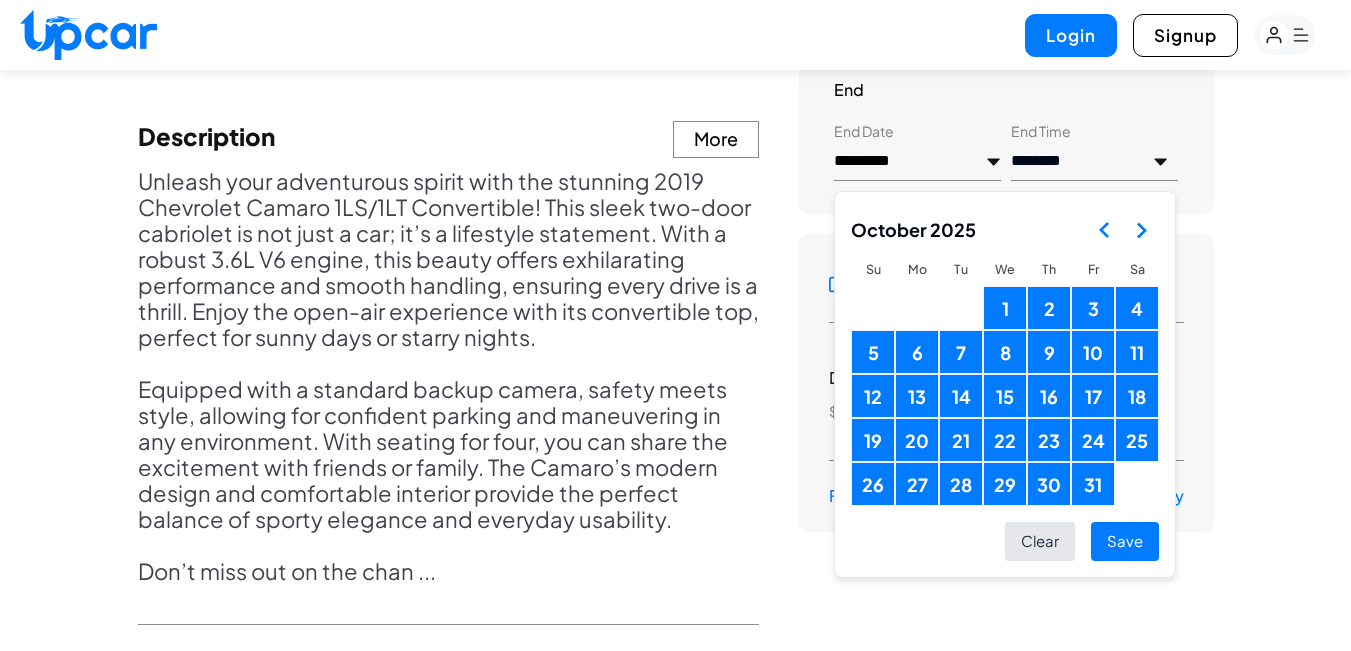click 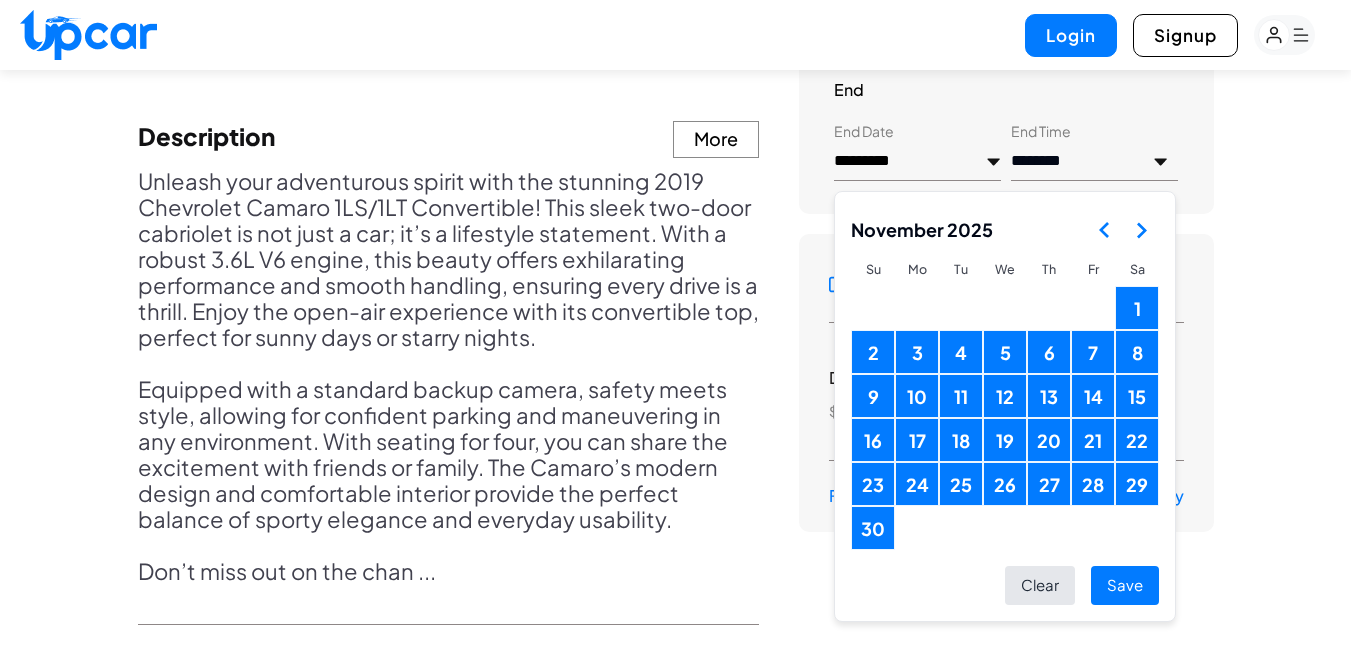 click 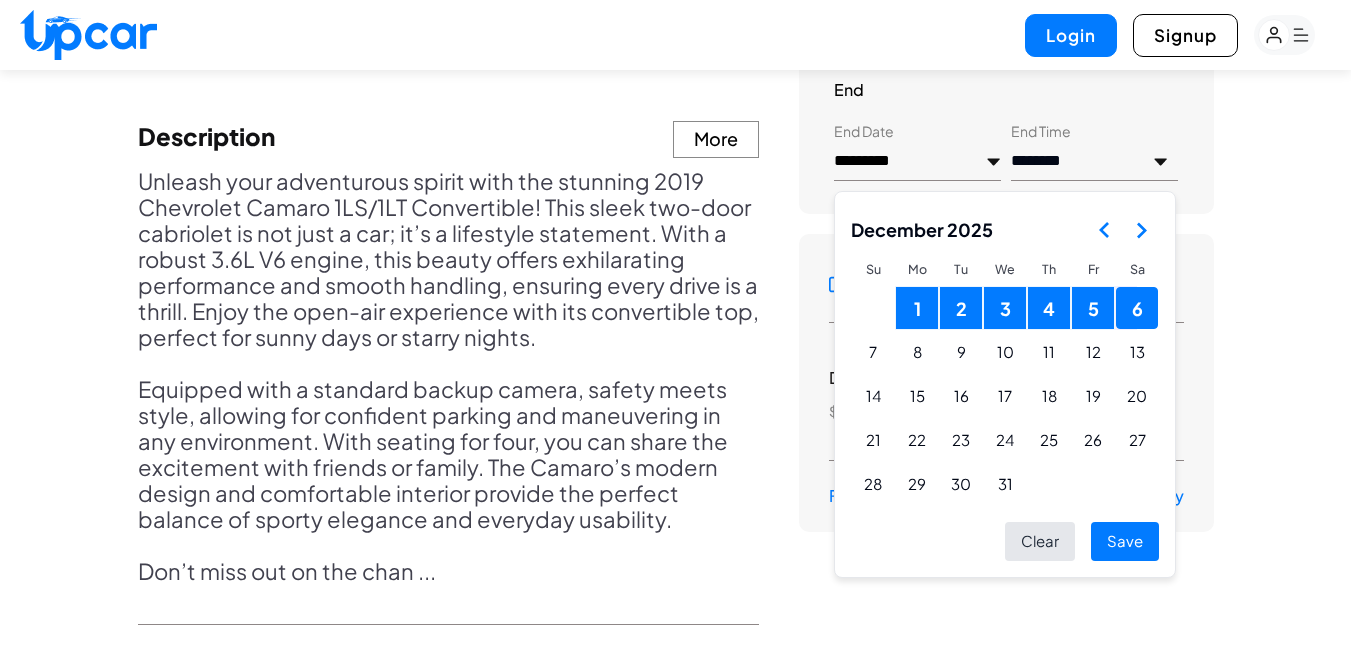 click 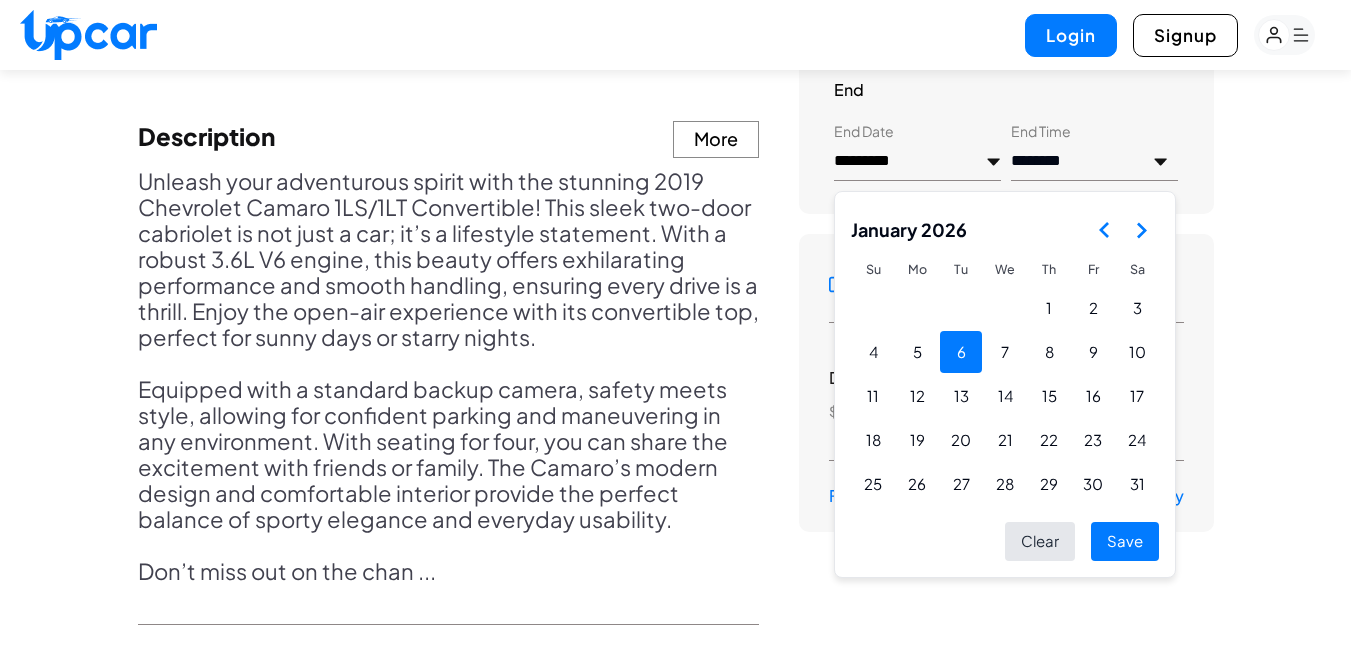 click on "6" at bounding box center (961, 352) 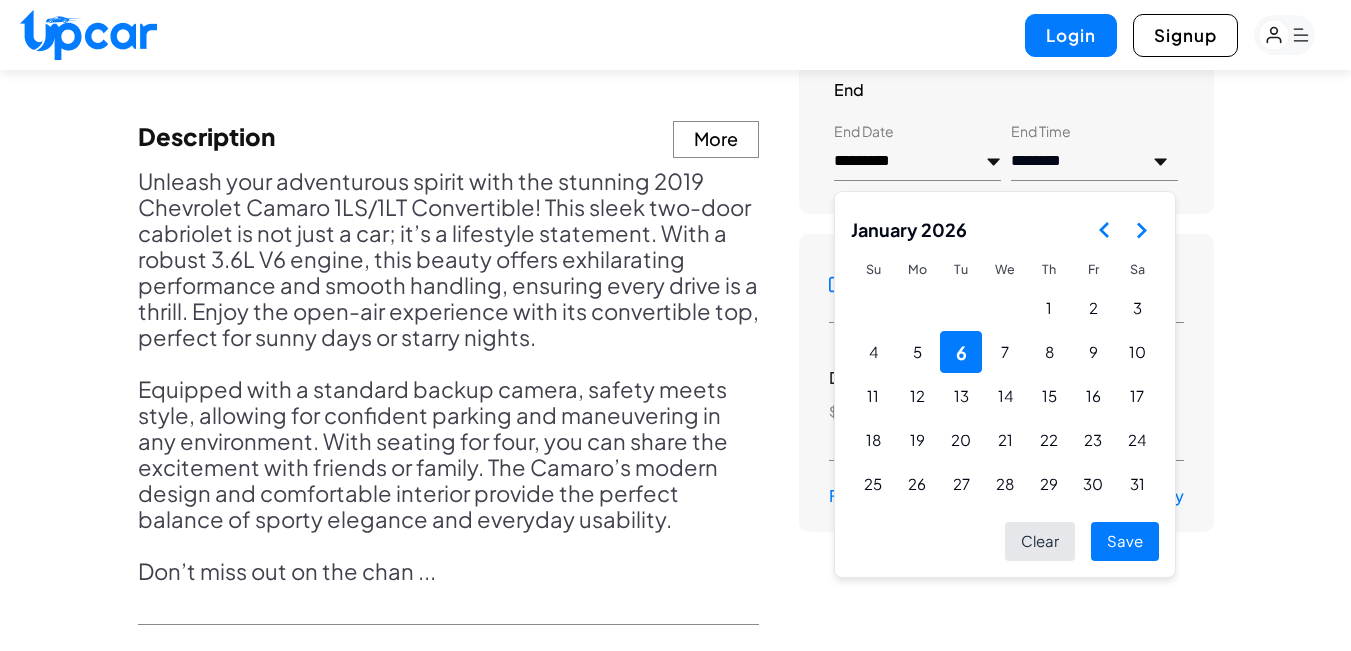 click on "Save" at bounding box center (1125, 541) 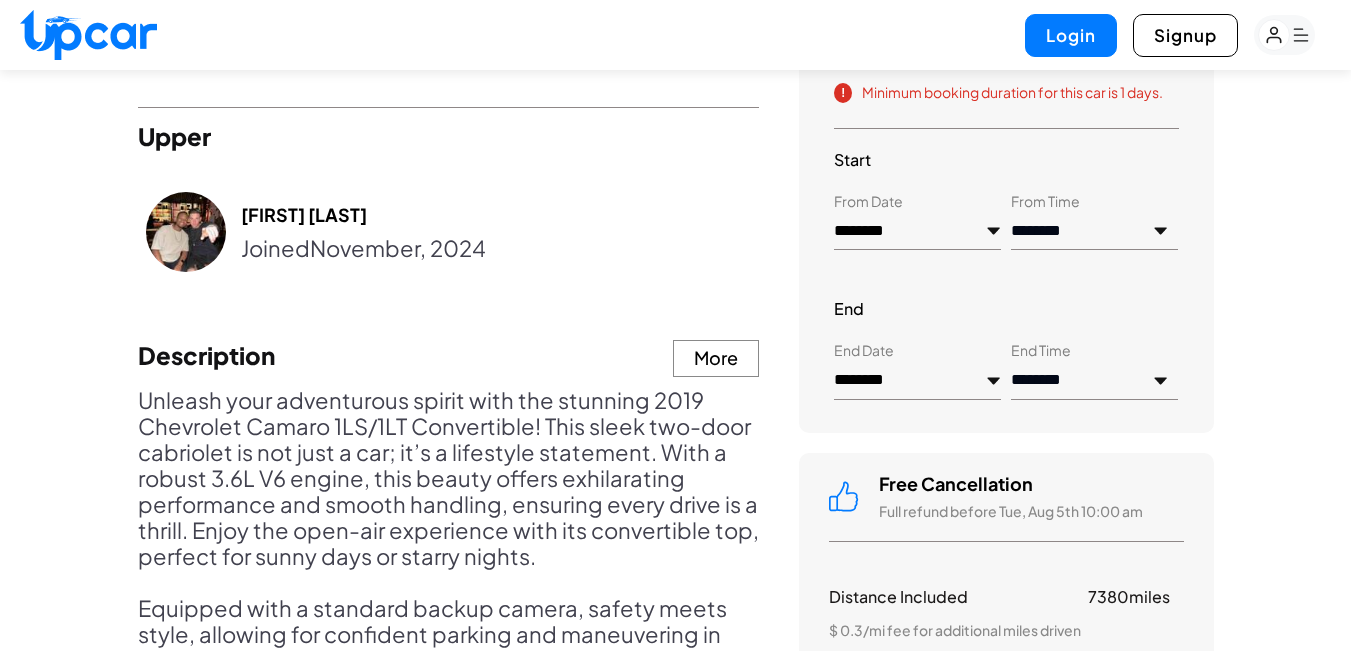 scroll, scrollTop: 967, scrollLeft: 0, axis: vertical 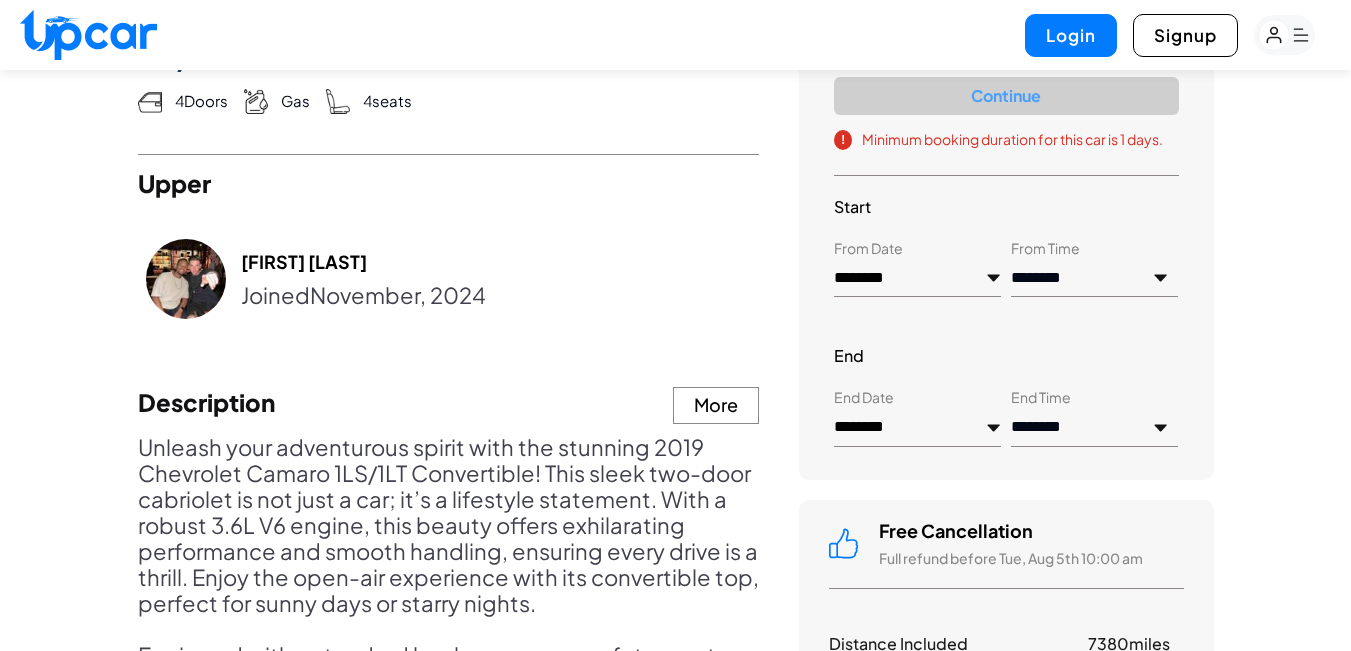 click on "********" at bounding box center [917, 279] 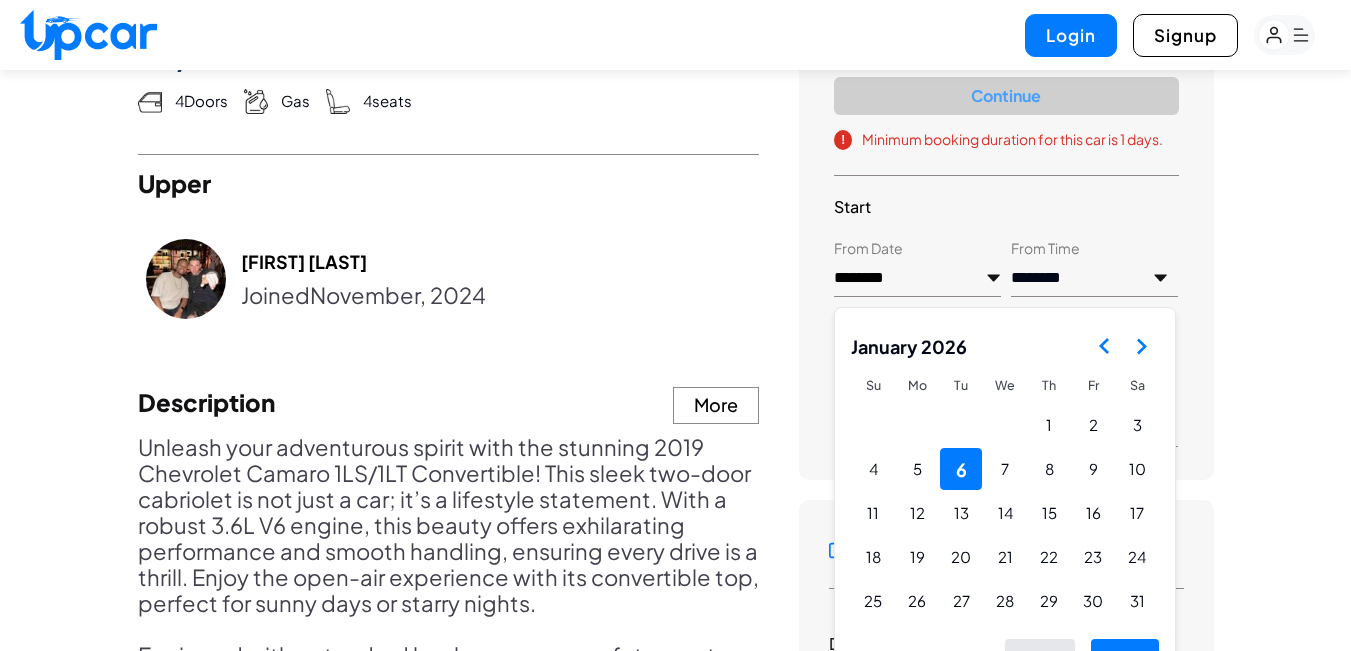 click 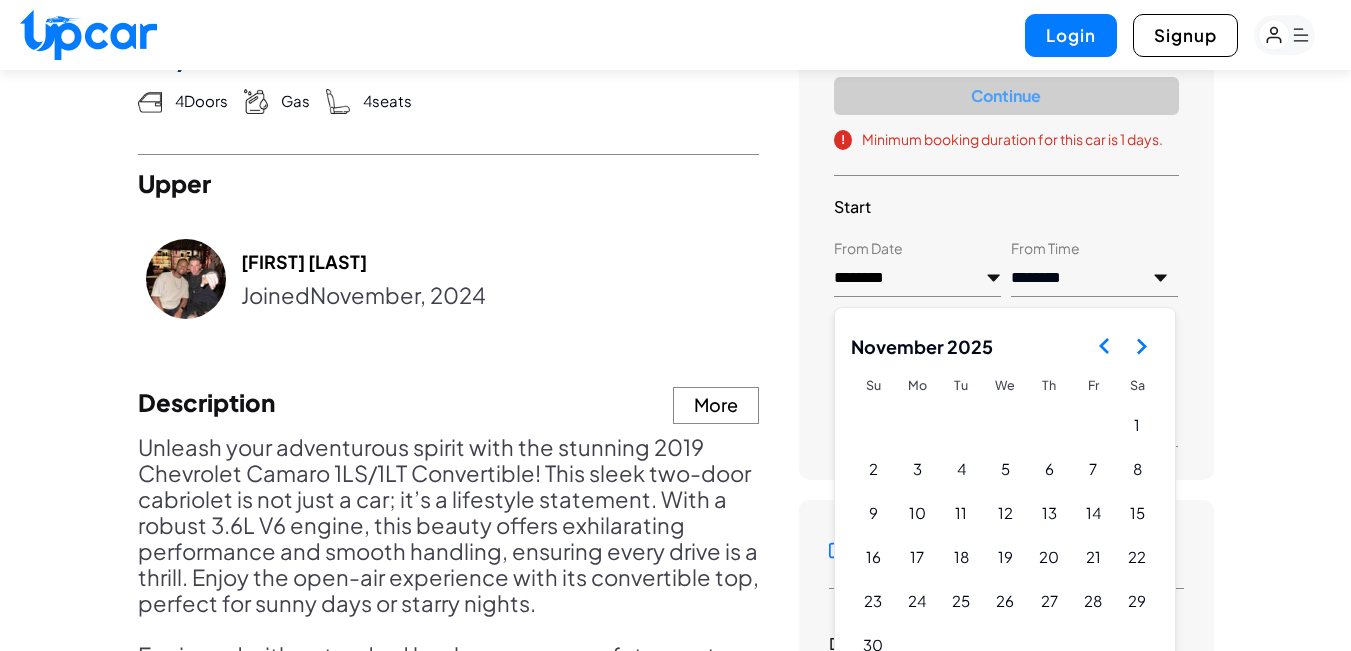 click 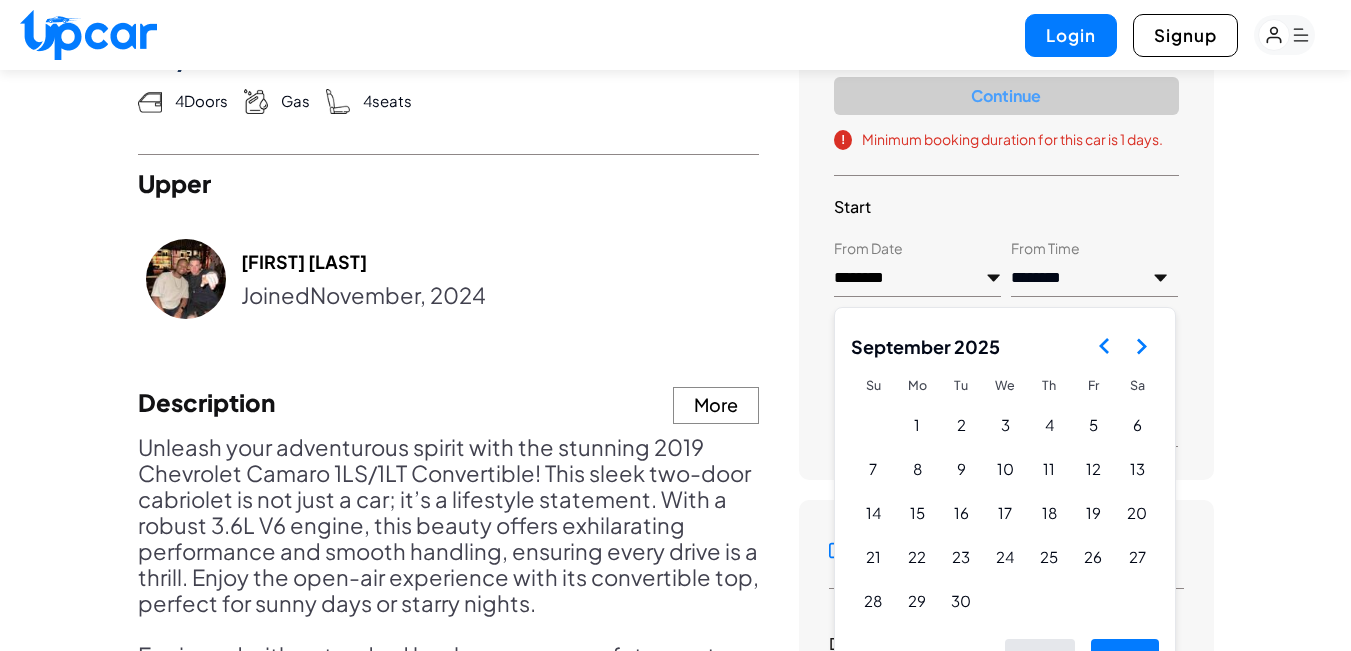 click 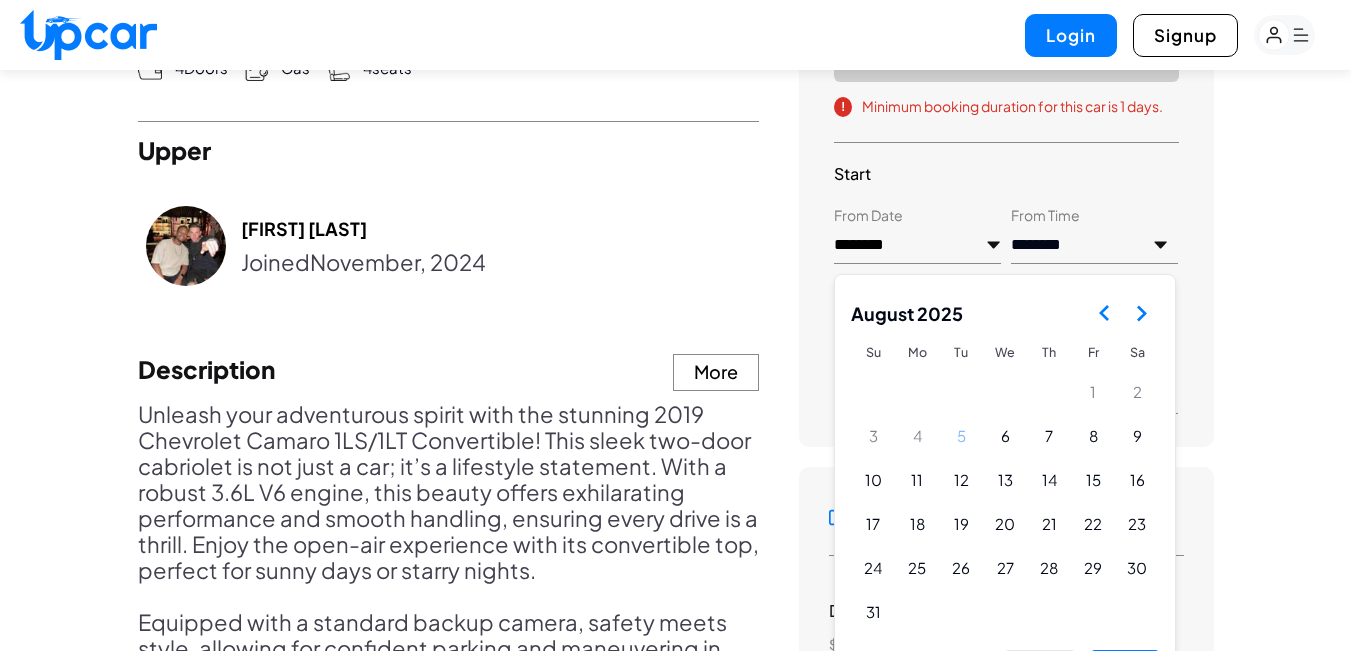 scroll, scrollTop: 1067, scrollLeft: 0, axis: vertical 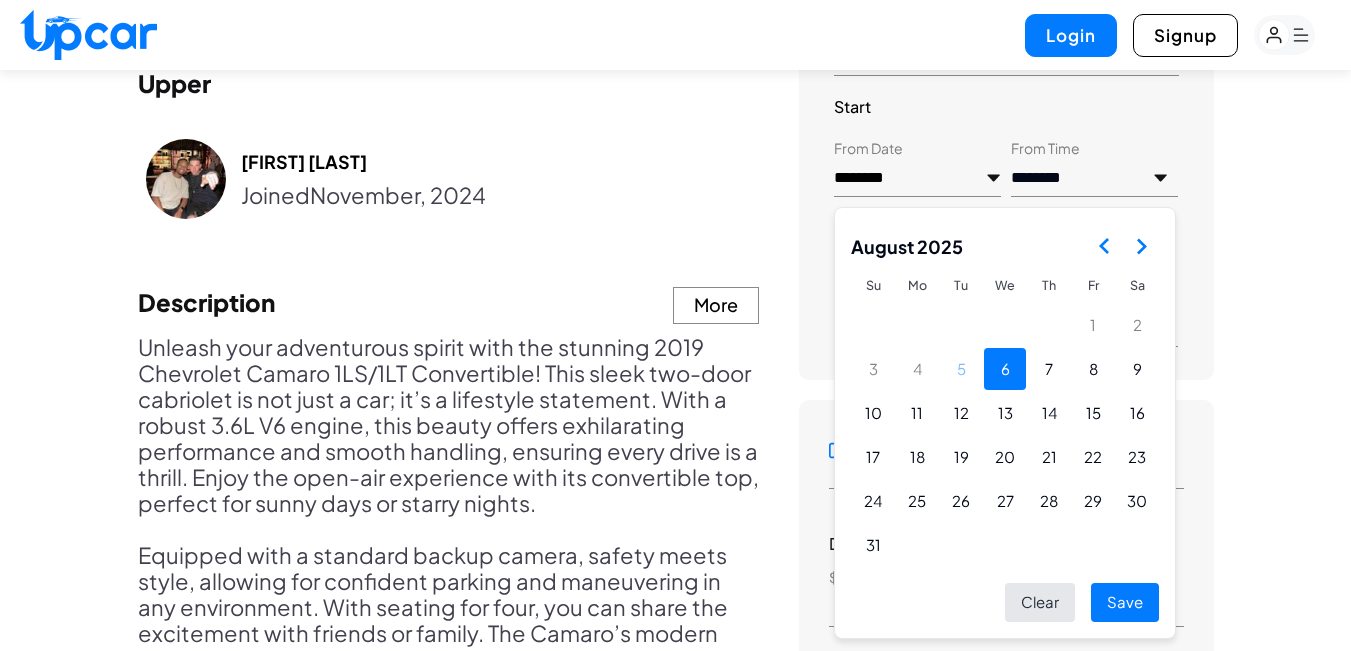 click on "6" at bounding box center (1005, 369) 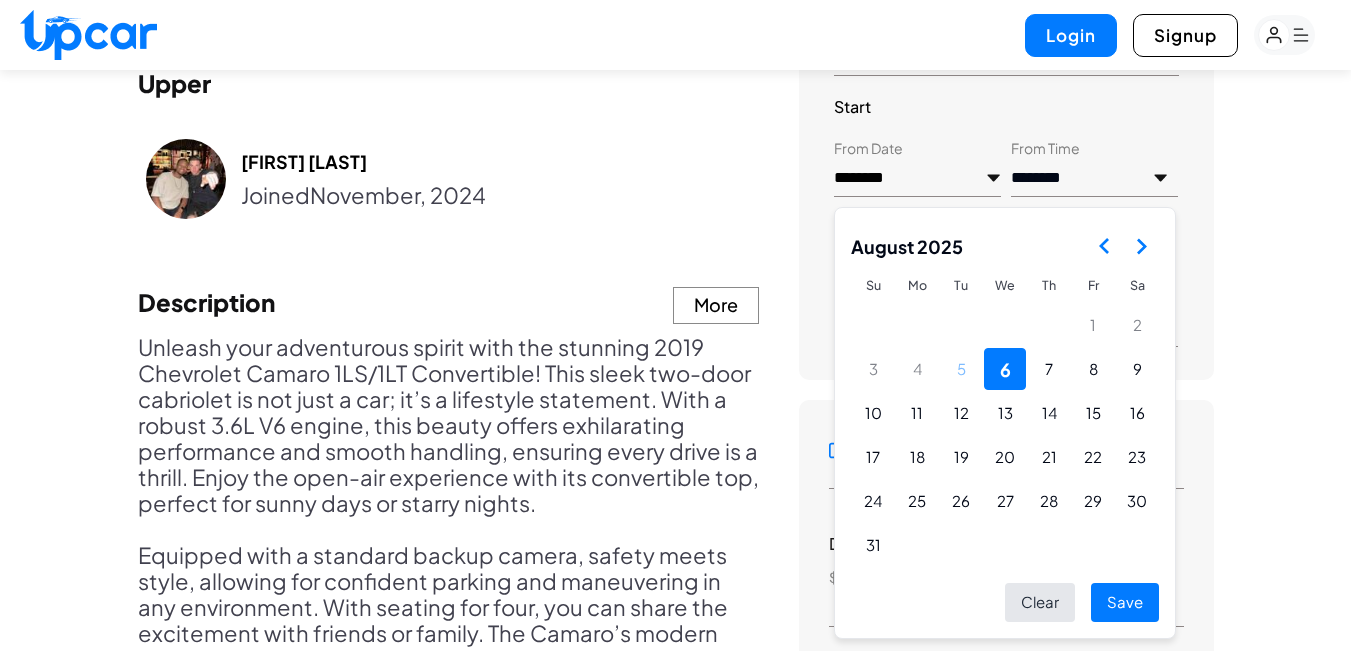 click 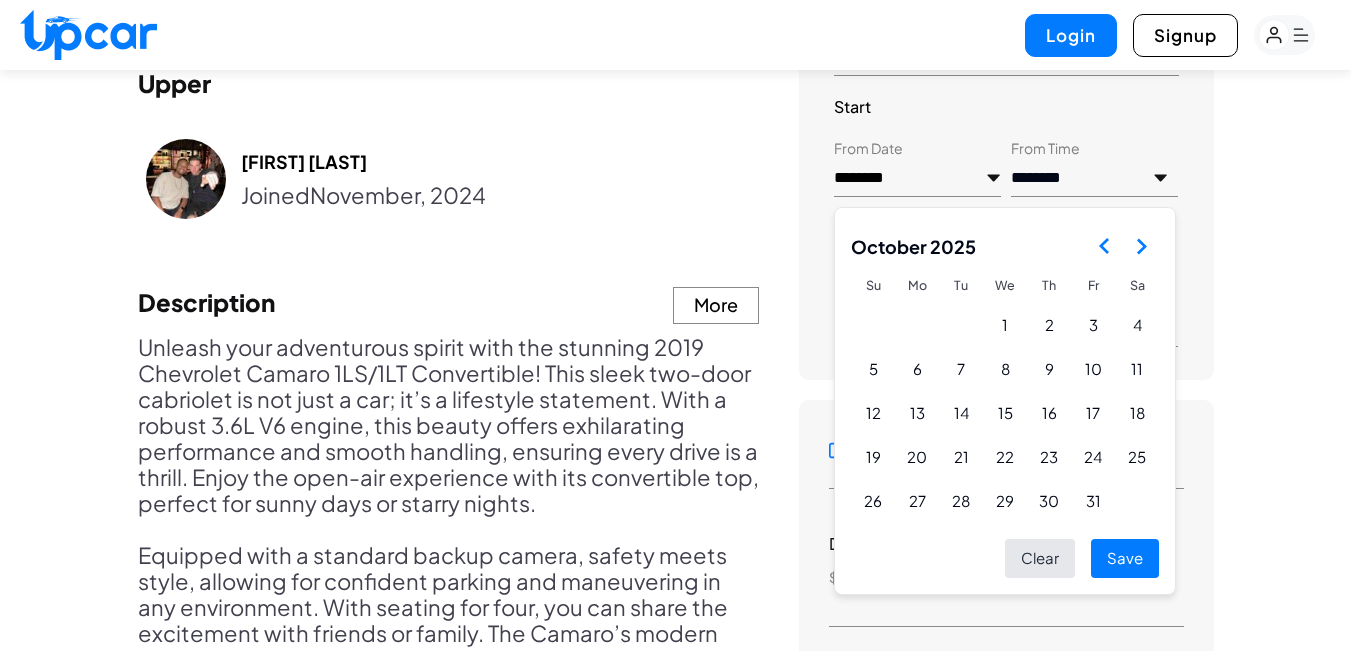 click on "**********" at bounding box center (1006, 143) 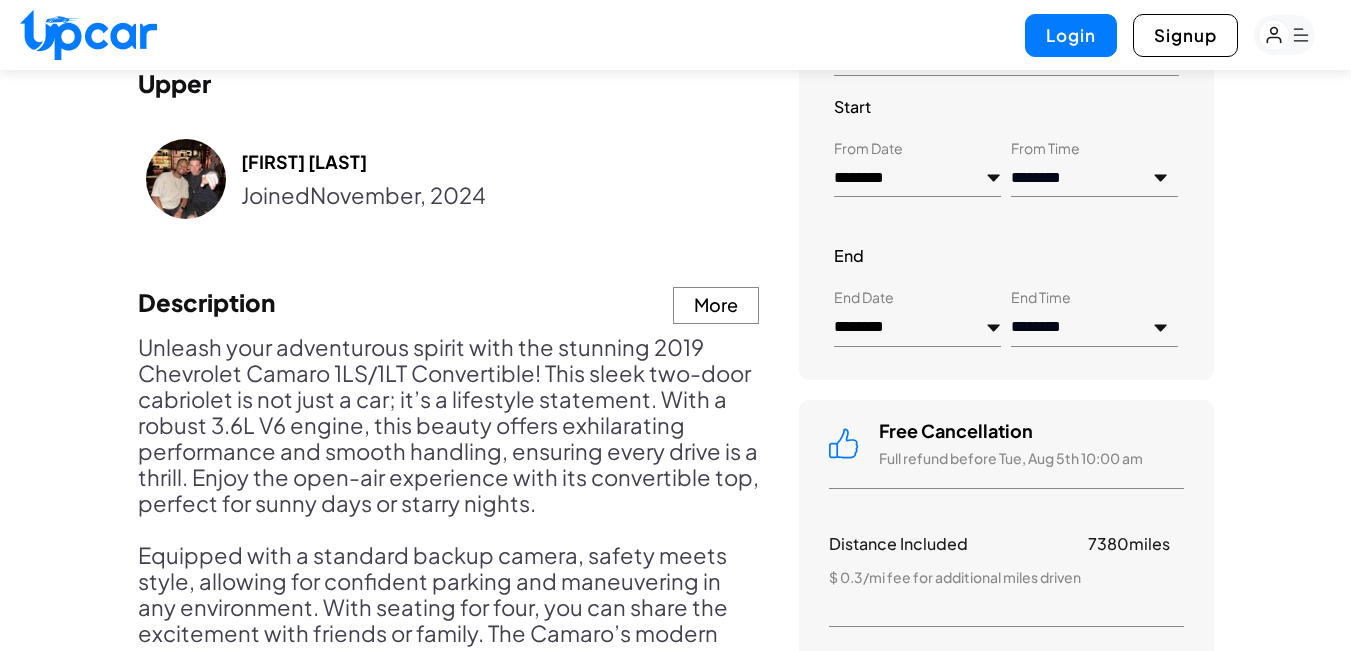click on "********" at bounding box center (917, 328) 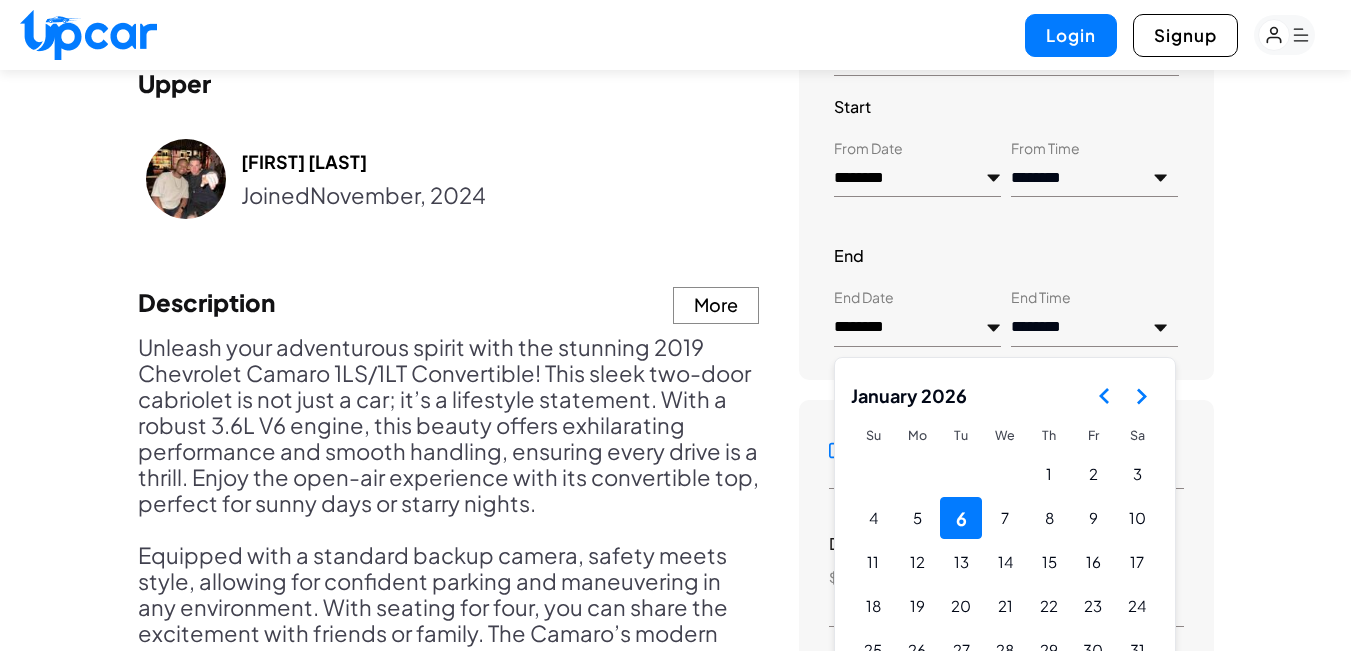 click at bounding box center [1141, 396] 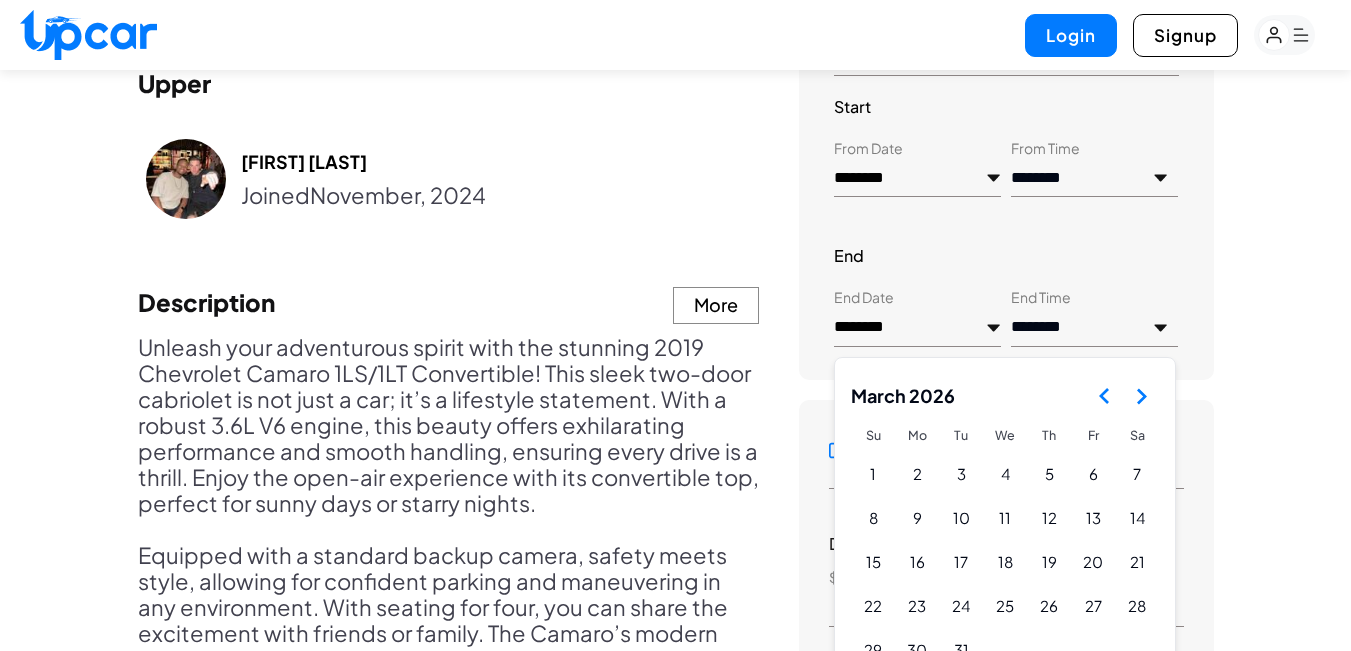 click at bounding box center (1141, 396) 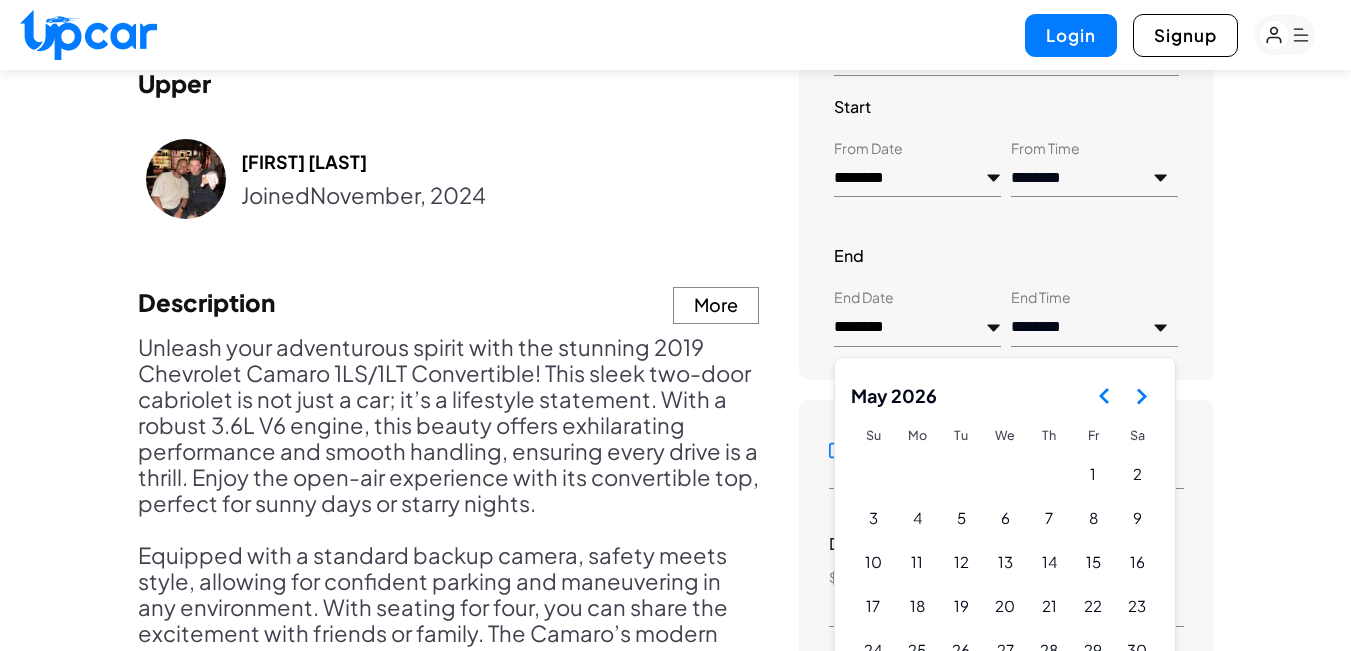click 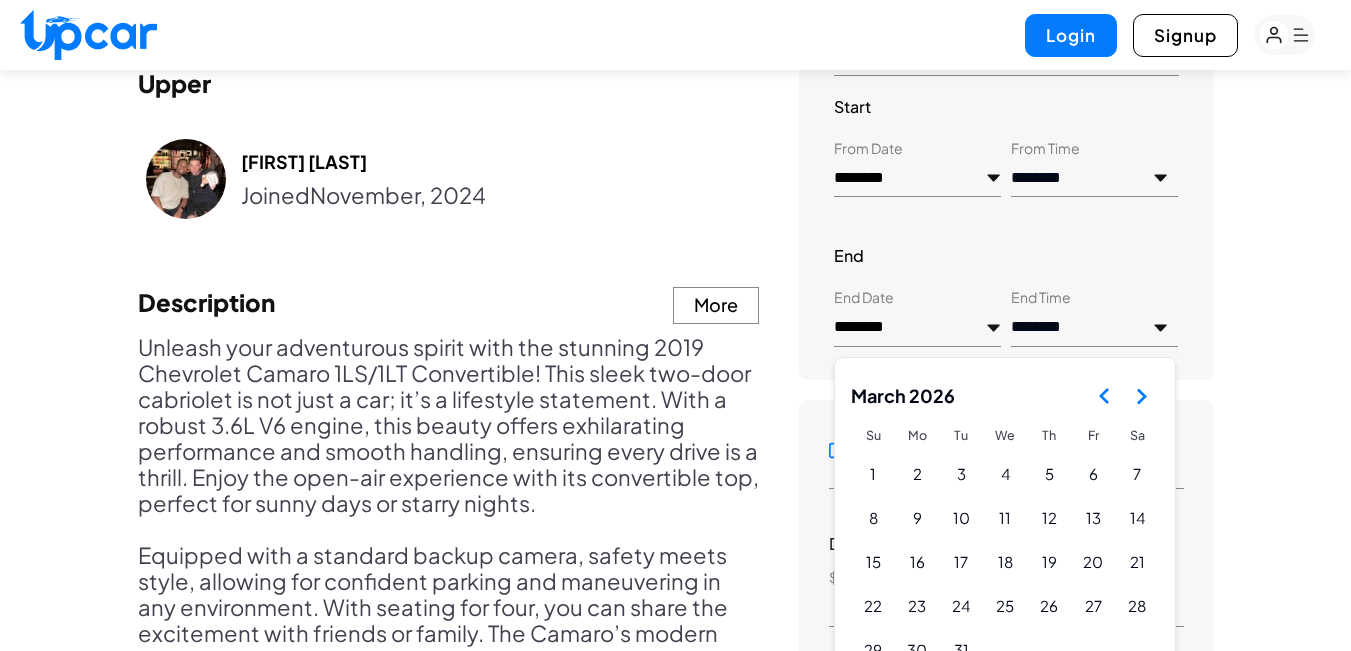 click 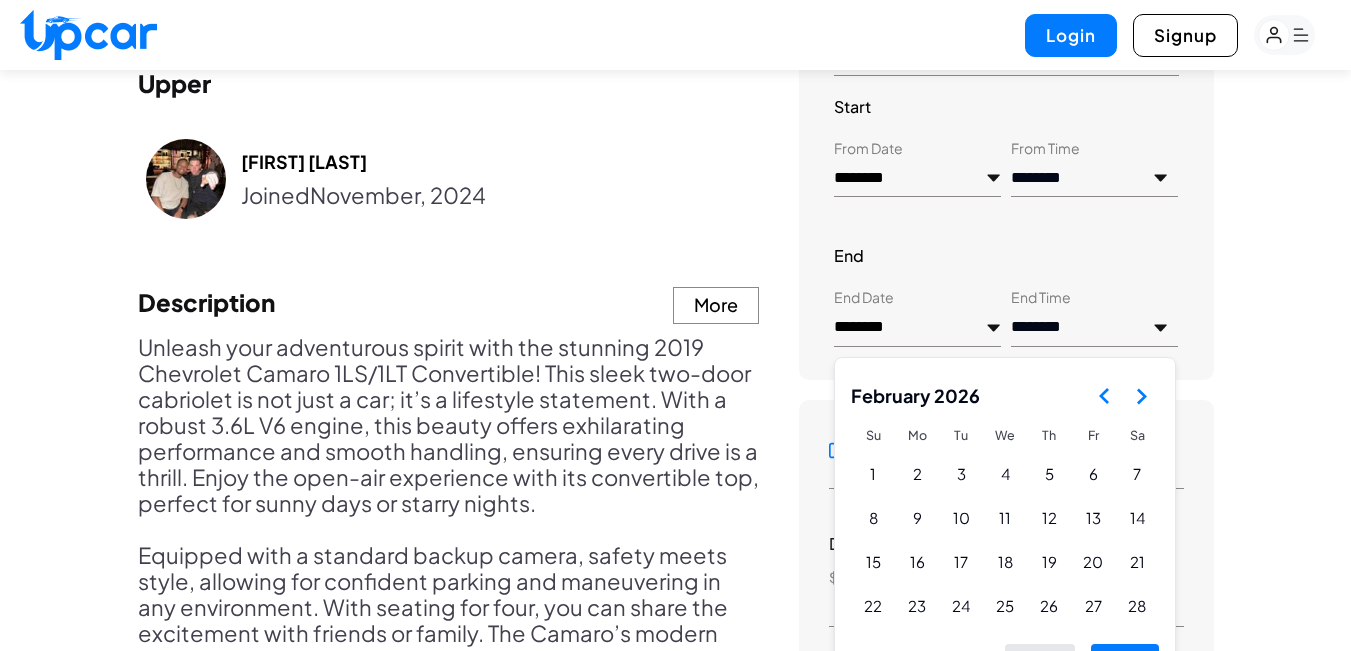 click 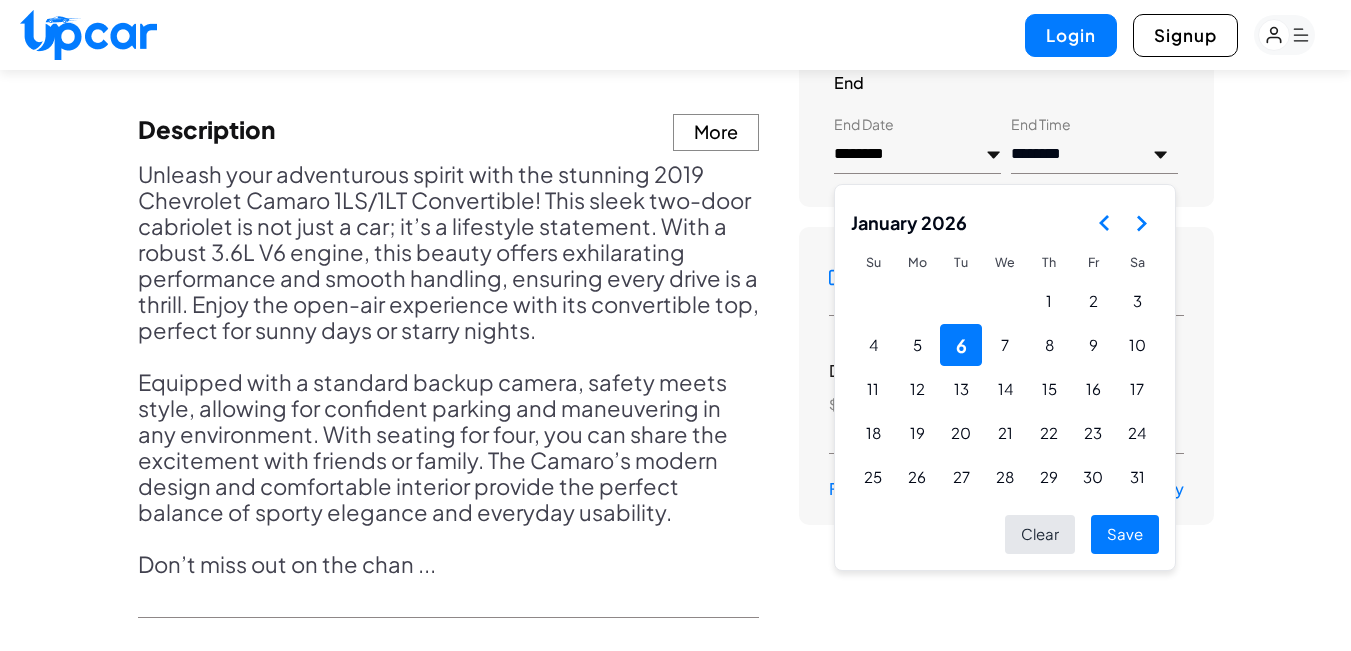 scroll, scrollTop: 1267, scrollLeft: 0, axis: vertical 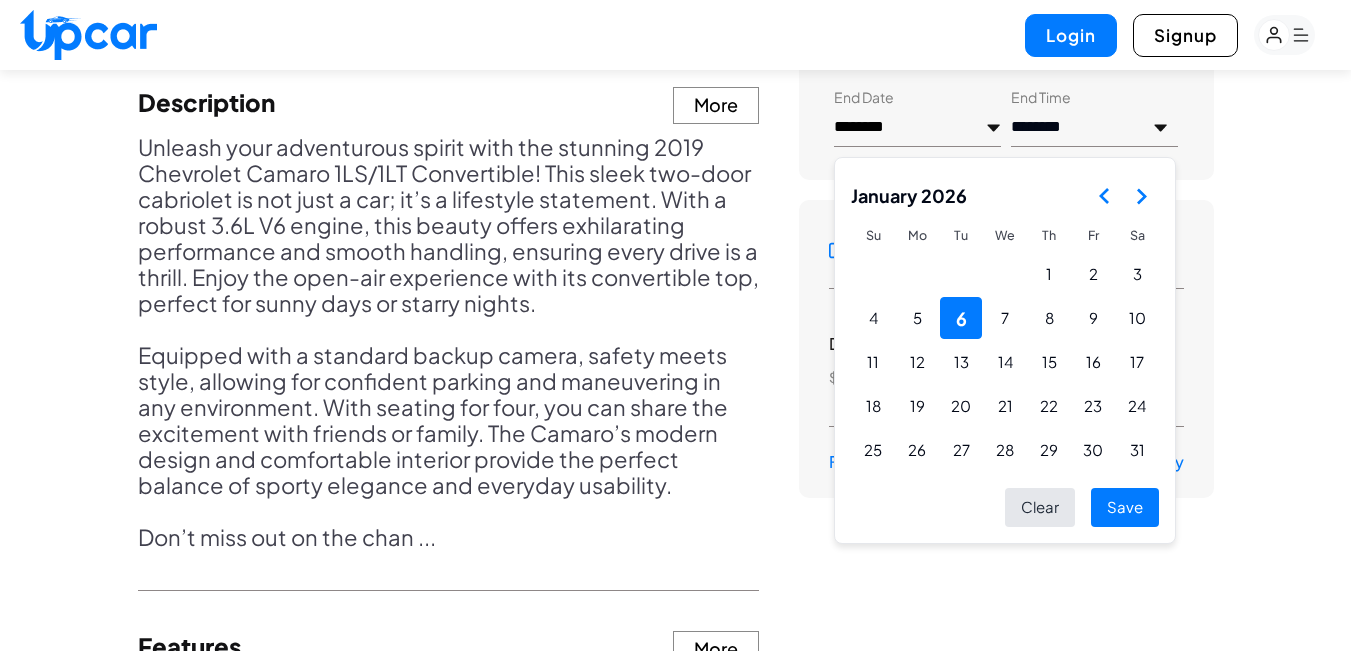 click on "6" at bounding box center [961, 318] 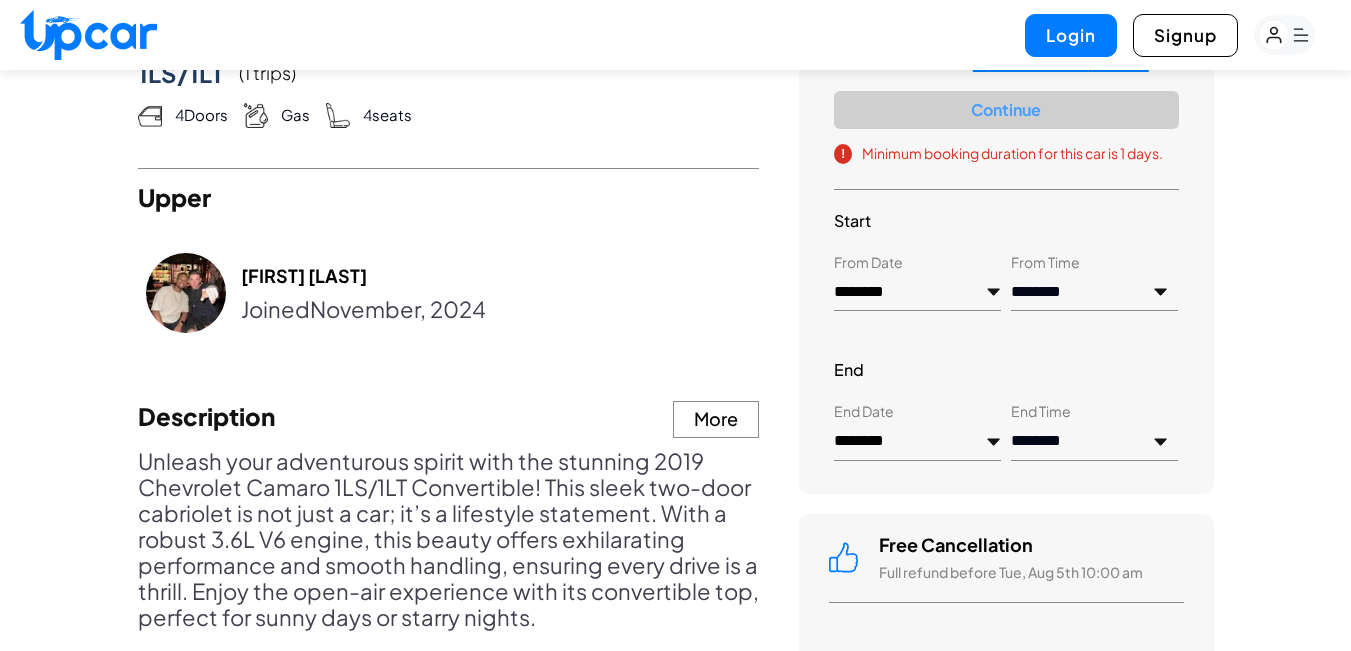 scroll, scrollTop: 950, scrollLeft: 0, axis: vertical 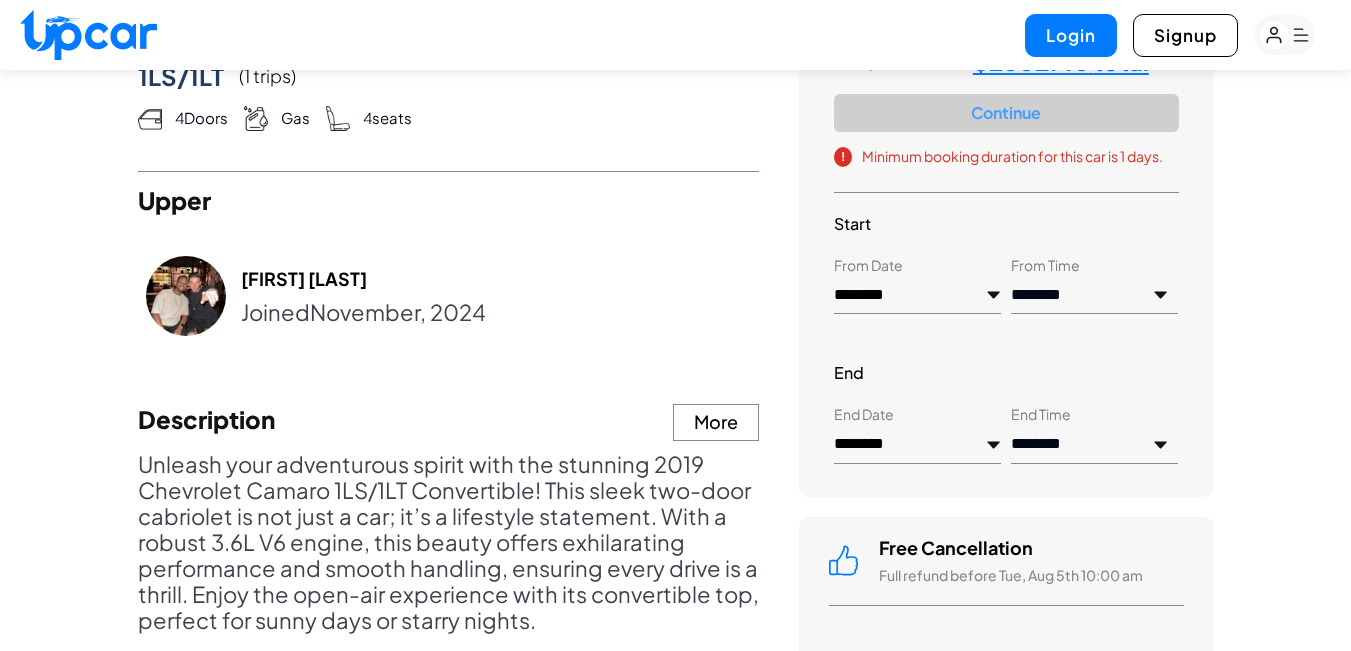 click on "********" at bounding box center (917, 296) 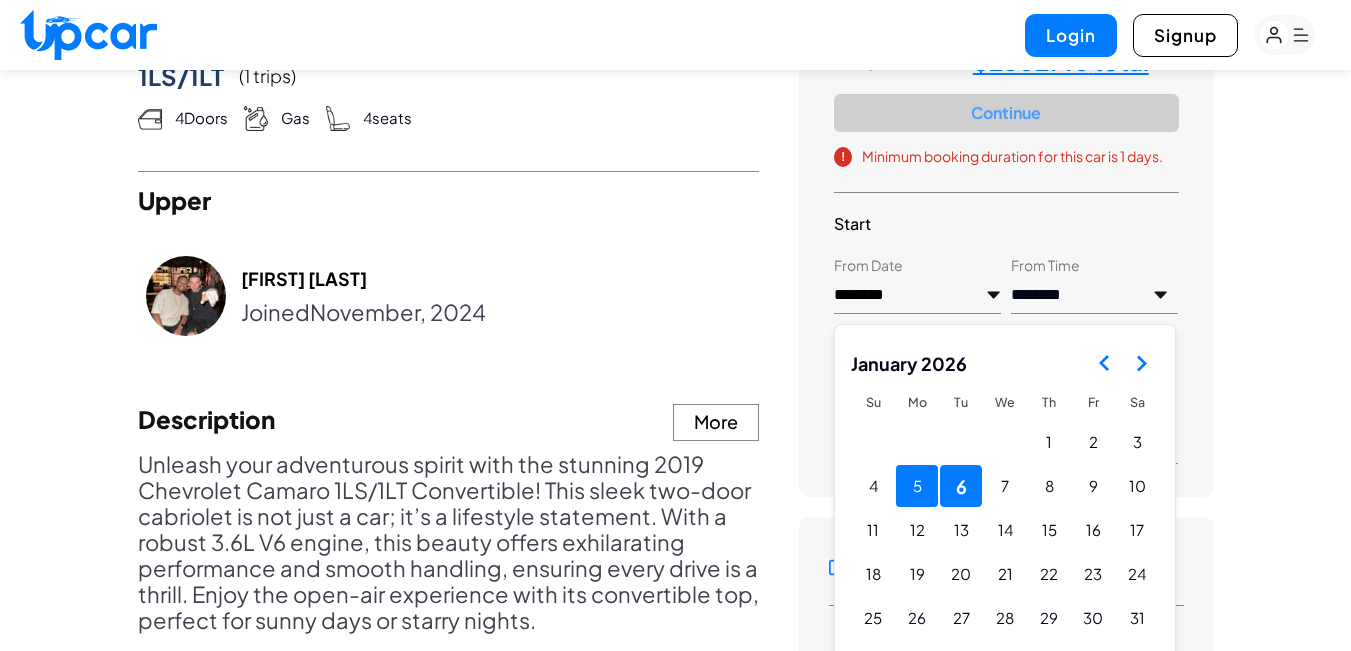 click on "5" at bounding box center [917, 486] 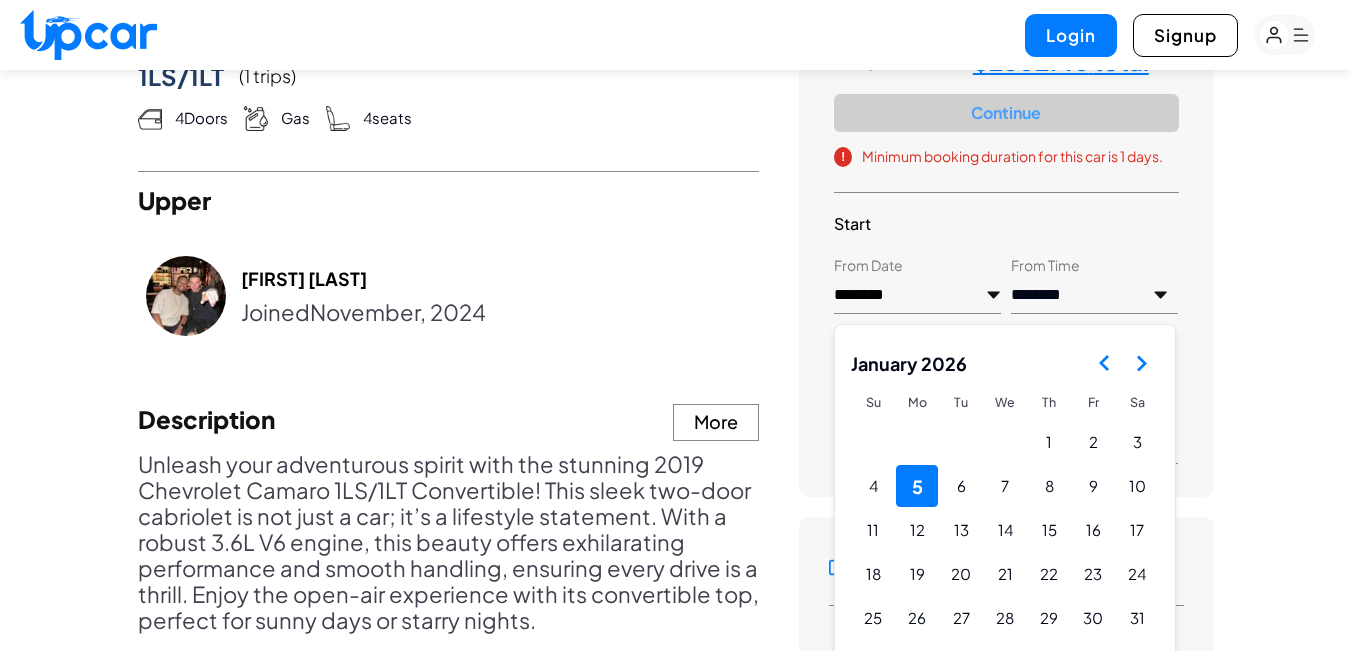 click 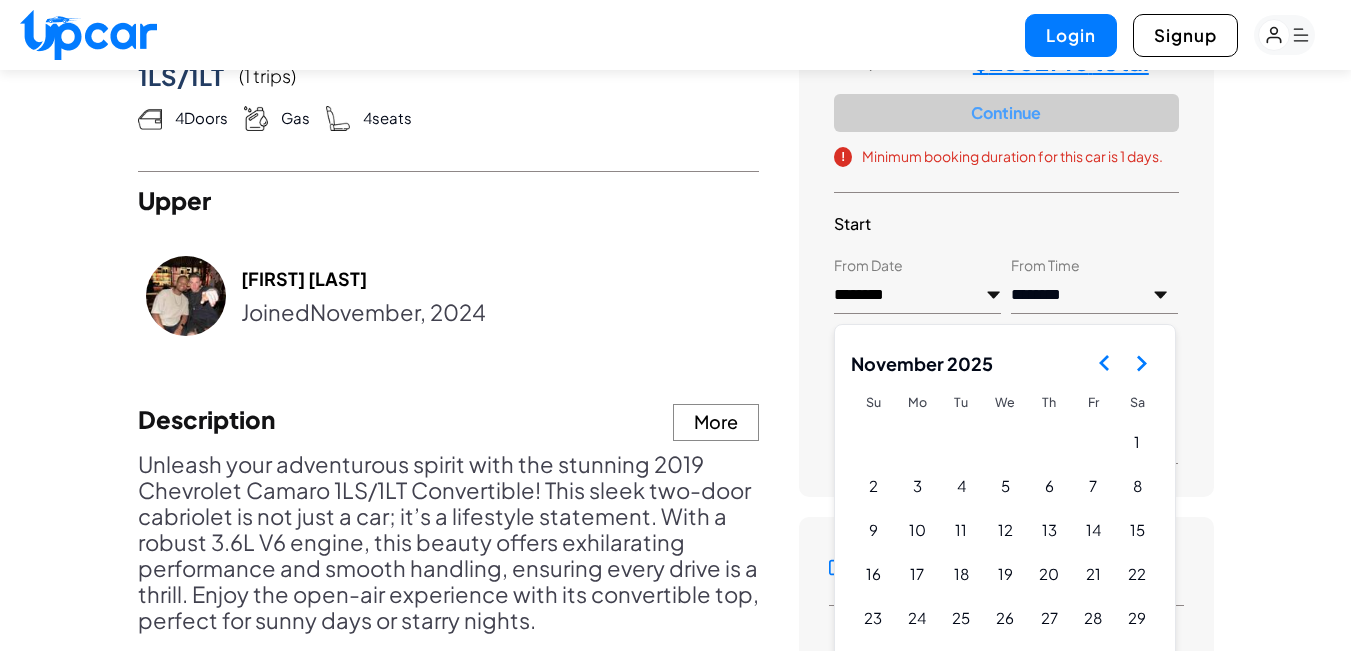 click 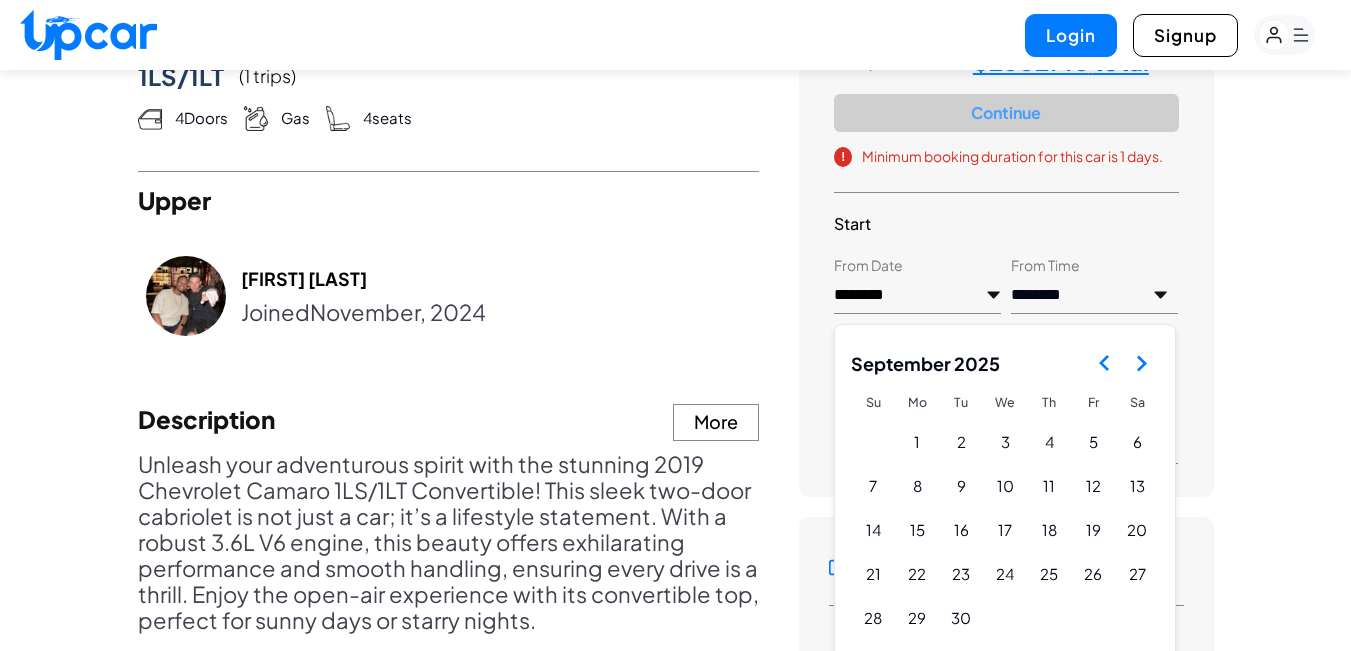 click 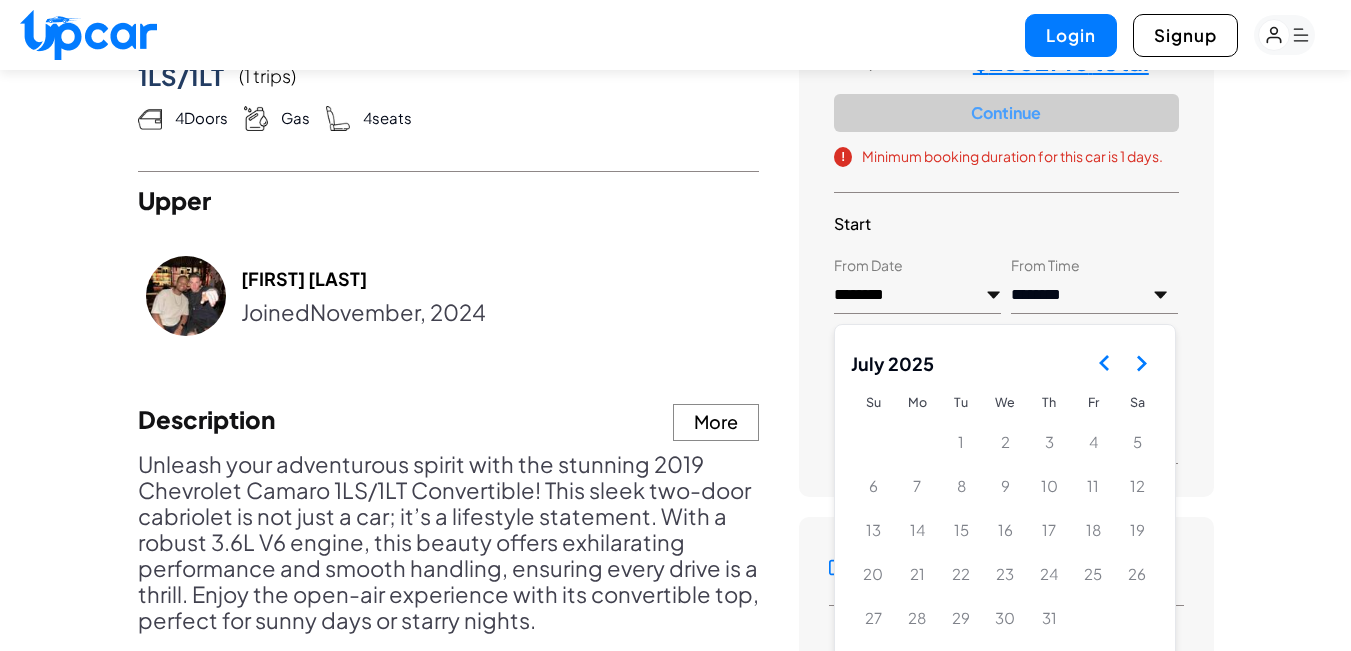 click 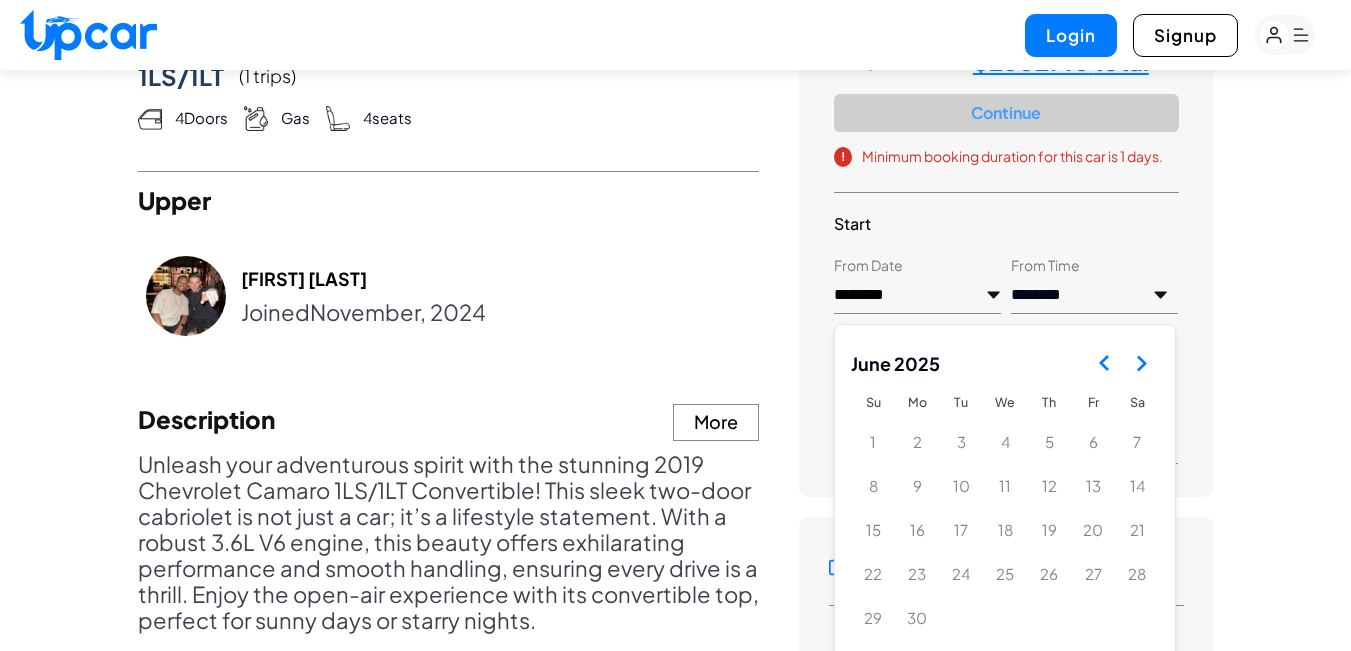 click 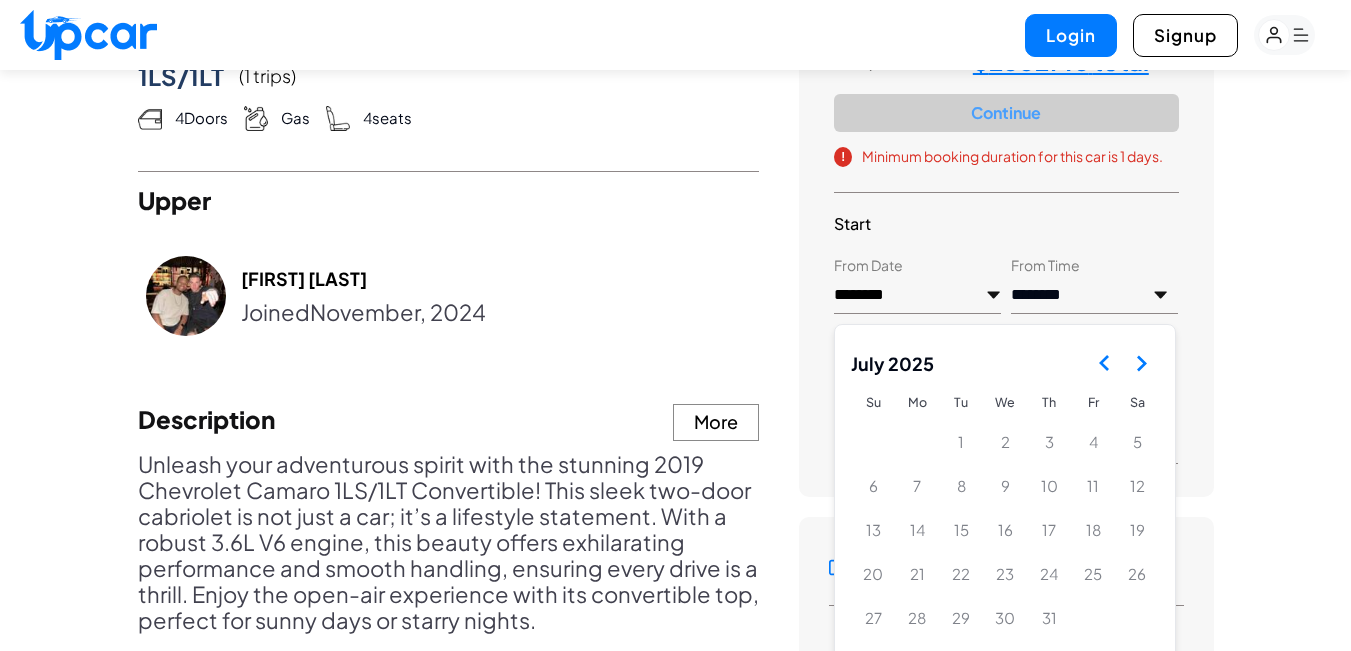 click 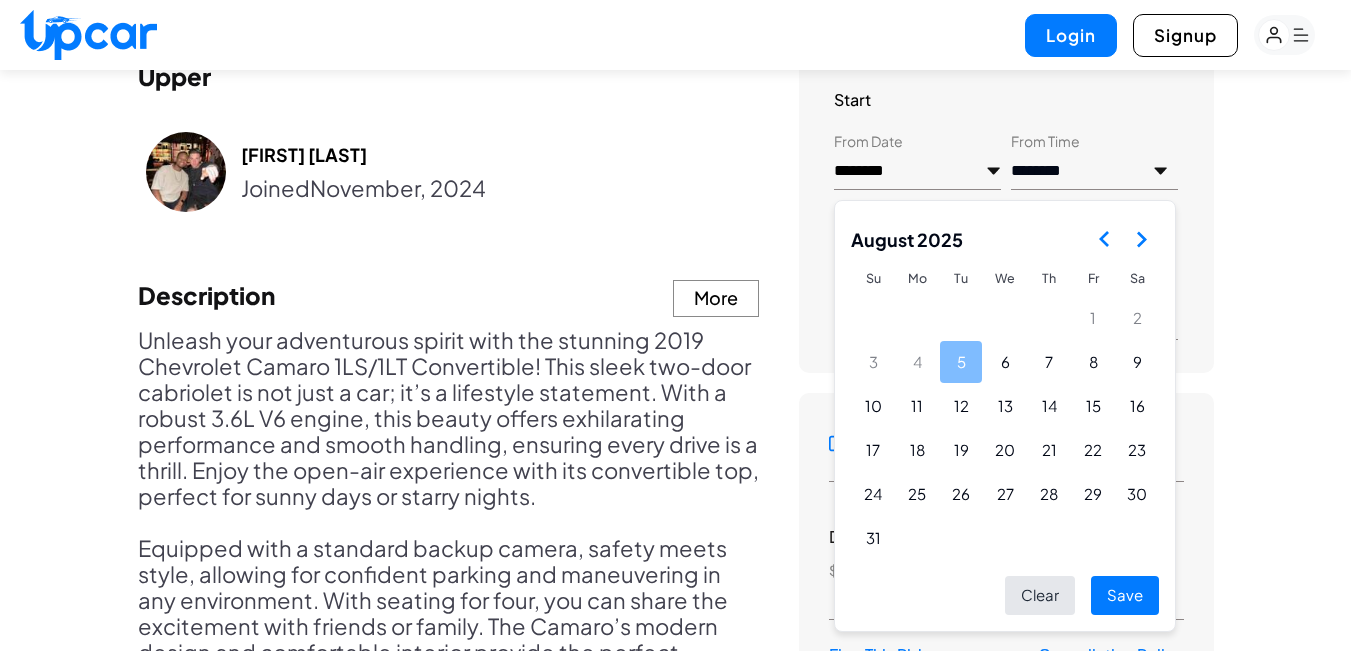 scroll, scrollTop: 1100, scrollLeft: 0, axis: vertical 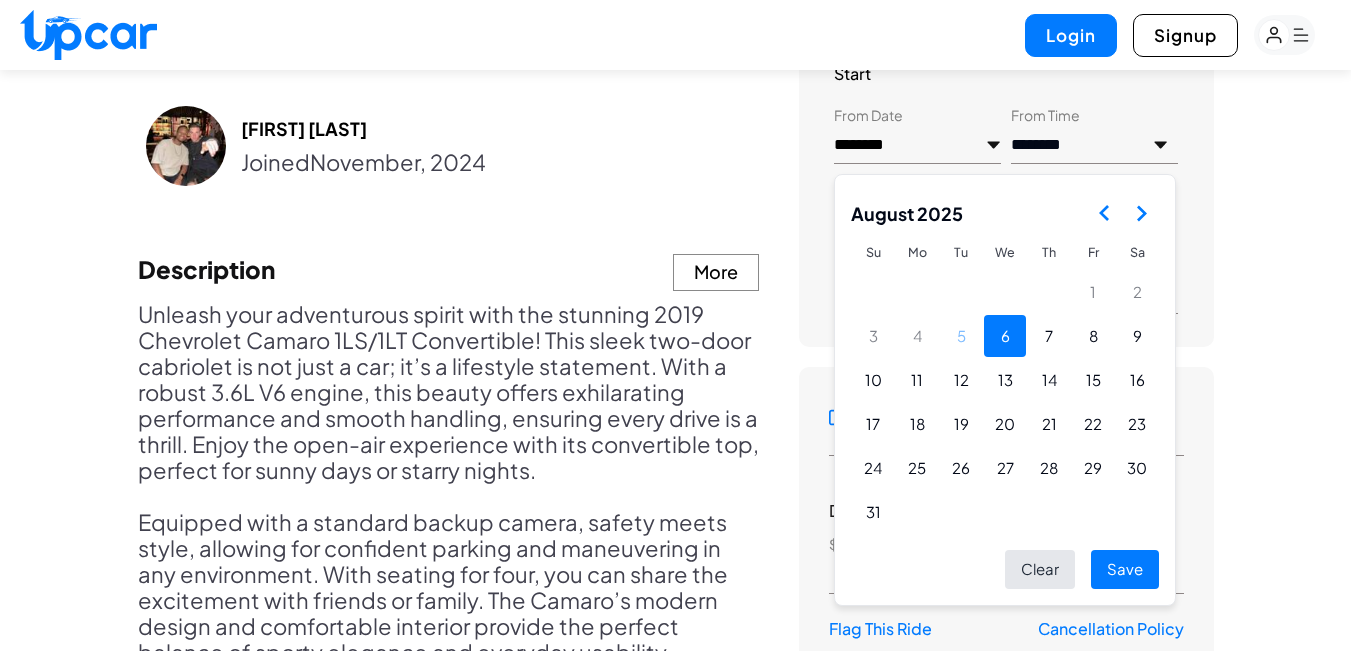 click on "6" at bounding box center (1005, 336) 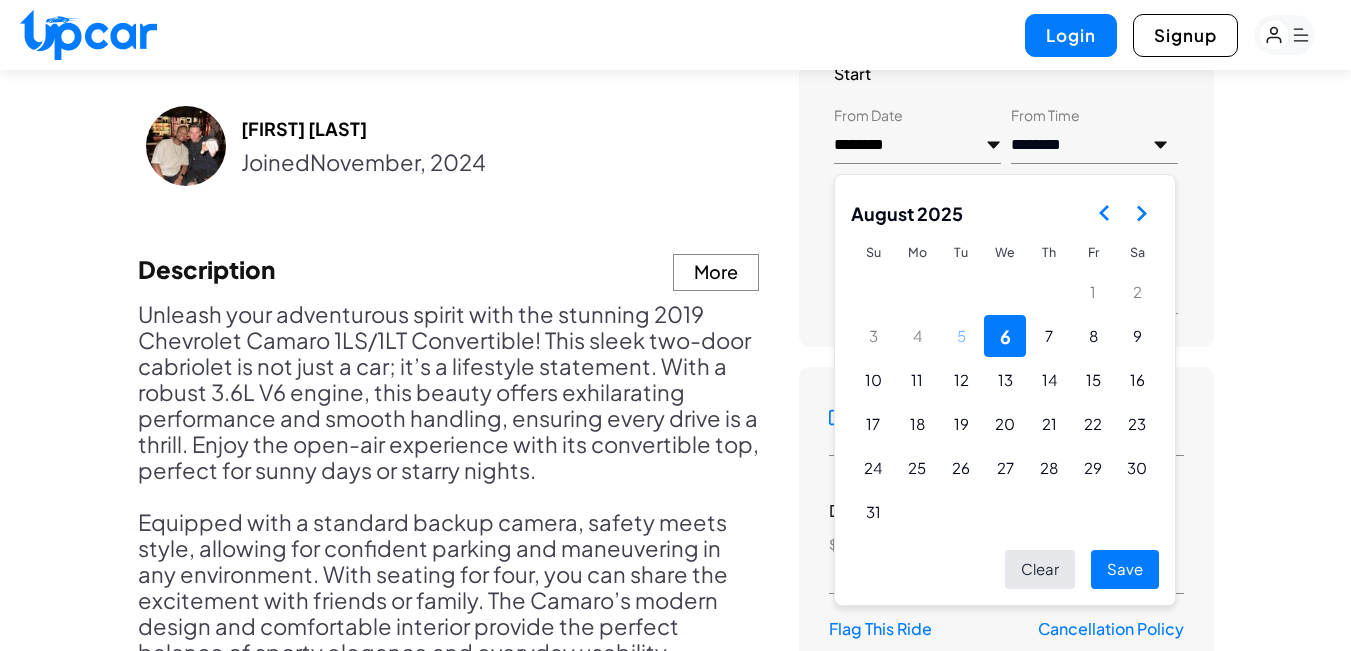 click on "Save" at bounding box center (1125, 569) 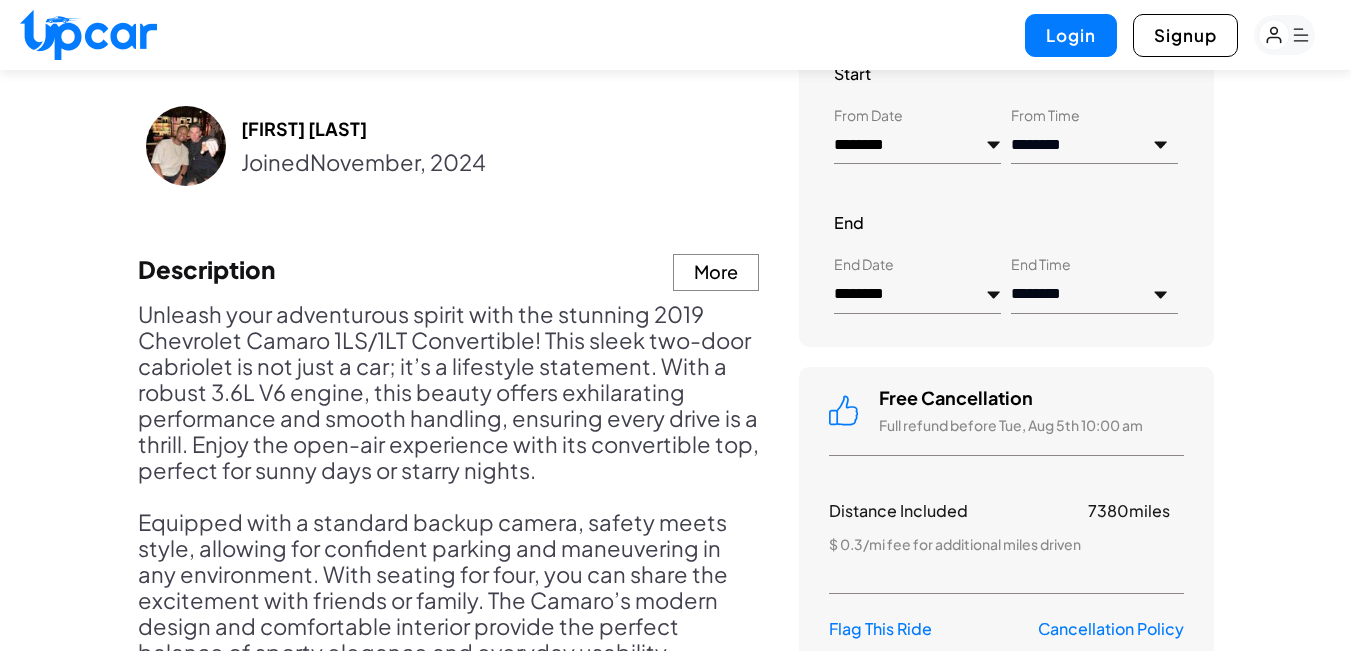 click on "********" at bounding box center (917, 295) 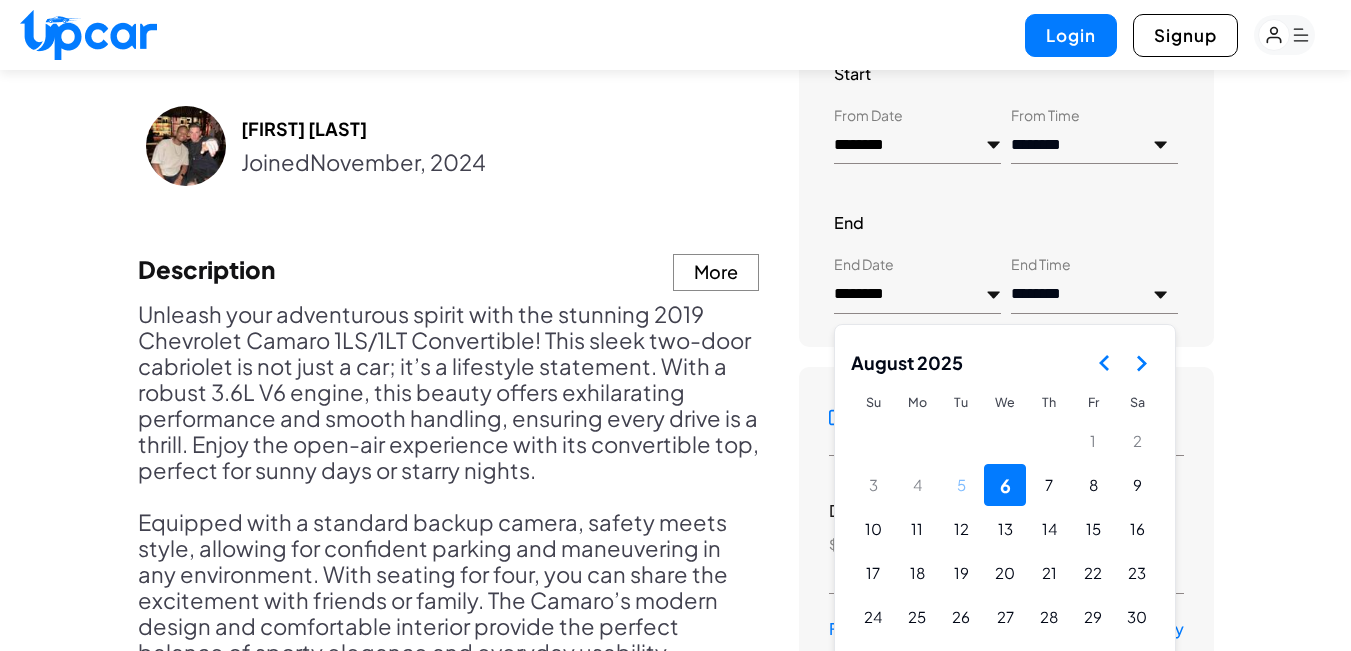 click at bounding box center (1123, 363) 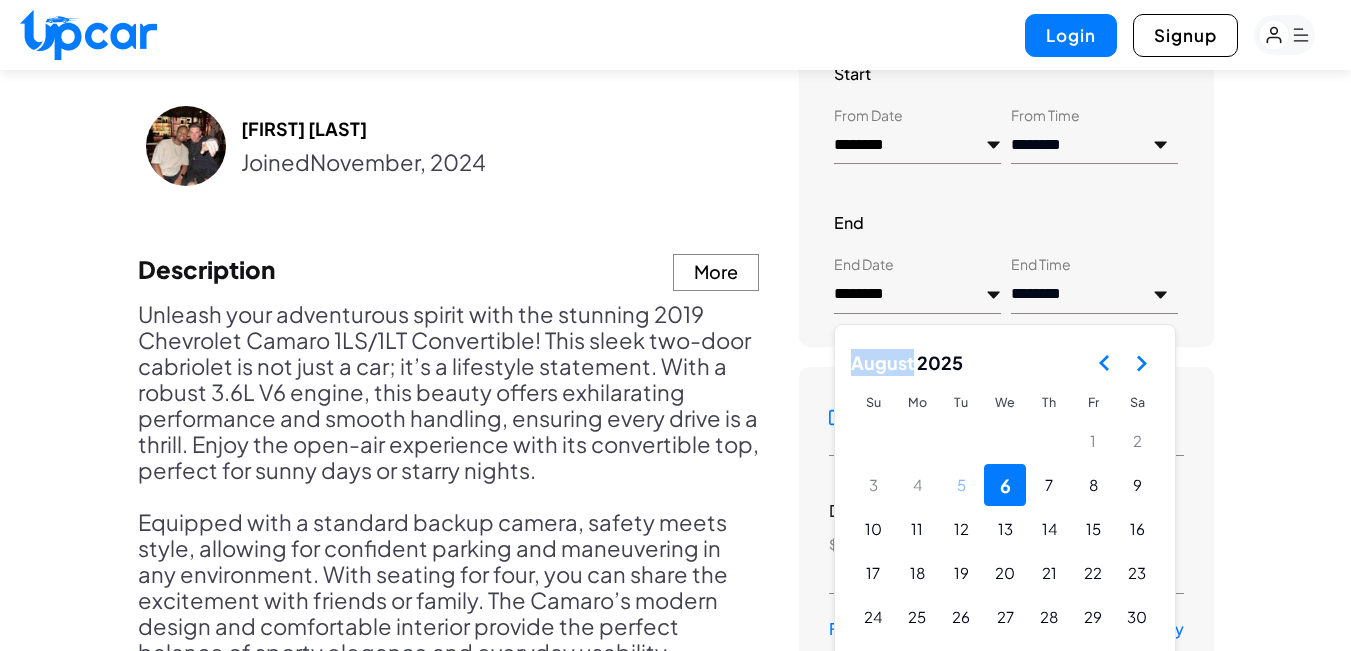 drag, startPoint x: 1146, startPoint y: 343, endPoint x: 1145, endPoint y: 372, distance: 29.017237 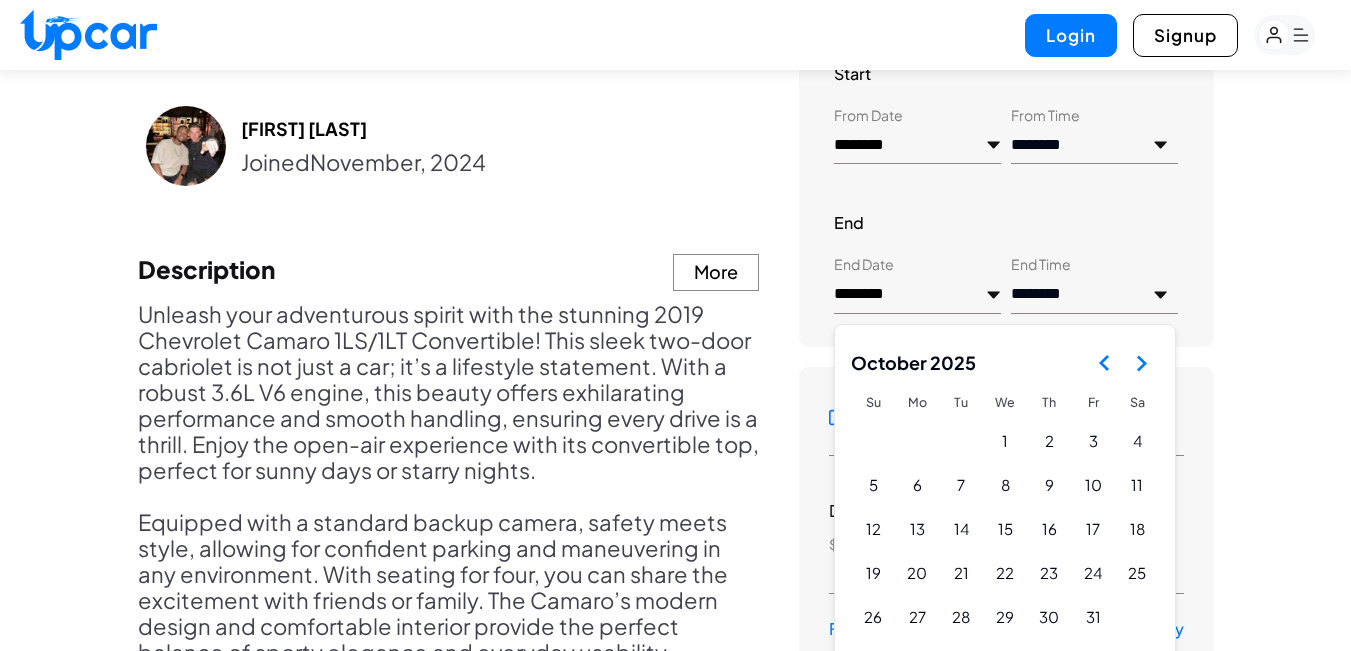 click 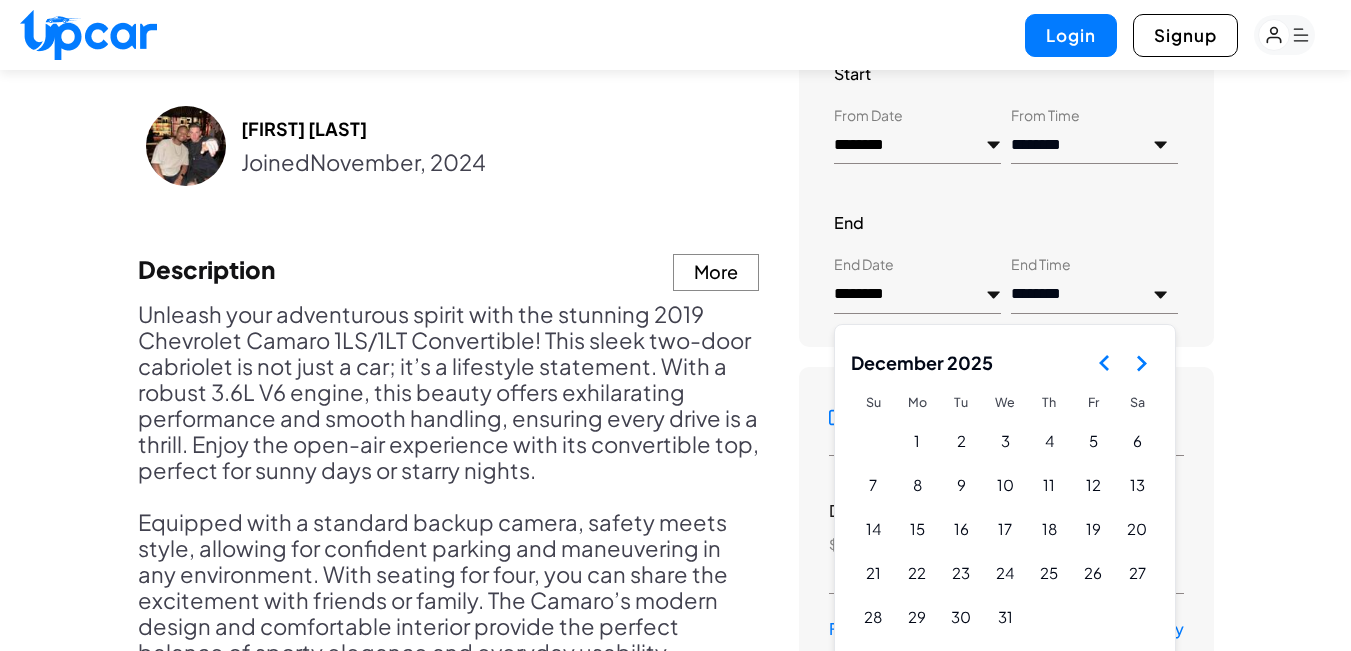 click 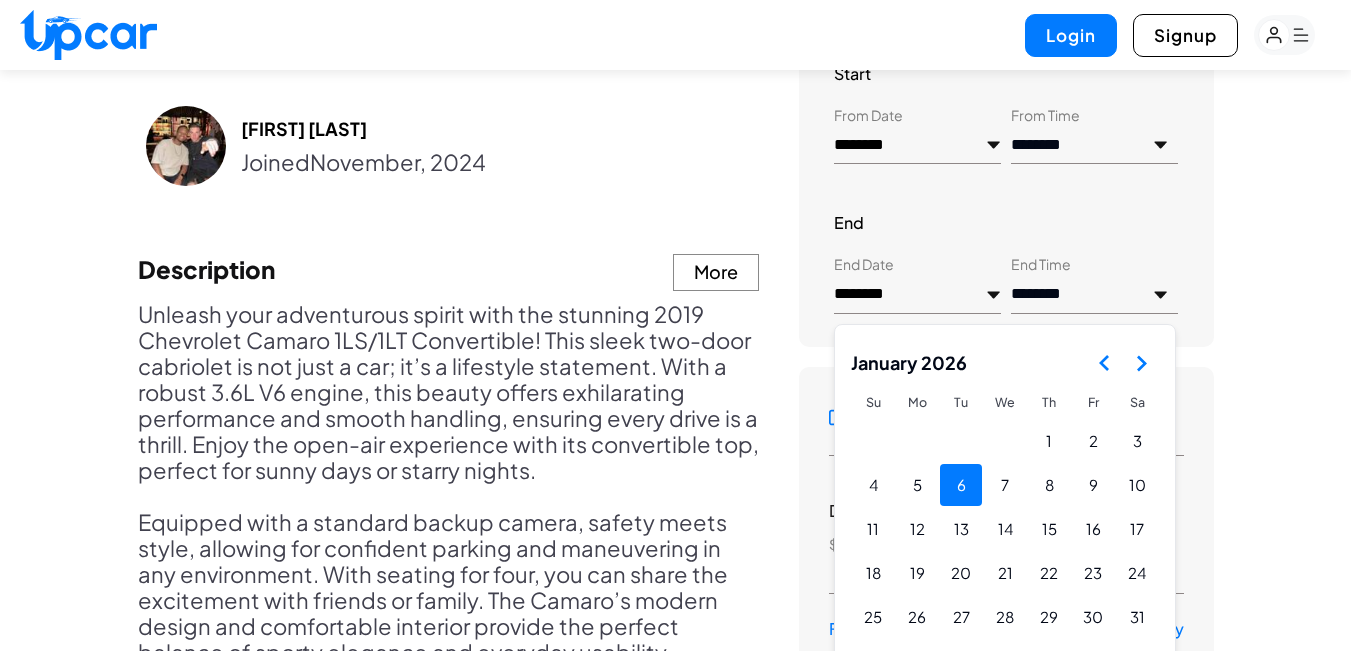 click on "6" at bounding box center (961, 485) 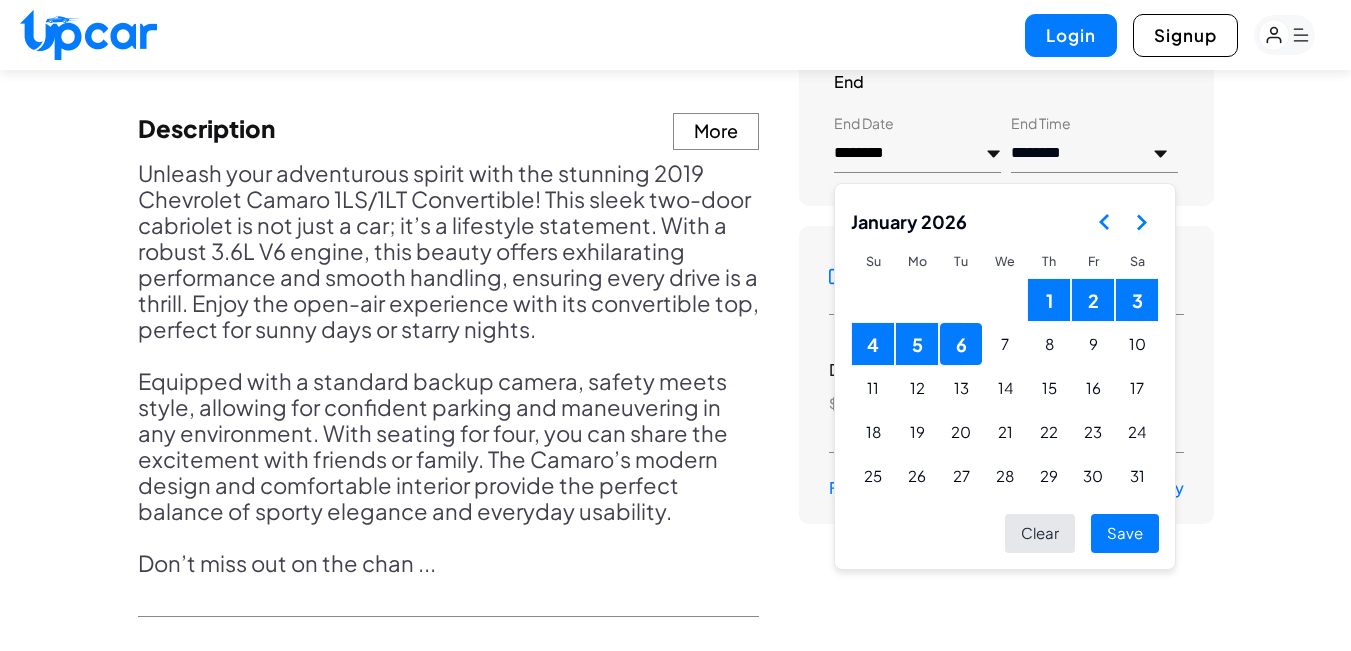 scroll, scrollTop: 1250, scrollLeft: 0, axis: vertical 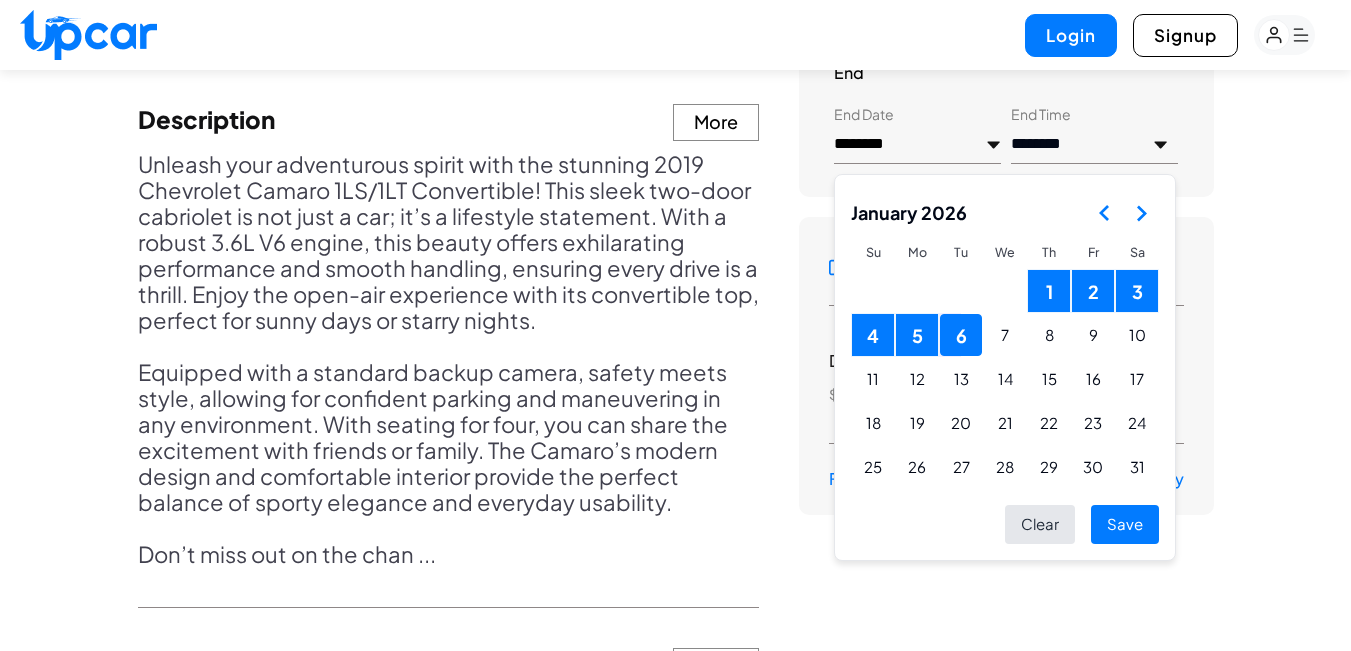 click on "Save" at bounding box center (1125, 524) 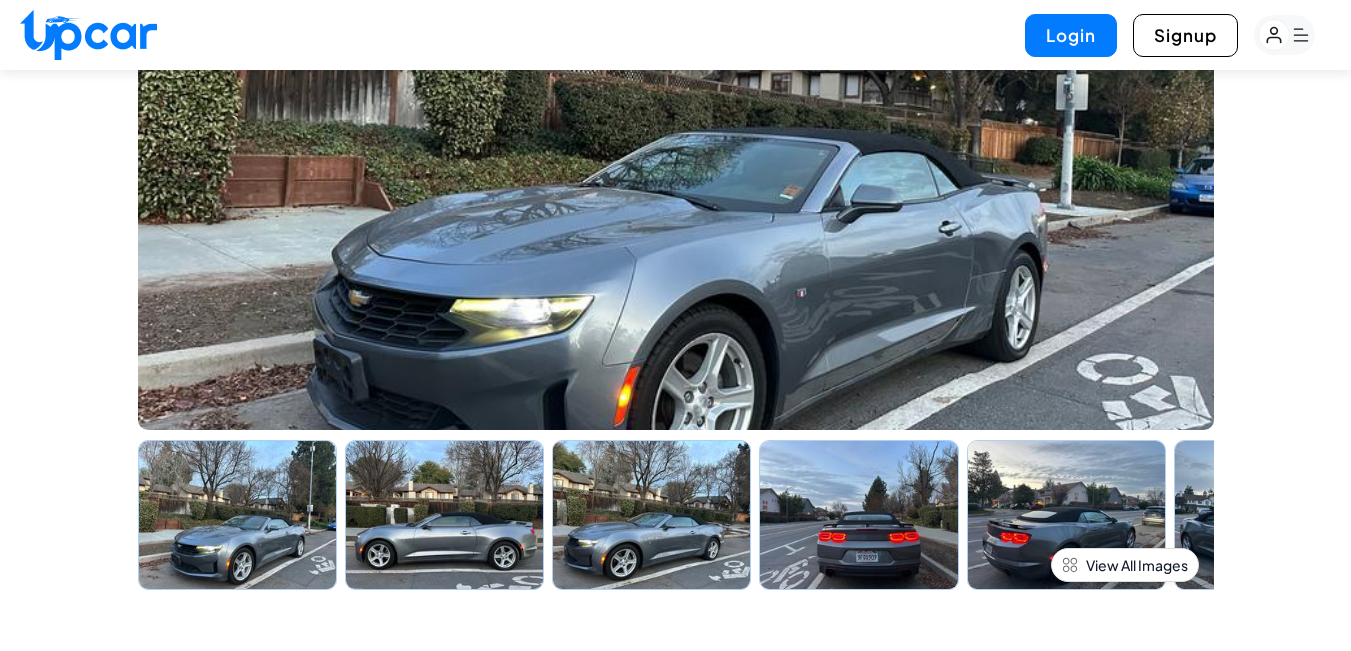 scroll, scrollTop: 367, scrollLeft: 0, axis: vertical 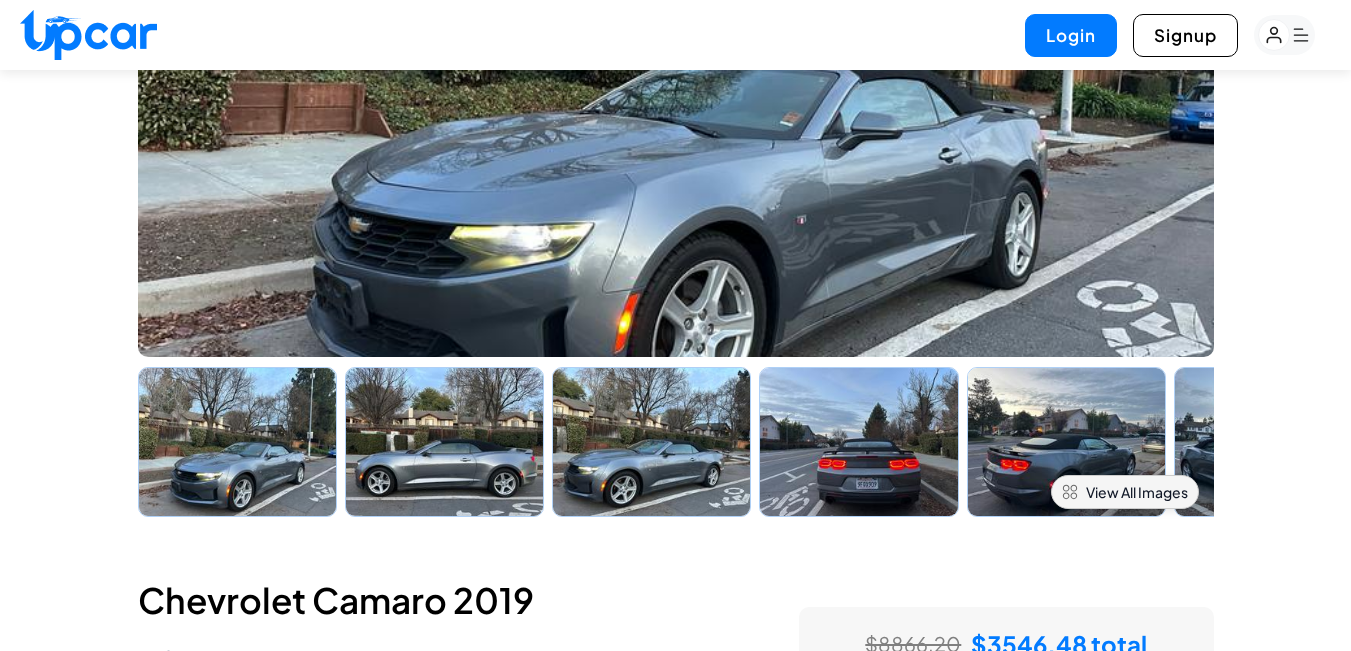 click on "View All Images" at bounding box center [1125, 492] 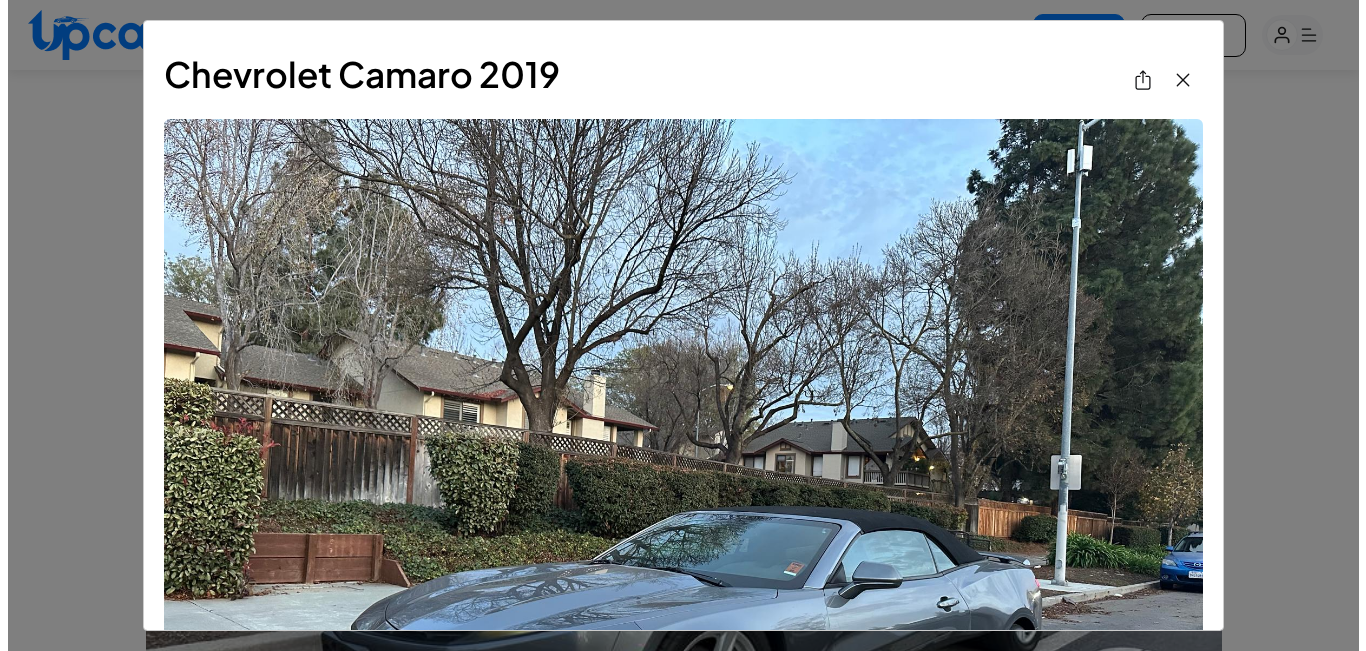 scroll, scrollTop: 0, scrollLeft: 0, axis: both 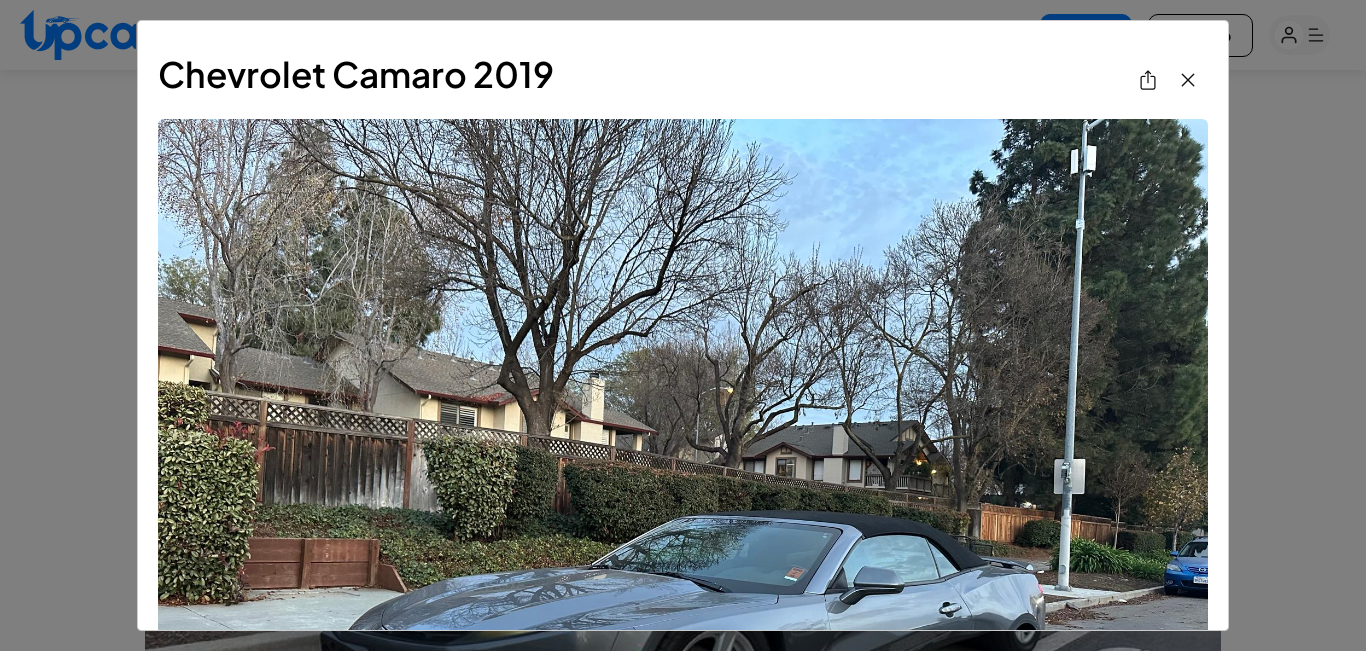 click on "Chevrolet   Camaro   2019" at bounding box center (683, 325) 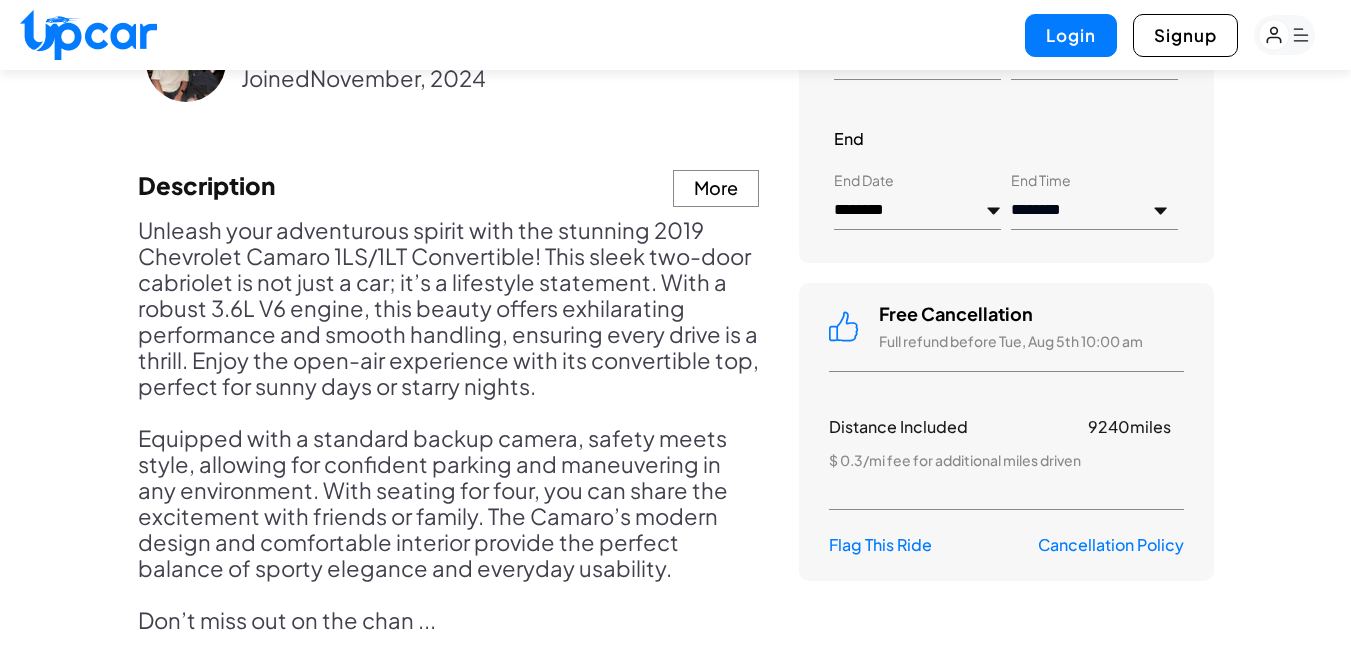 scroll, scrollTop: 1602, scrollLeft: 0, axis: vertical 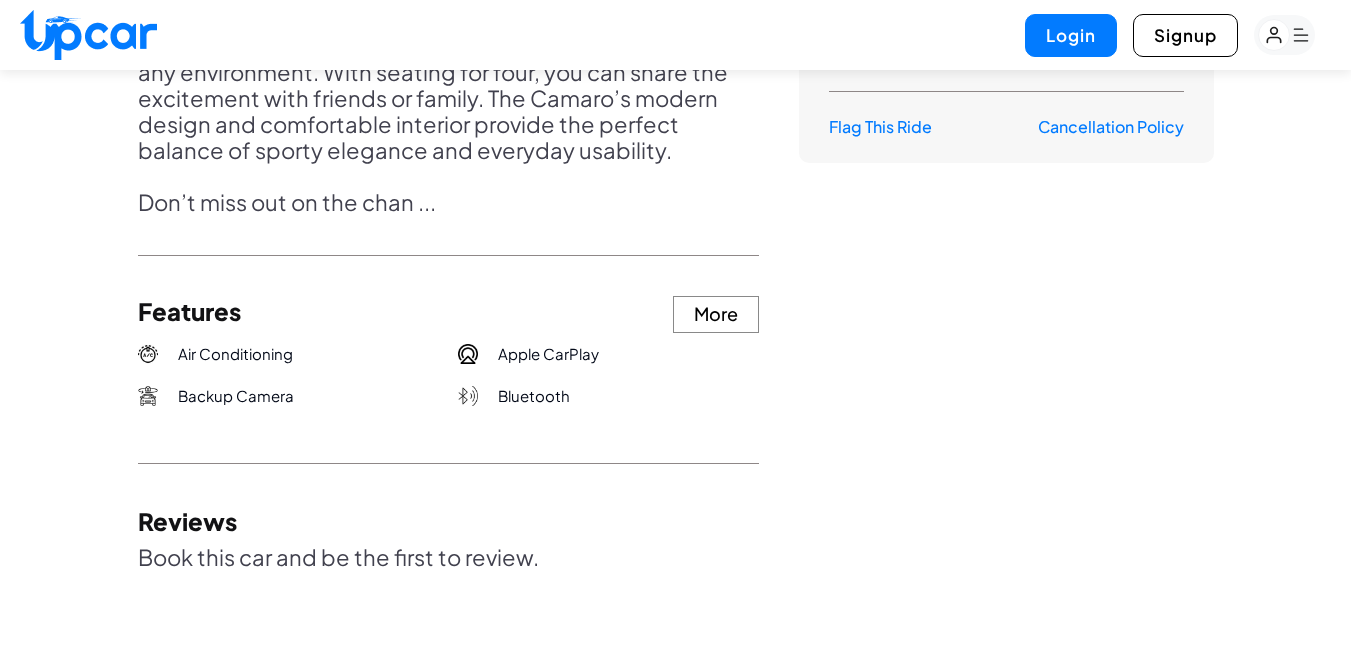 type 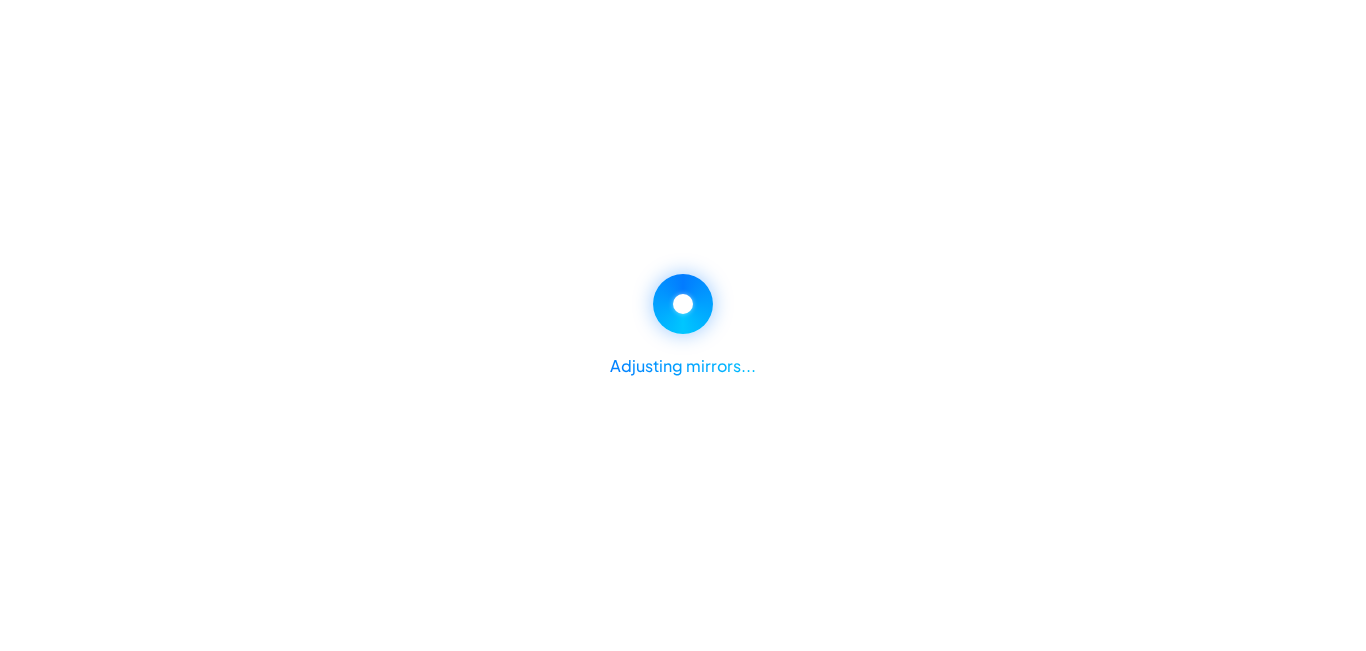 select on "********" 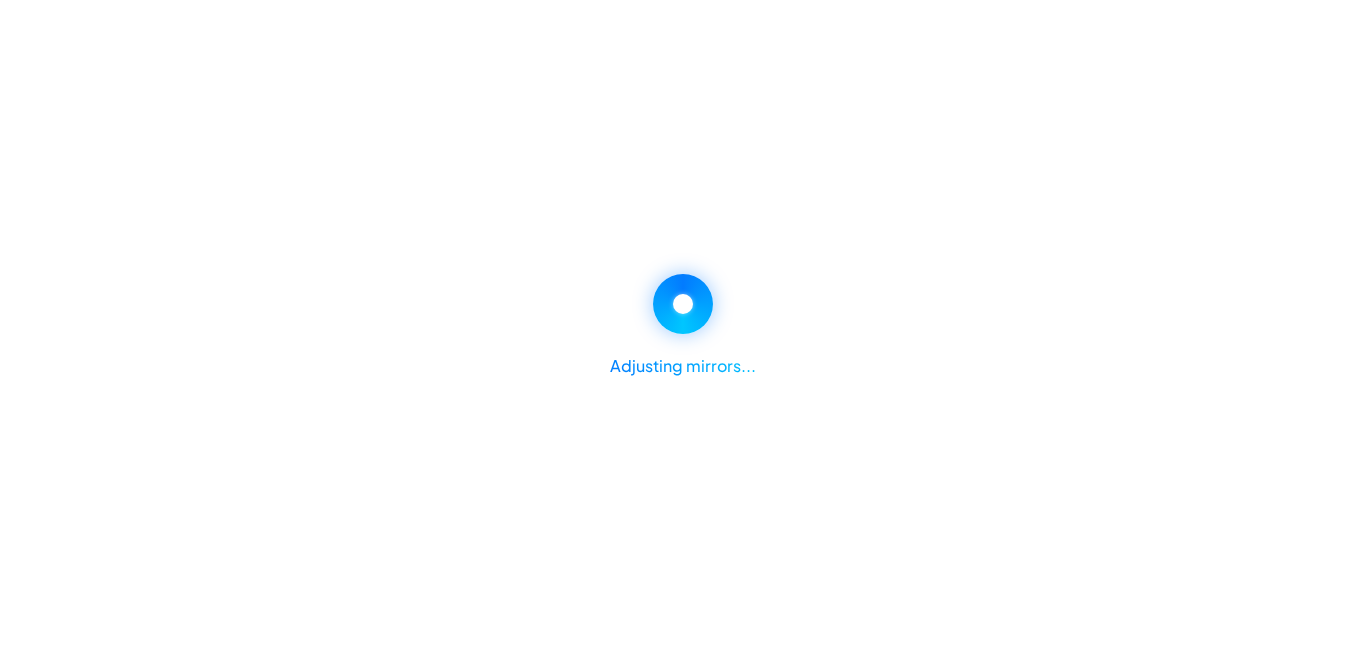 select on "********" 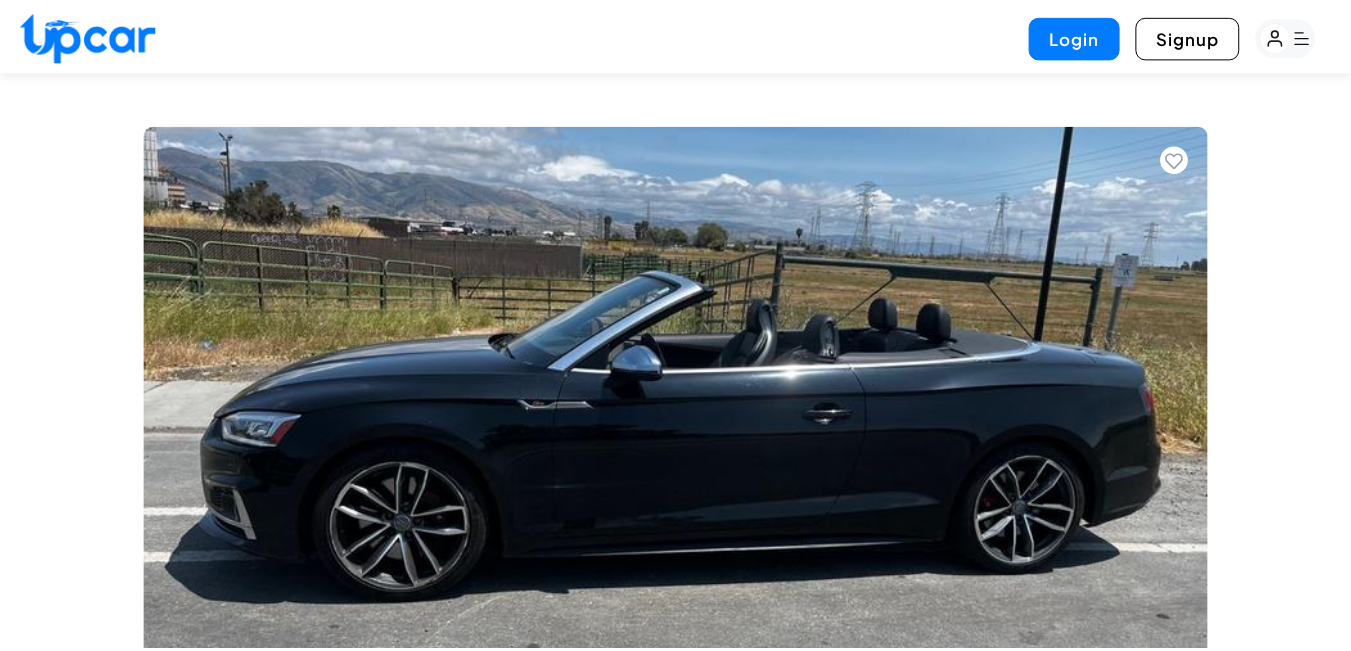 scroll, scrollTop: 0, scrollLeft: 0, axis: both 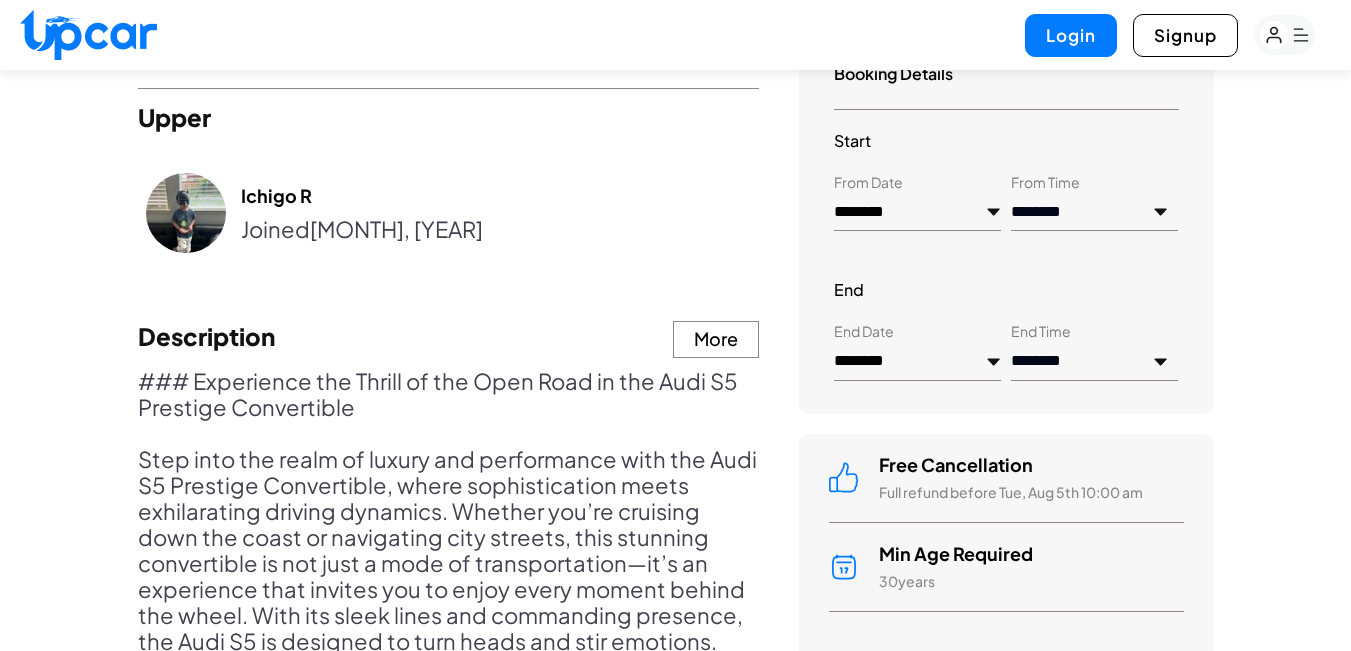 click on "********" at bounding box center (917, 213) 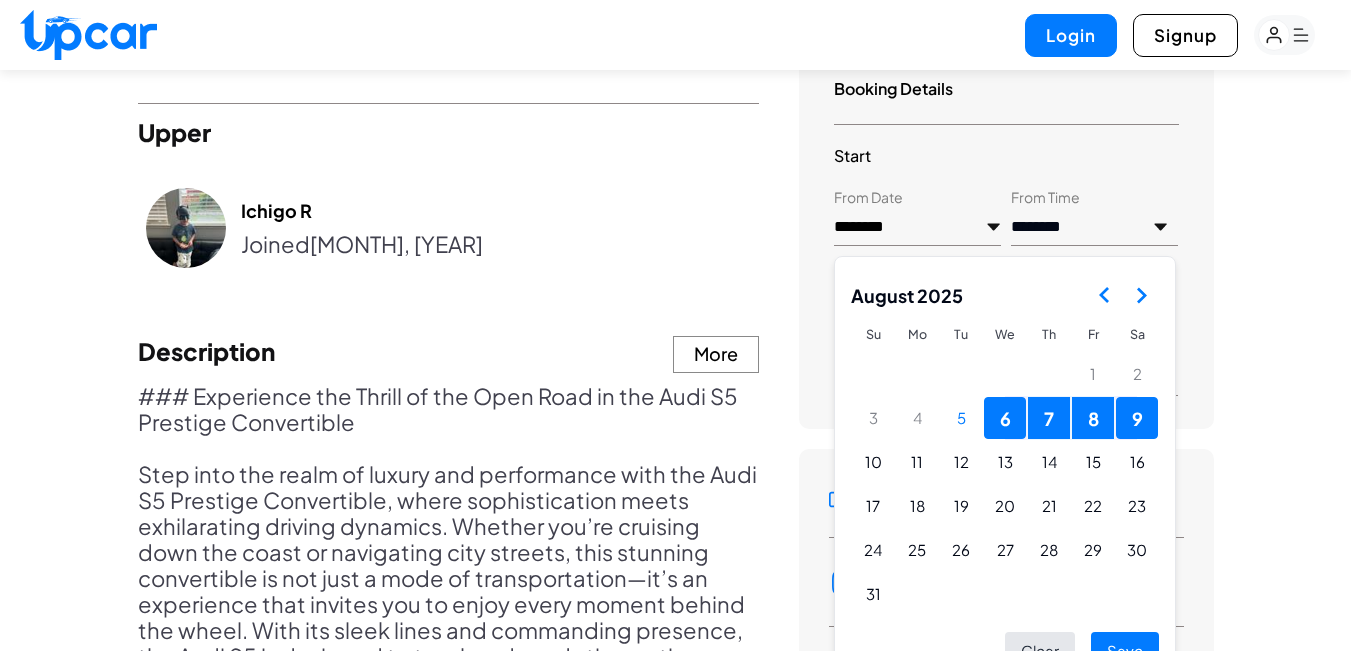 scroll, scrollTop: 1033, scrollLeft: 0, axis: vertical 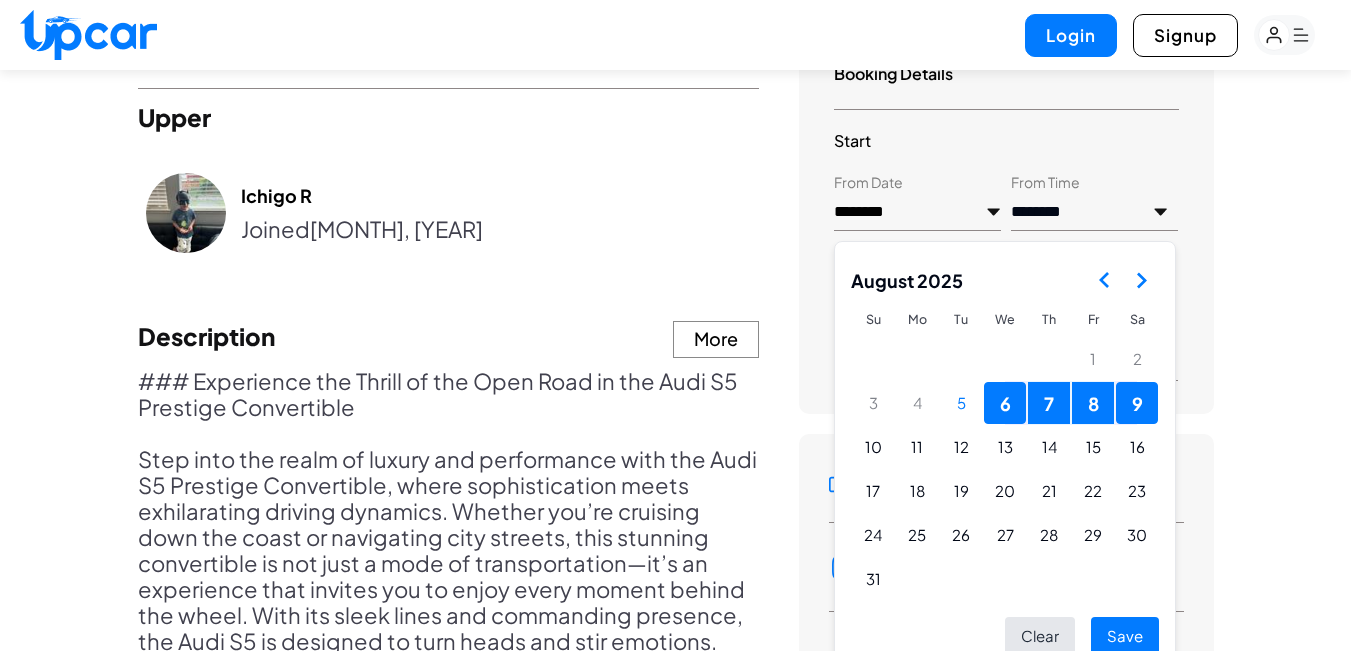 click on "6" at bounding box center [1005, 403] 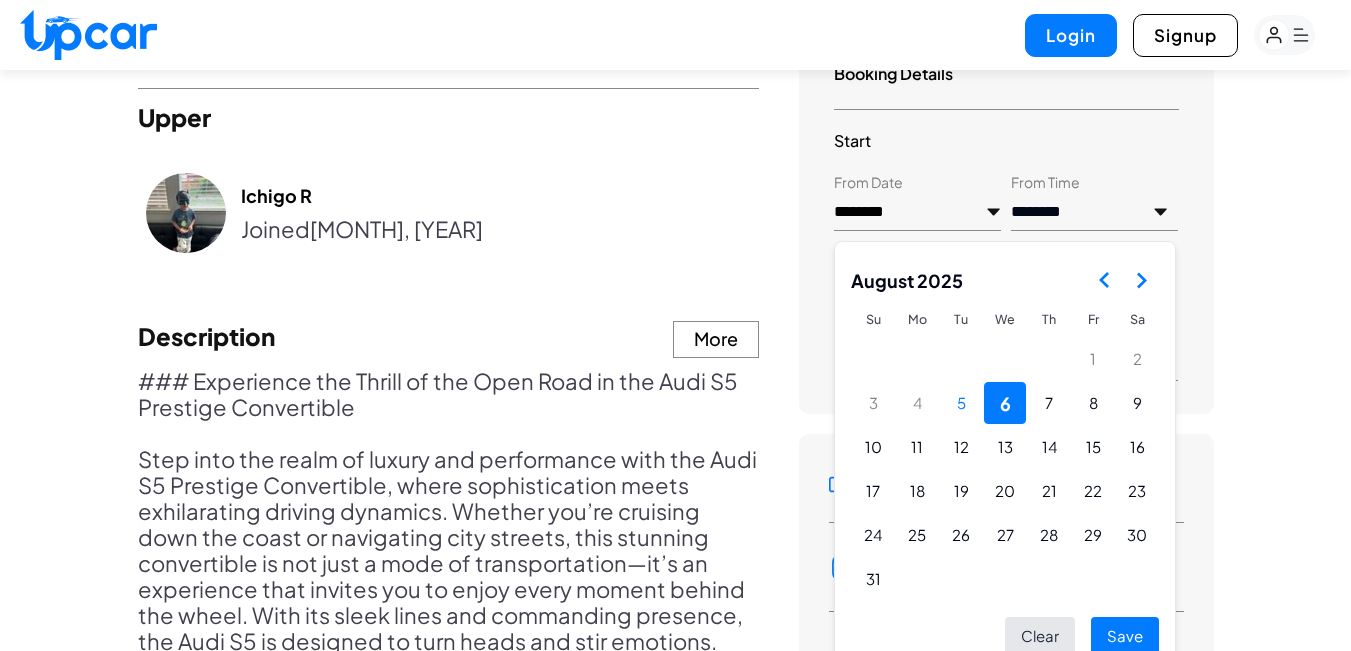 click on "Save" at bounding box center (1125, 636) 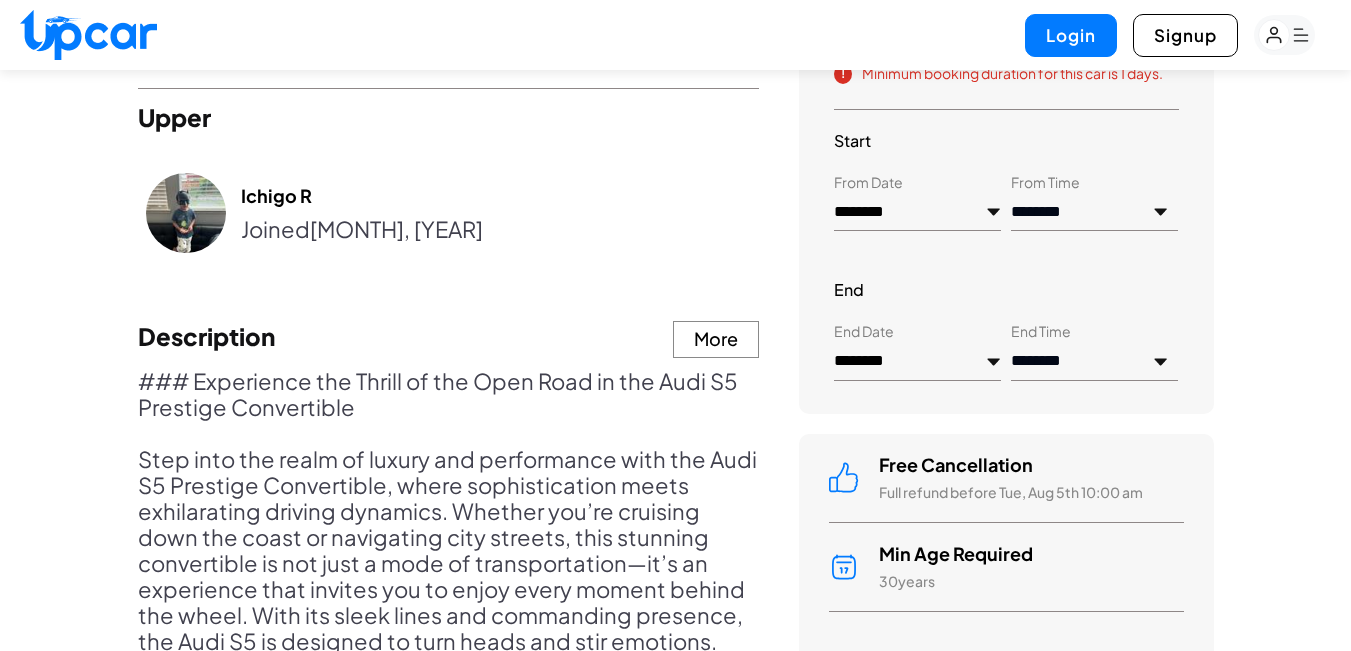 click on "********" at bounding box center [917, 362] 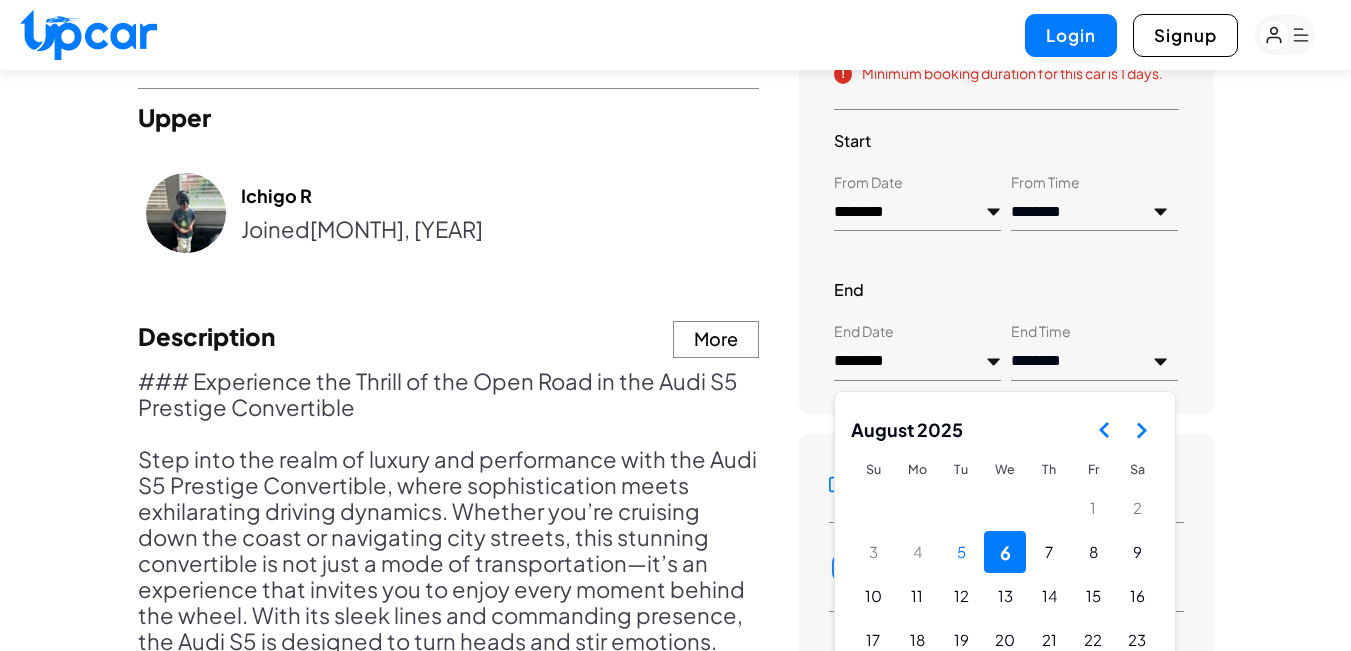 click 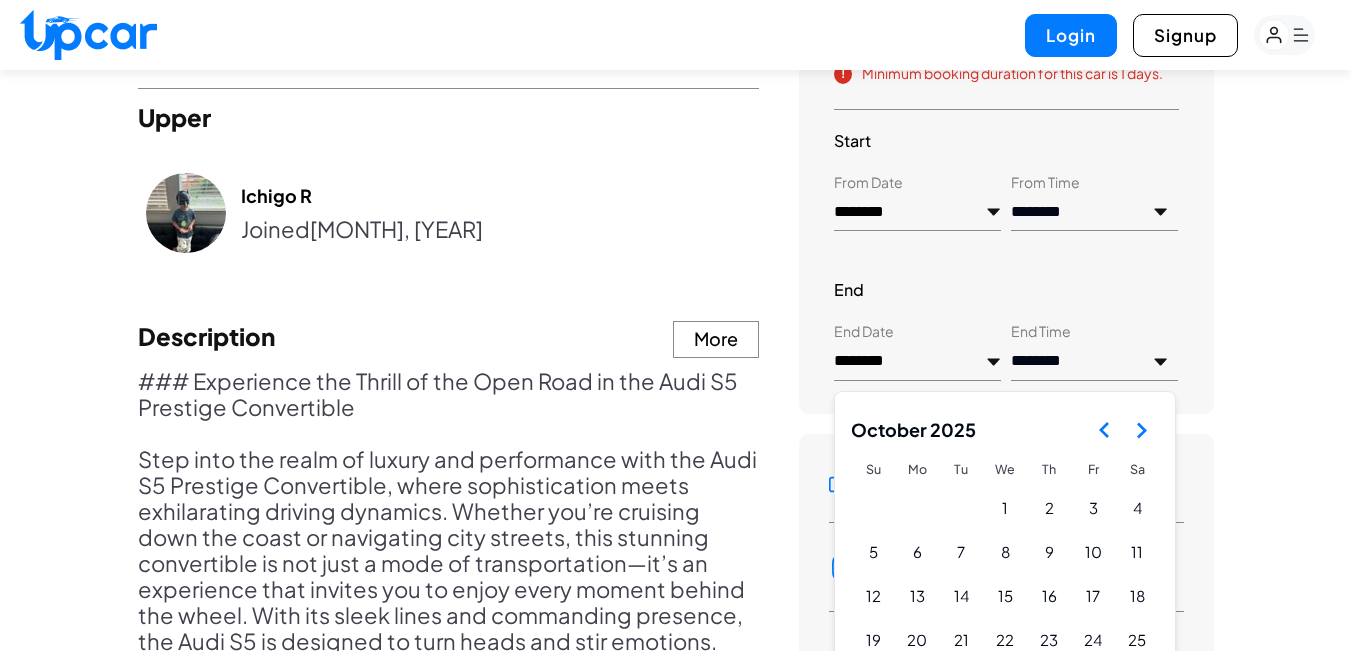 click 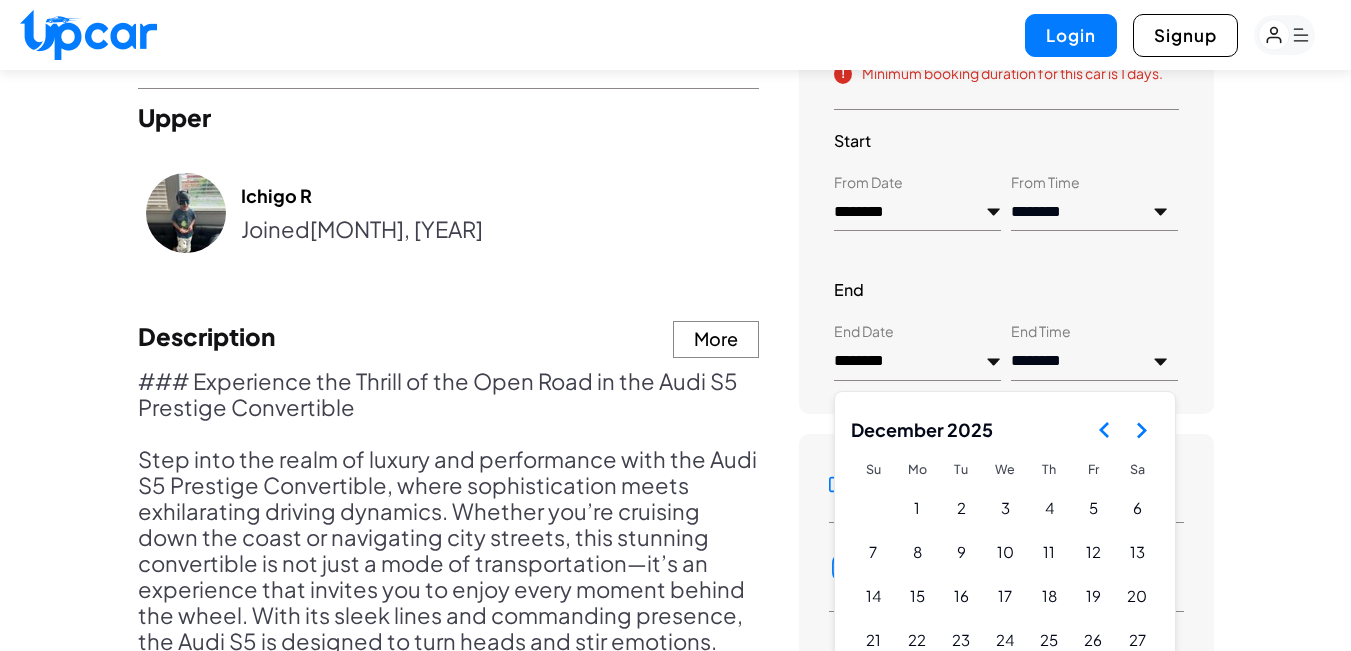 click 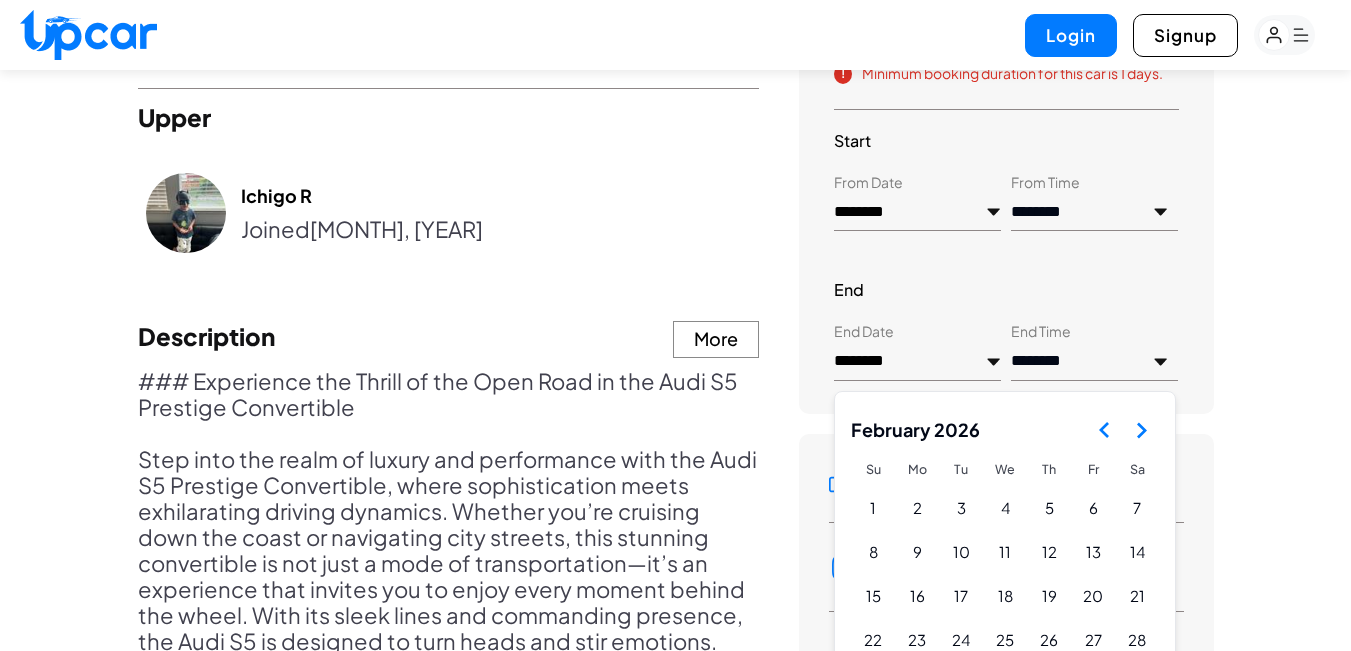 click 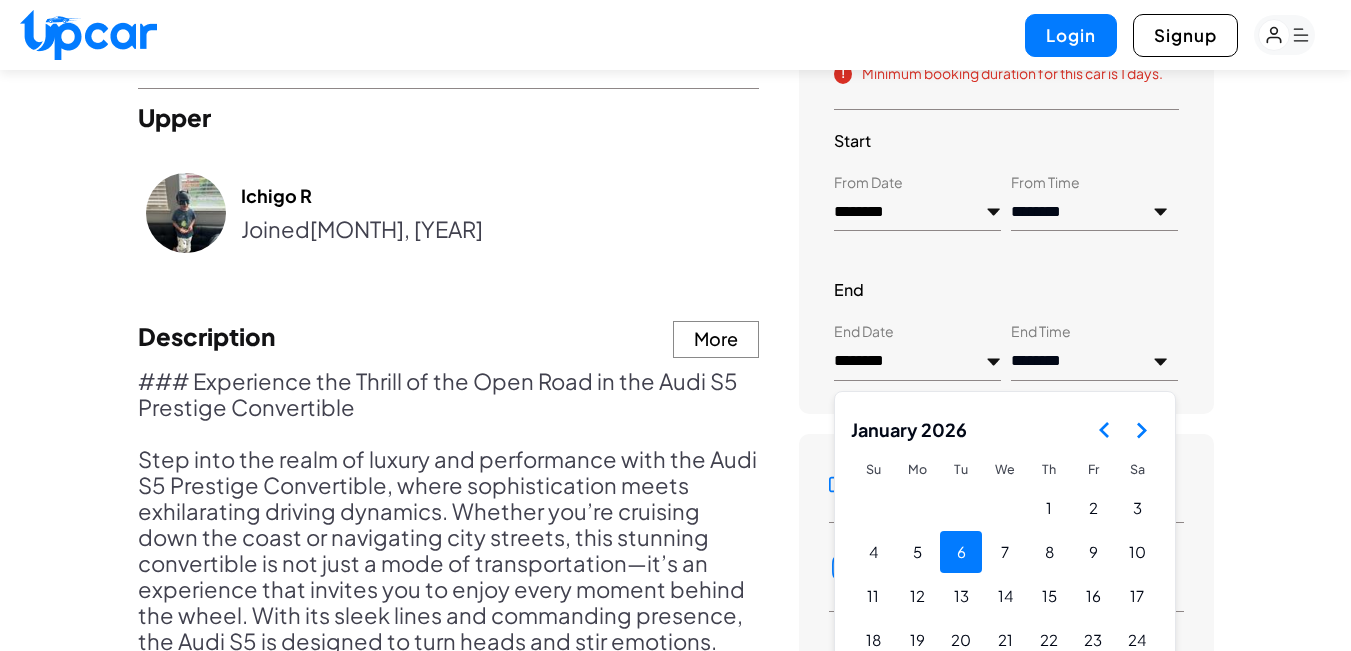 click on "6" at bounding box center (961, 552) 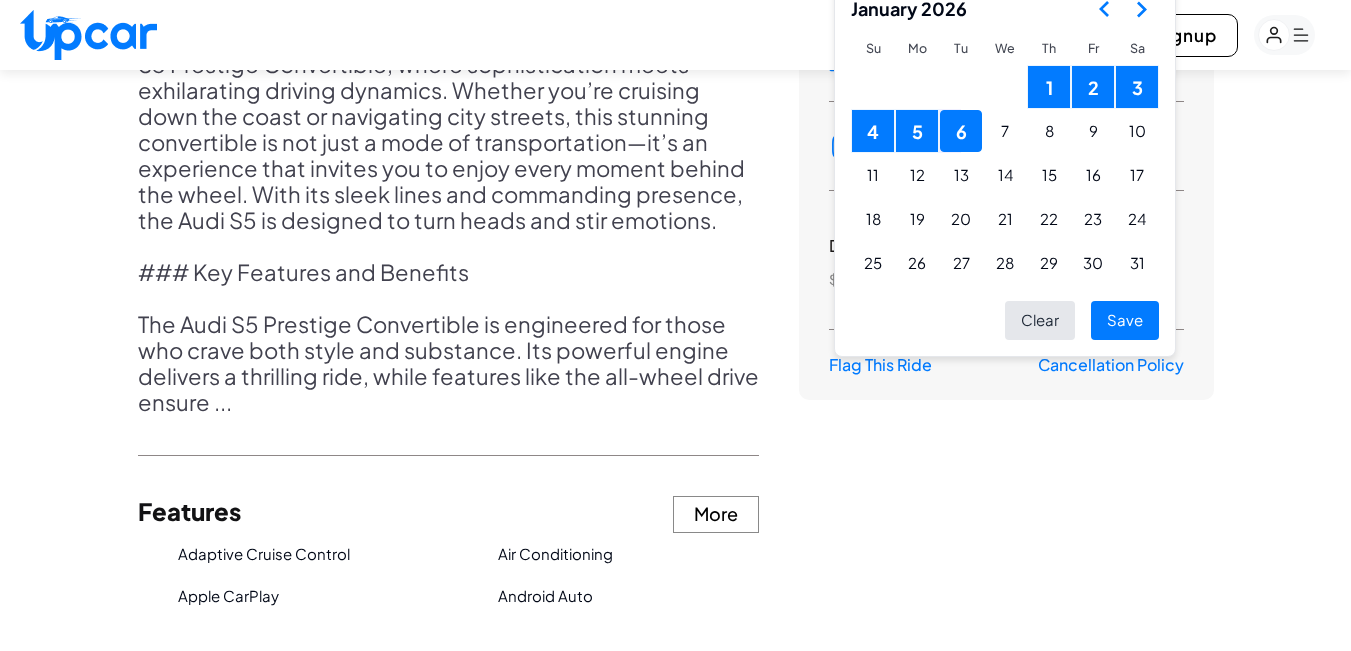 scroll, scrollTop: 1500, scrollLeft: 0, axis: vertical 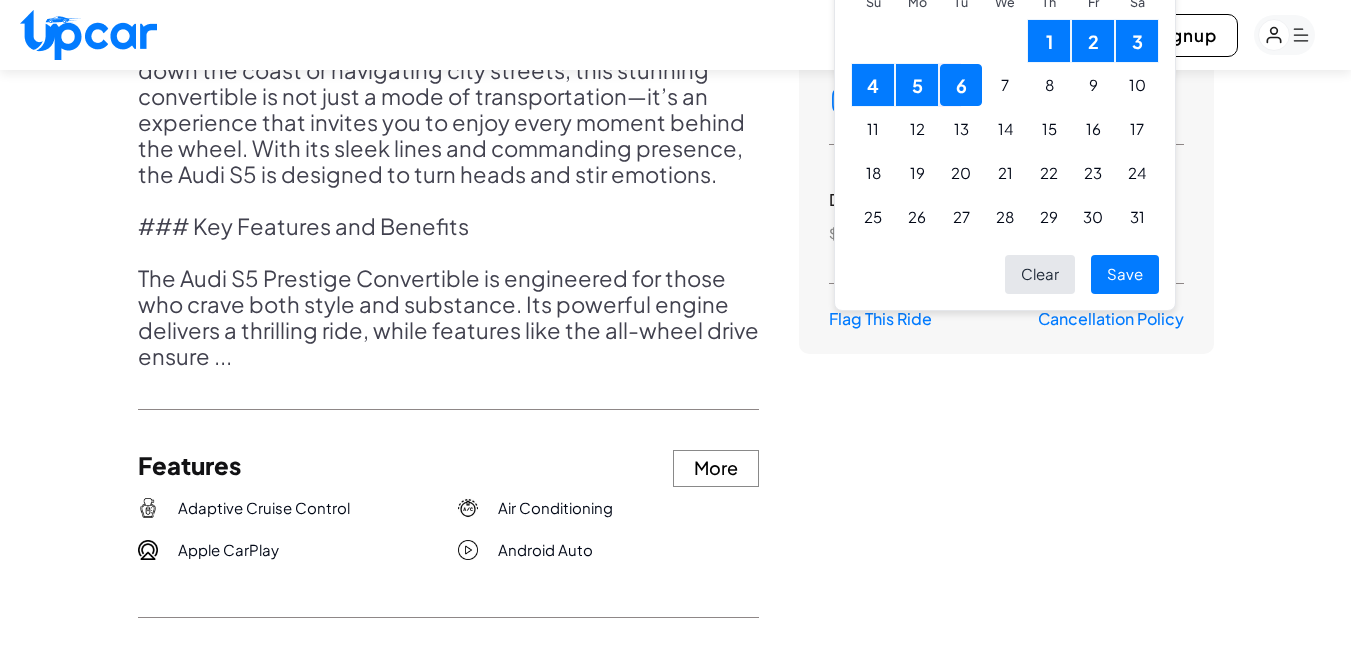 click on "Save" at bounding box center [1125, 274] 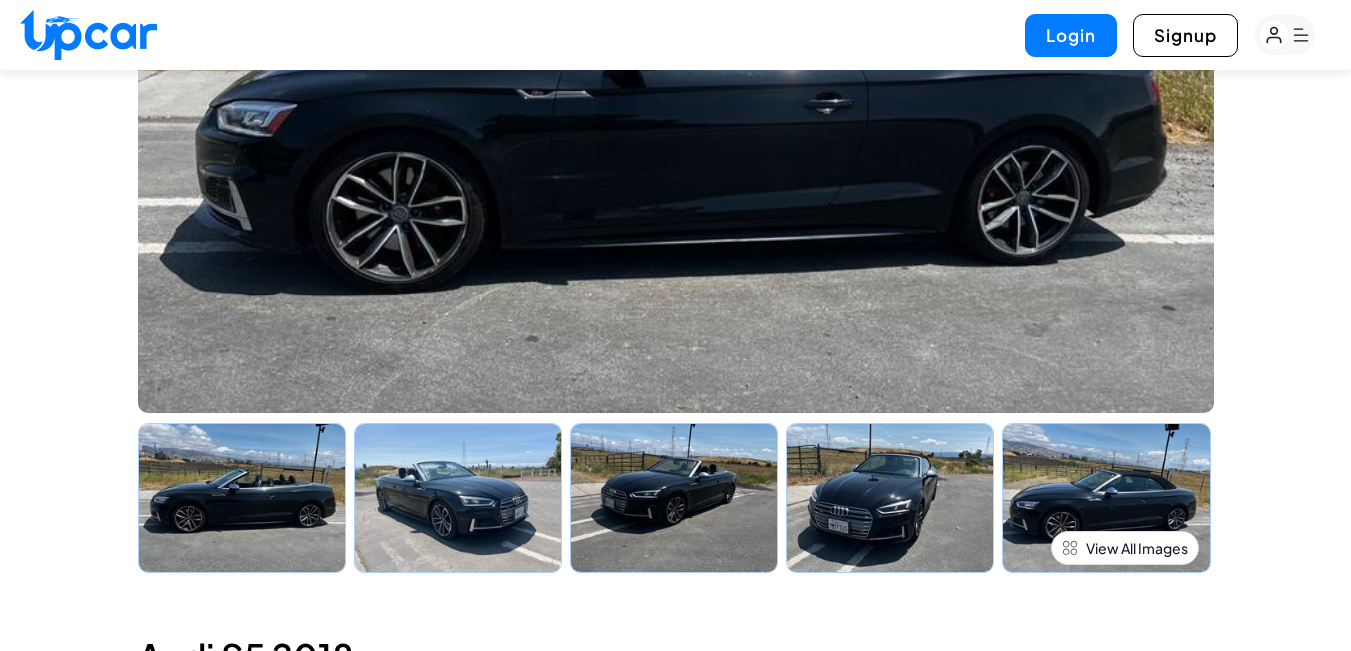 scroll, scrollTop: 267, scrollLeft: 0, axis: vertical 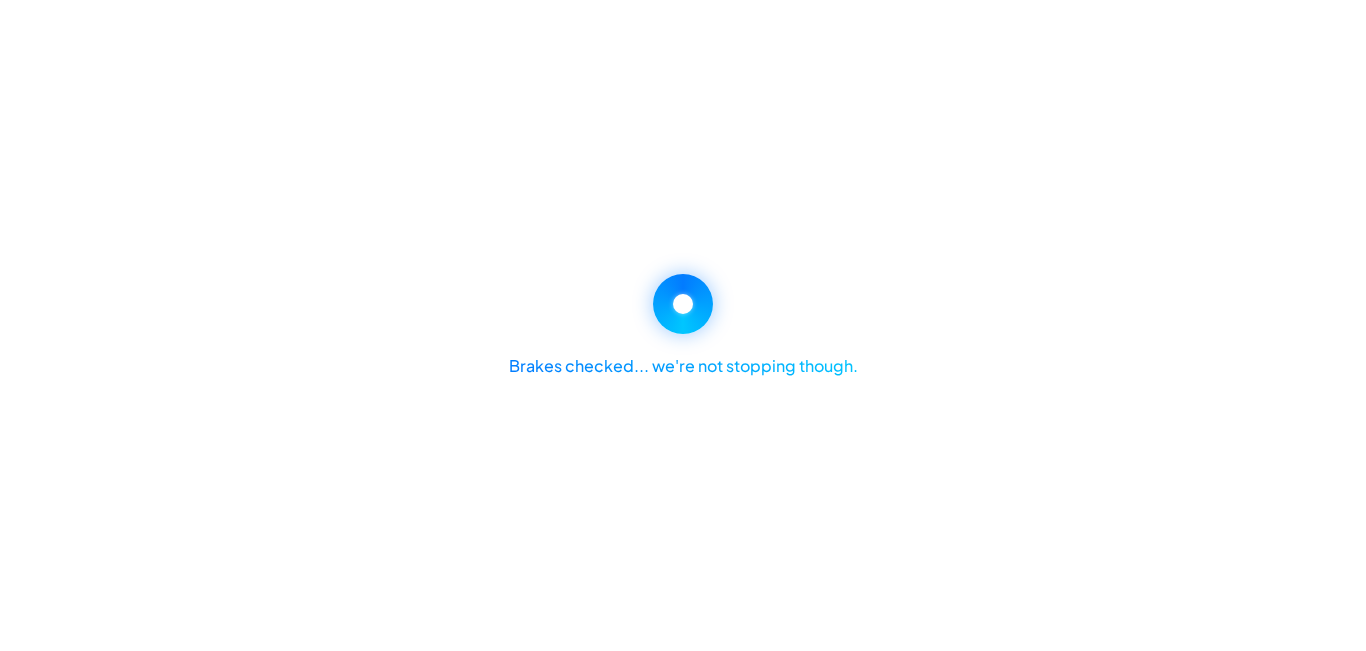 select on "********" 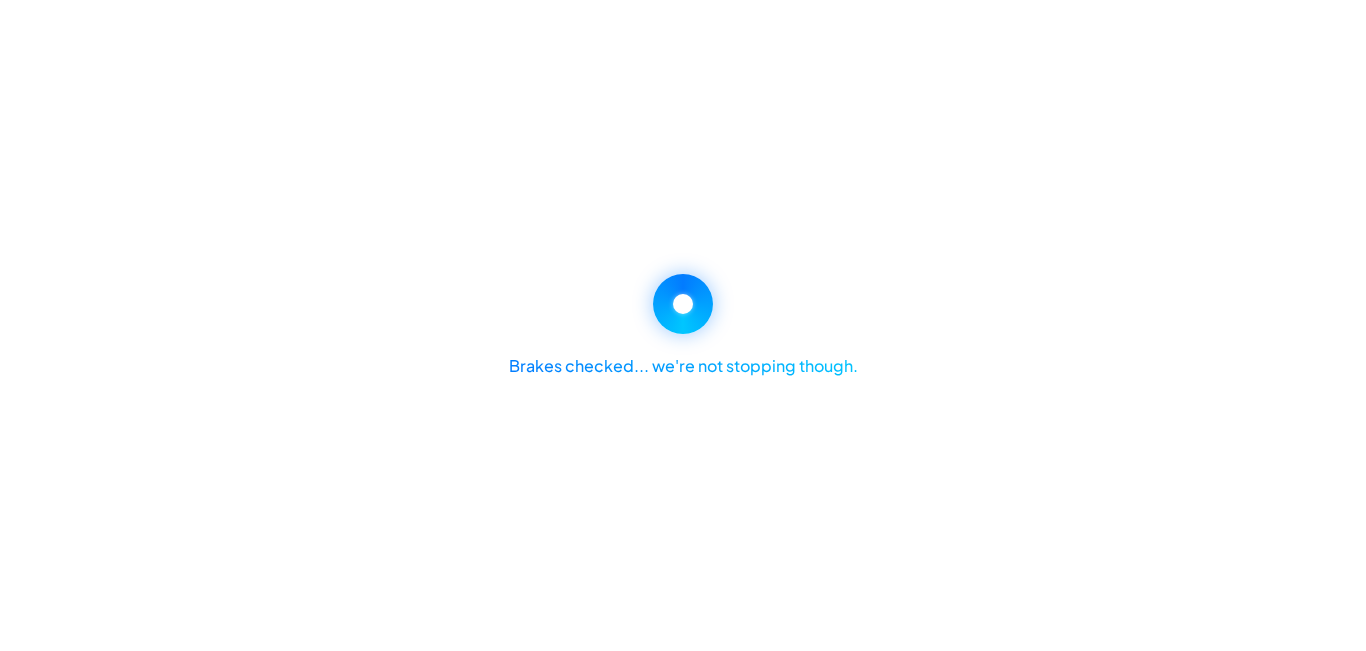 select on "********" 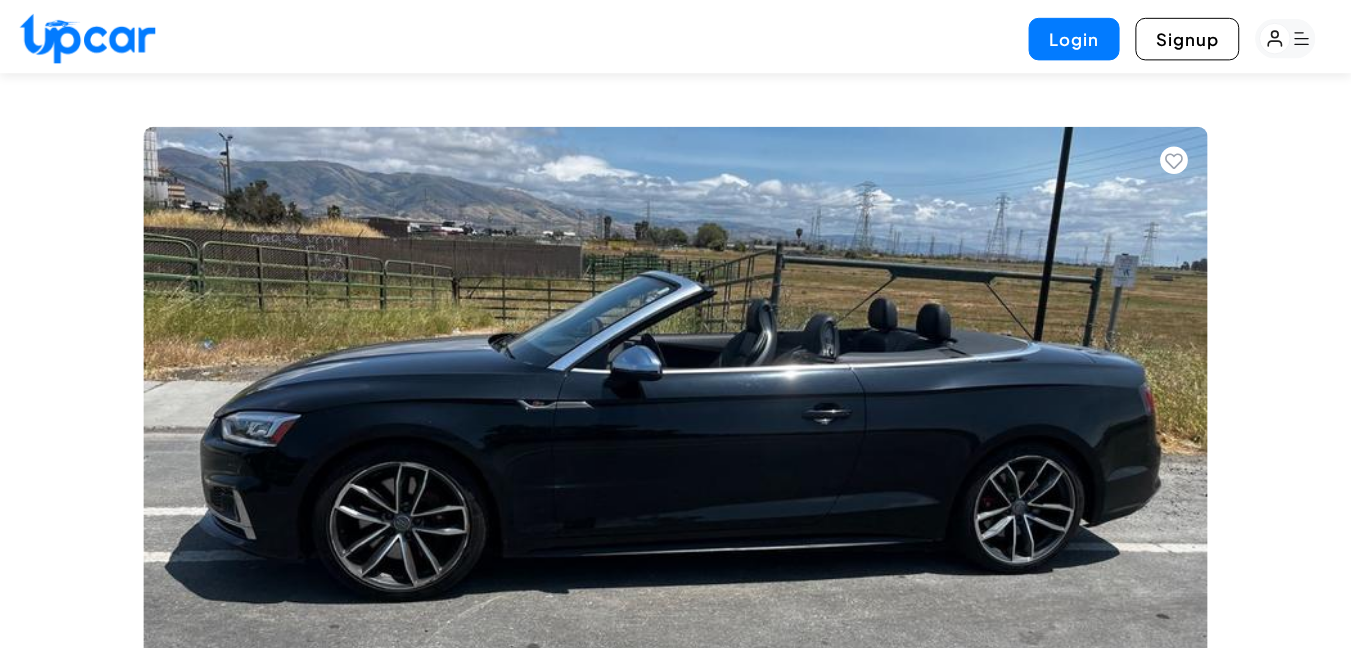 scroll, scrollTop: 0, scrollLeft: 0, axis: both 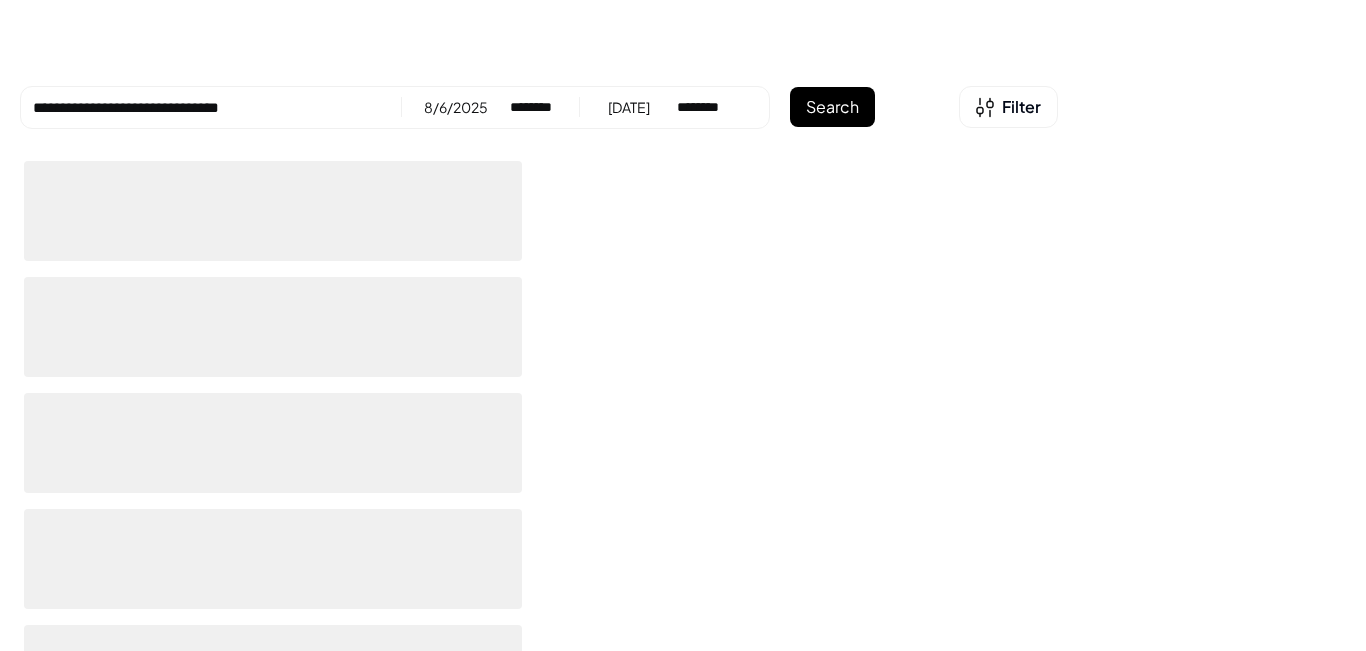select on "********" 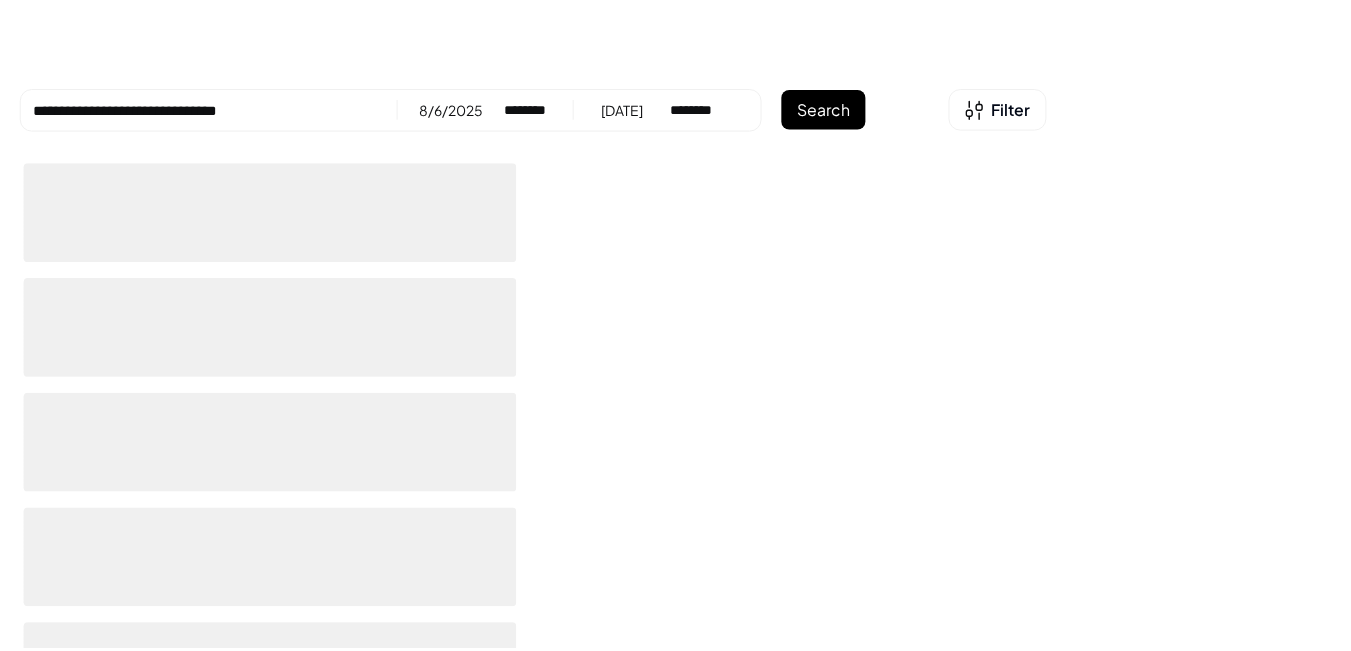 scroll, scrollTop: 0, scrollLeft: 0, axis: both 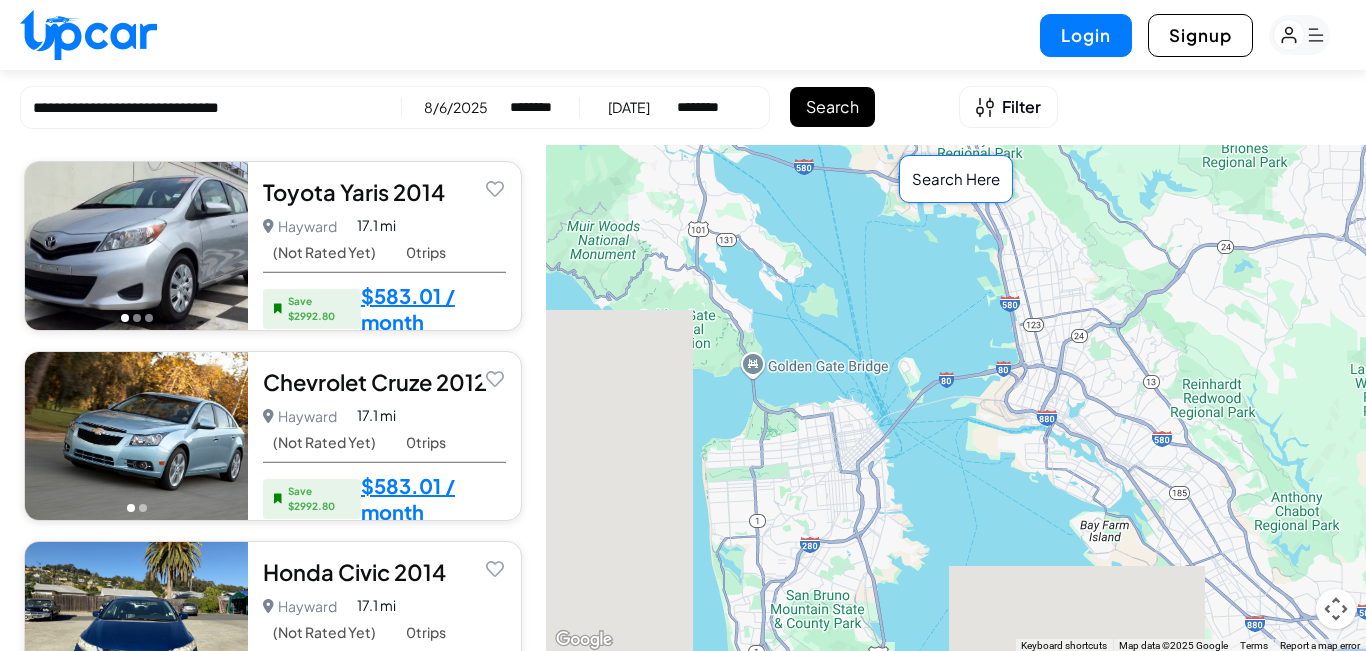 drag, startPoint x: 933, startPoint y: 445, endPoint x: 898, endPoint y: 246, distance: 202.05444 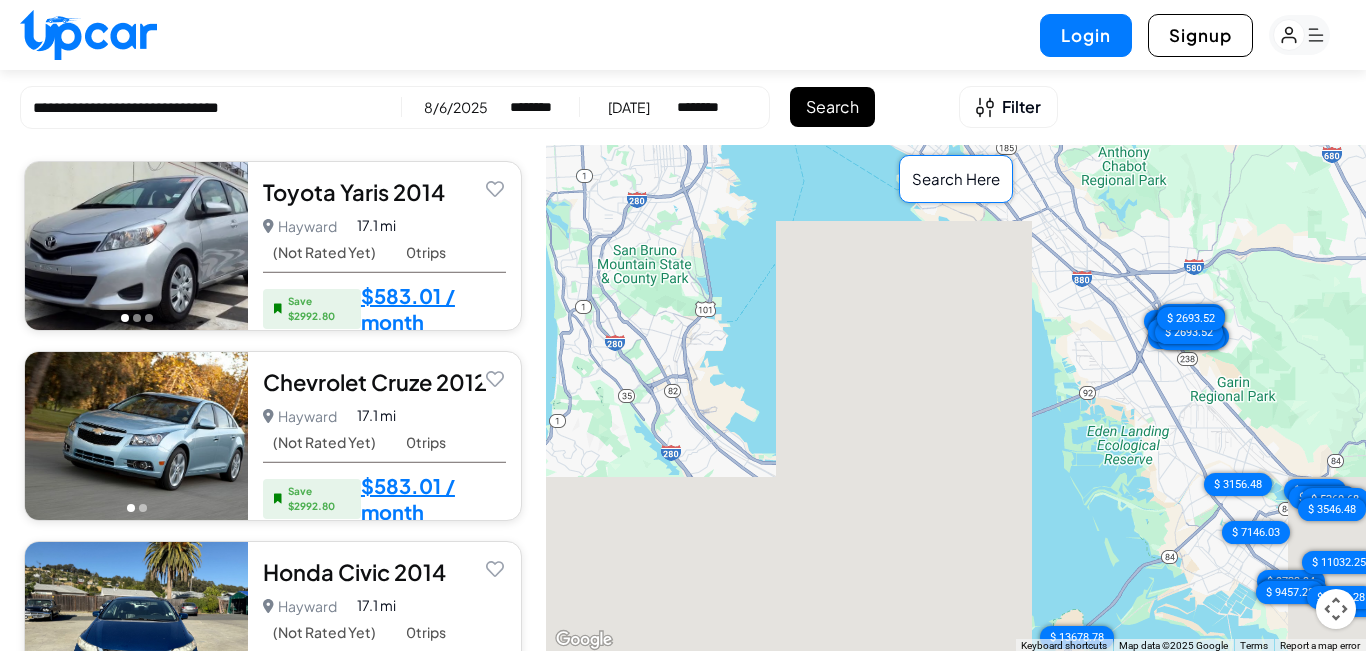 drag, startPoint x: 832, startPoint y: 488, endPoint x: 662, endPoint y: 181, distance: 350.9259 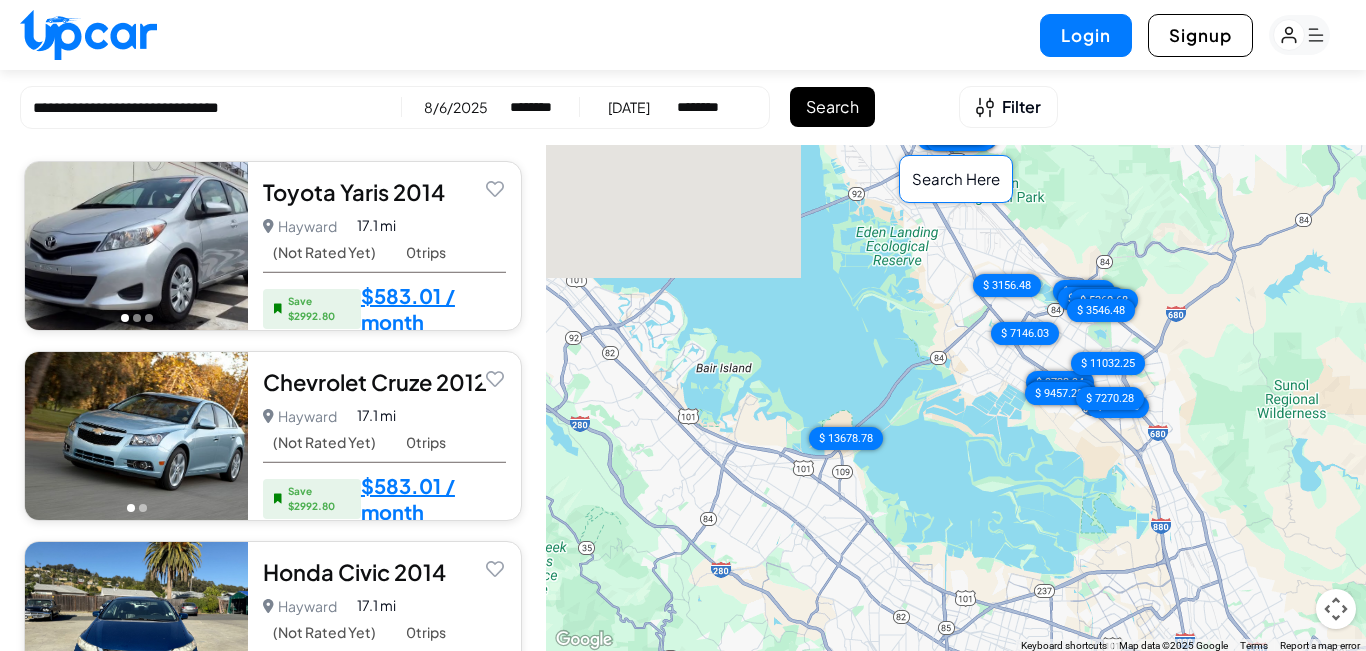 drag, startPoint x: 878, startPoint y: 334, endPoint x: 646, endPoint y: 121, distance: 314.9492 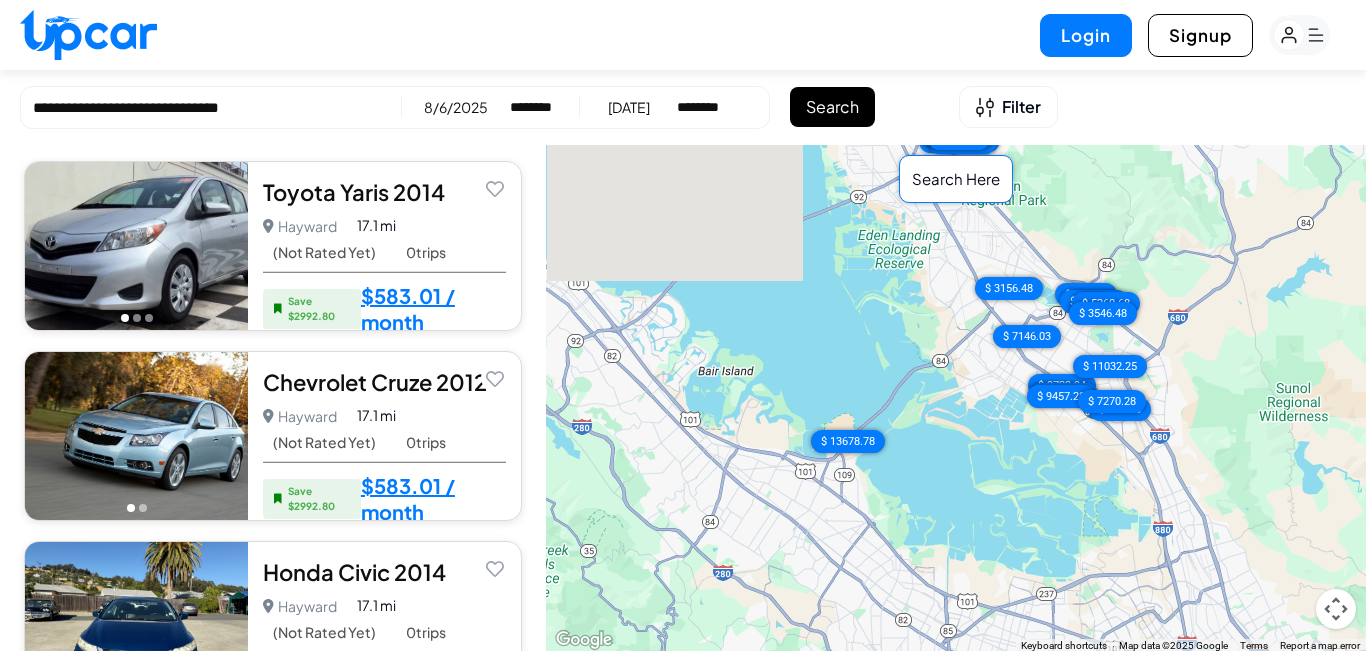 click on "**********" at bounding box center [211, 108] 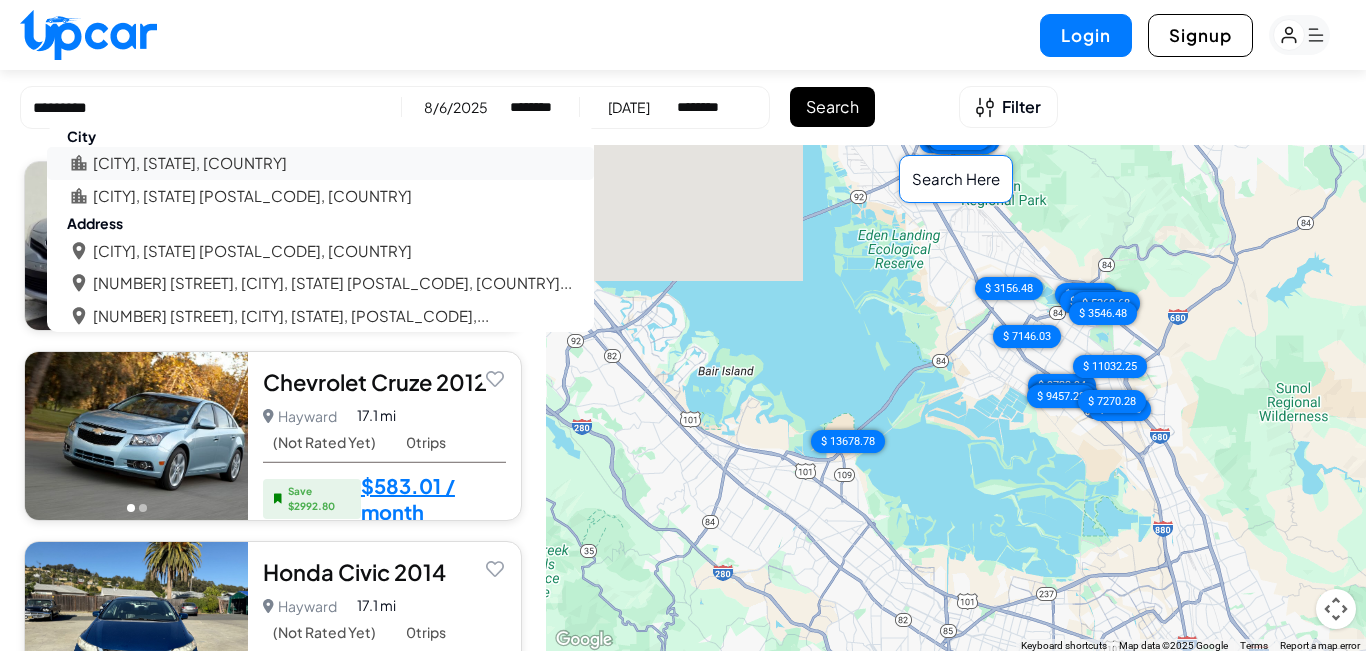 click on "Sunnyvale, CA, USA" at bounding box center [190, 163] 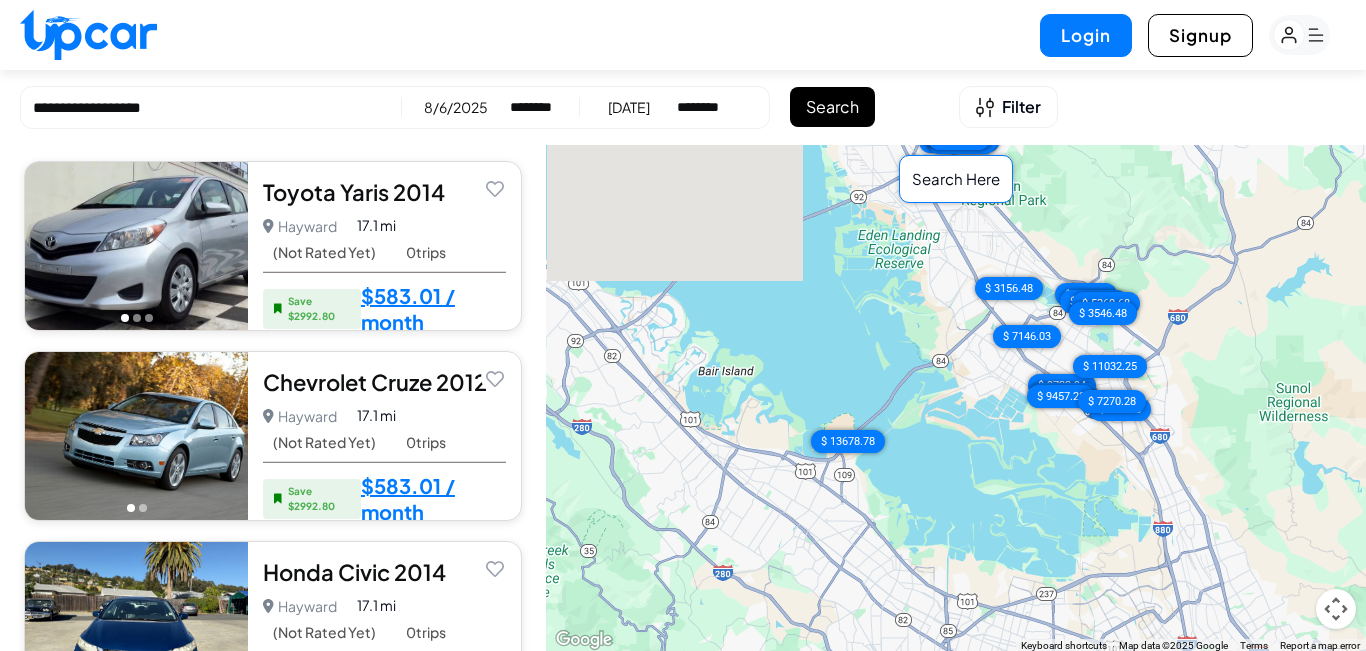 click on "Search" at bounding box center [832, 107] 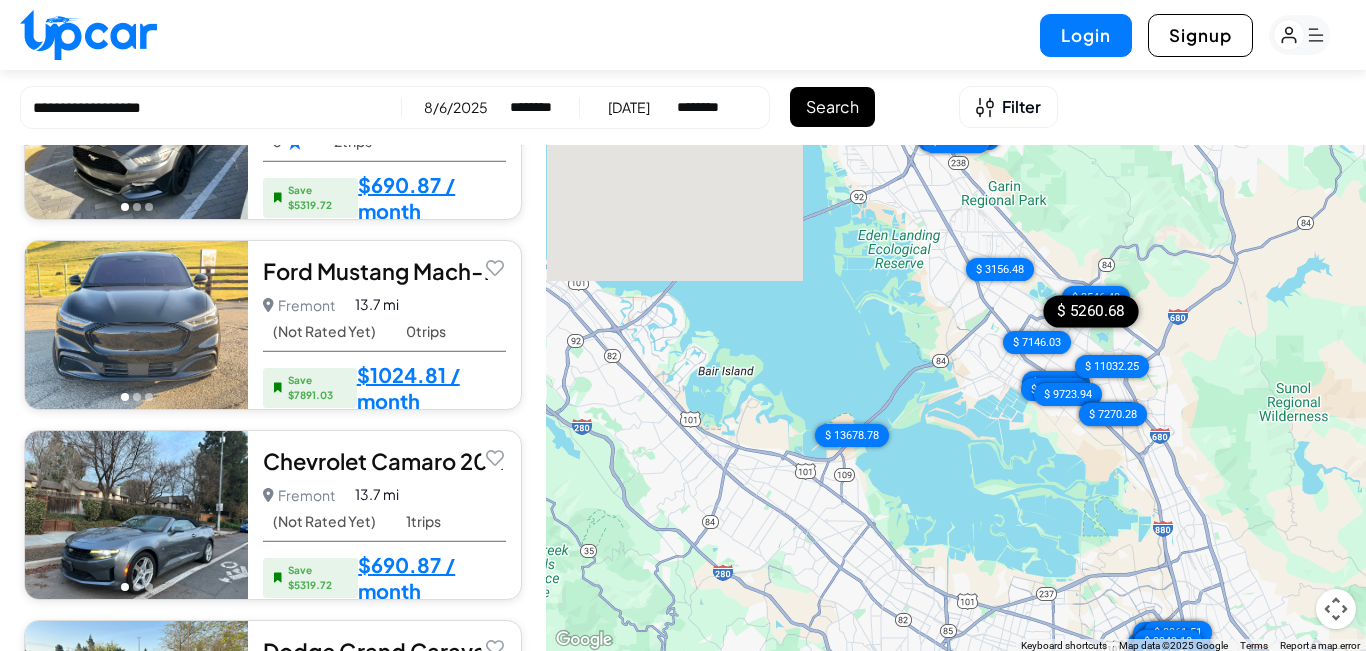 scroll, scrollTop: 4404, scrollLeft: 0, axis: vertical 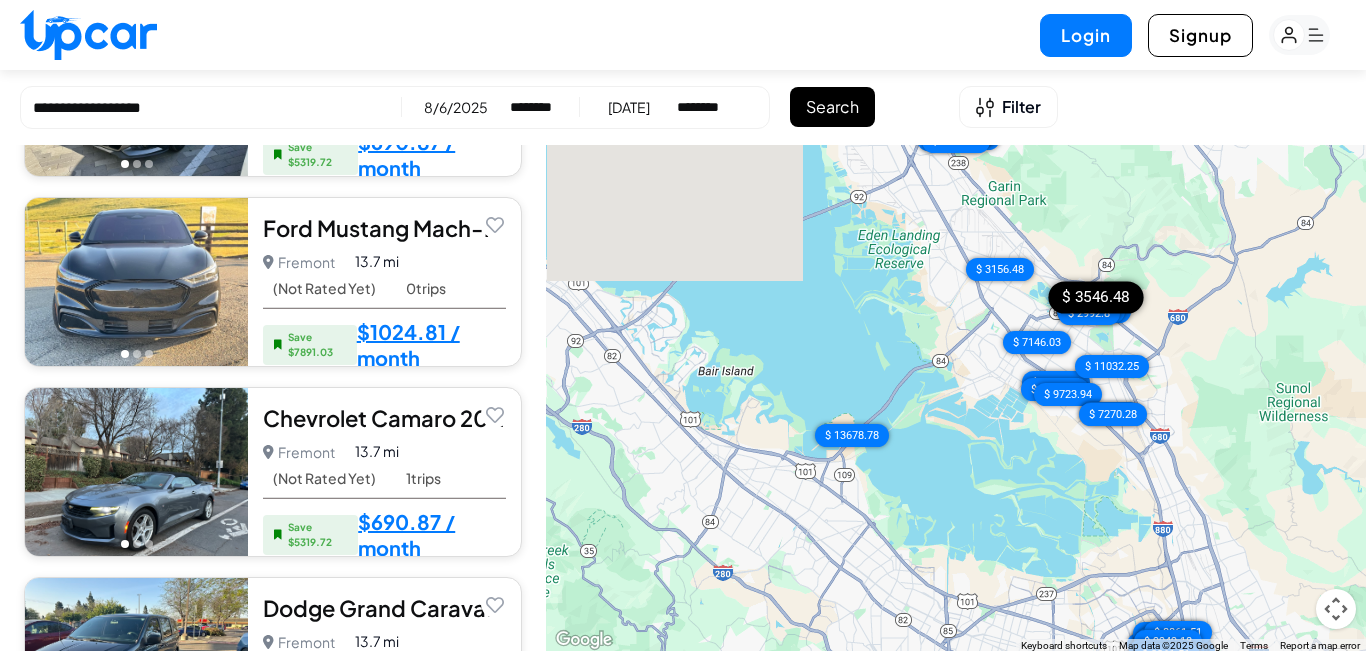 click on "Chevrolet   Camaro   2019" at bounding box center [384, 418] 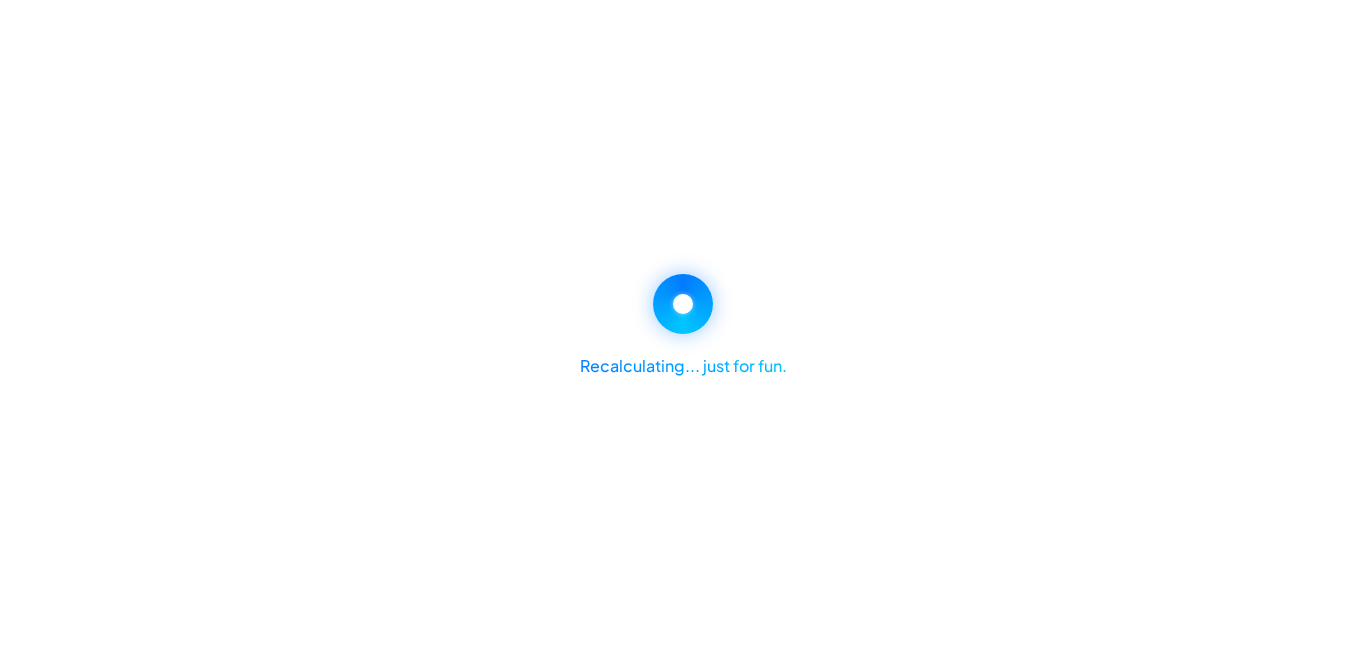 select on "********" 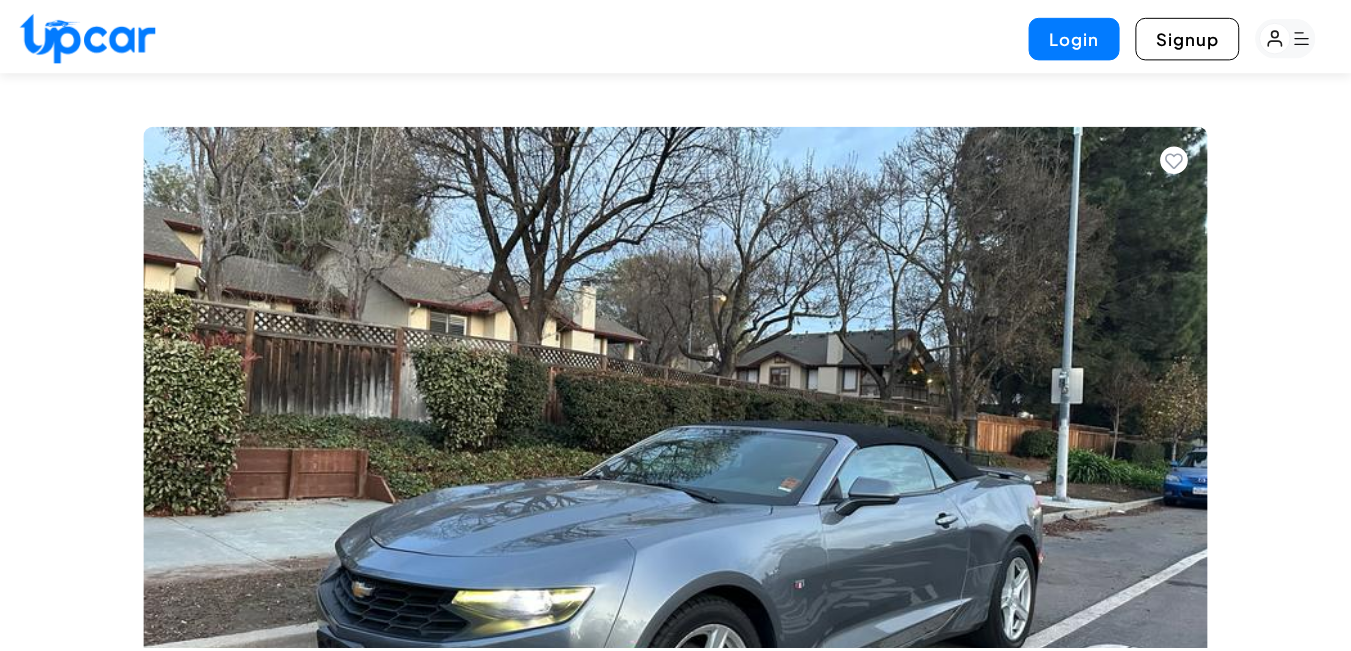 scroll, scrollTop: 0, scrollLeft: 0, axis: both 